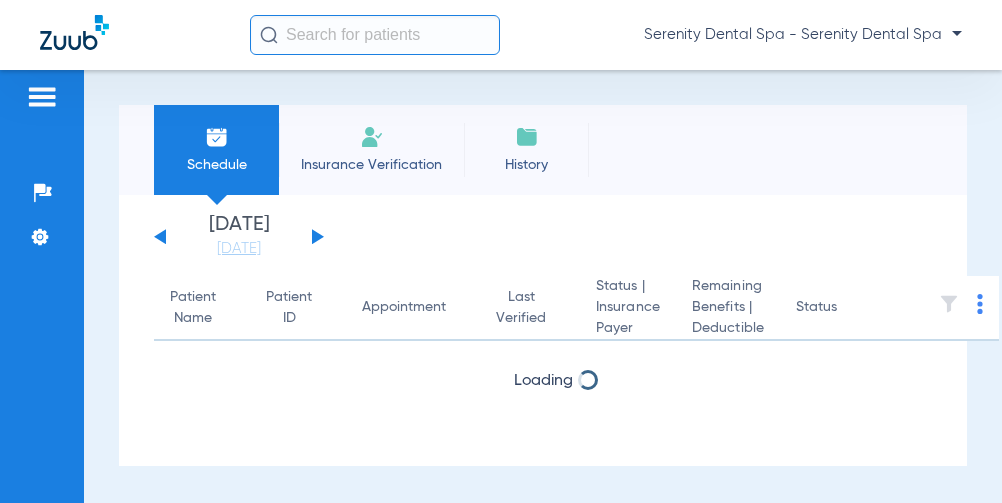 scroll, scrollTop: 0, scrollLeft: 0, axis: both 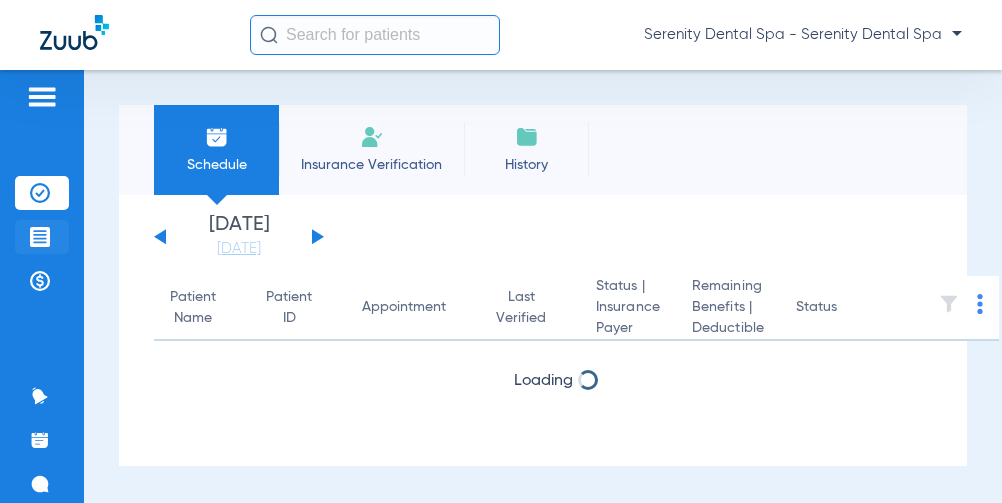 click on "Treatment Acceptance" 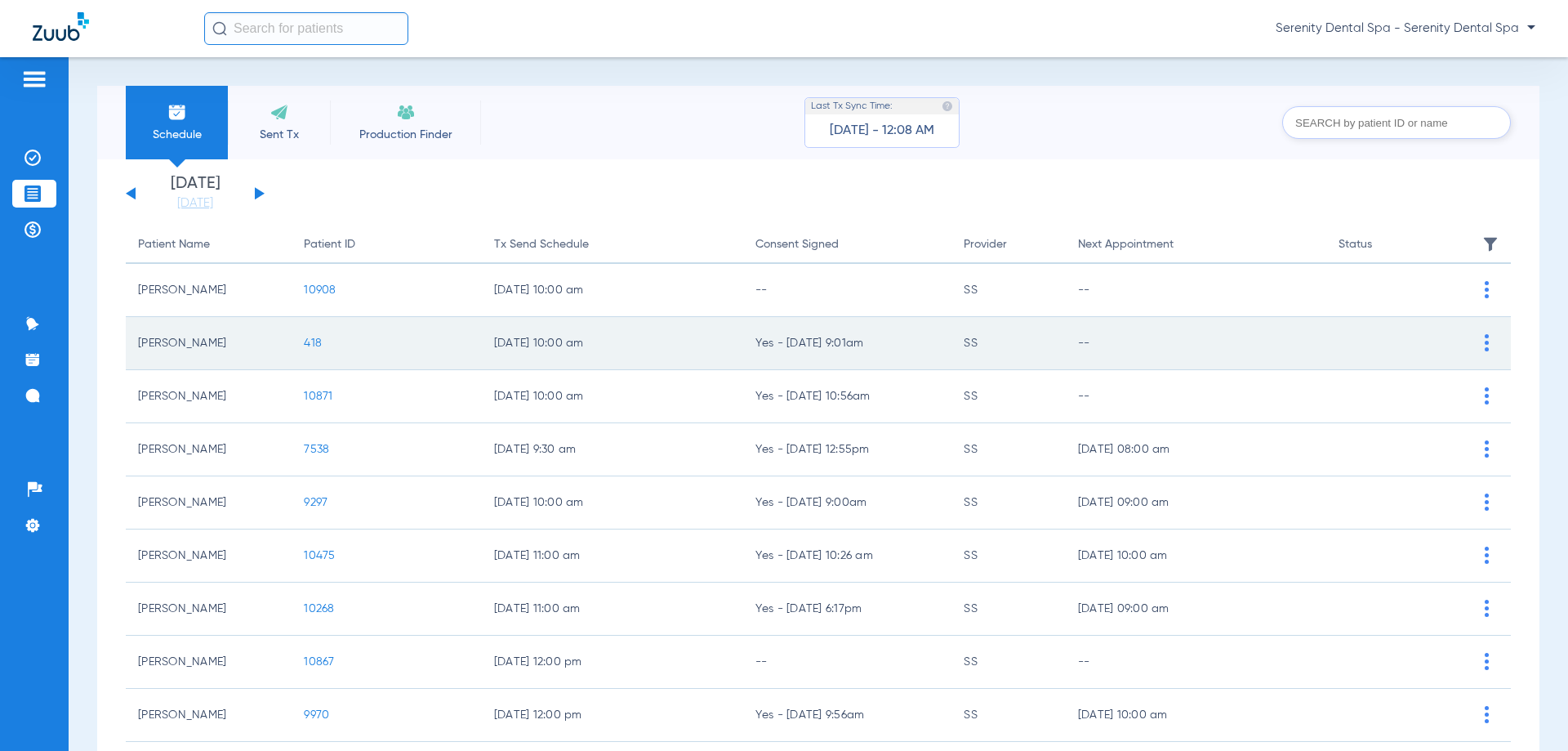 click on "418" 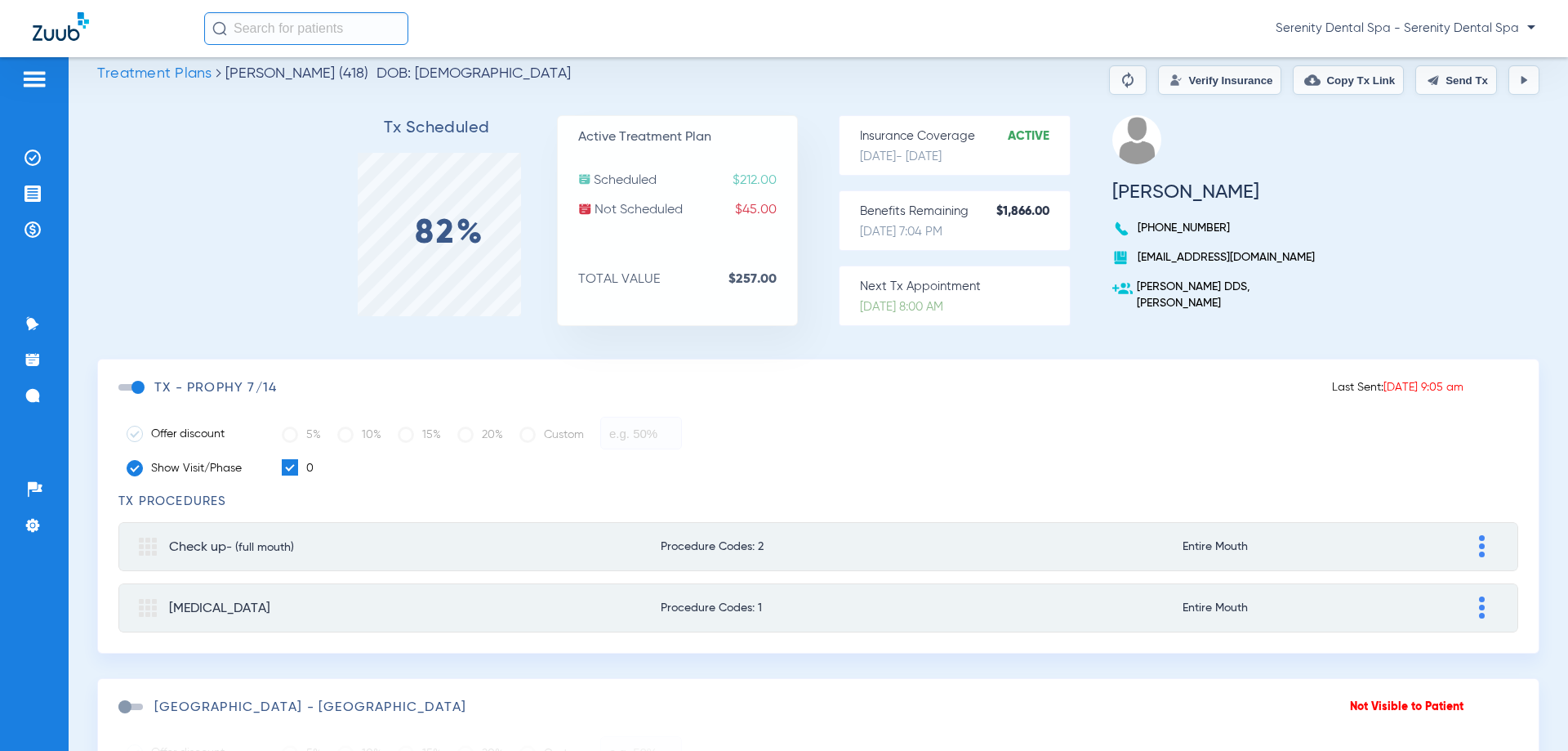 scroll, scrollTop: 0, scrollLeft: 0, axis: both 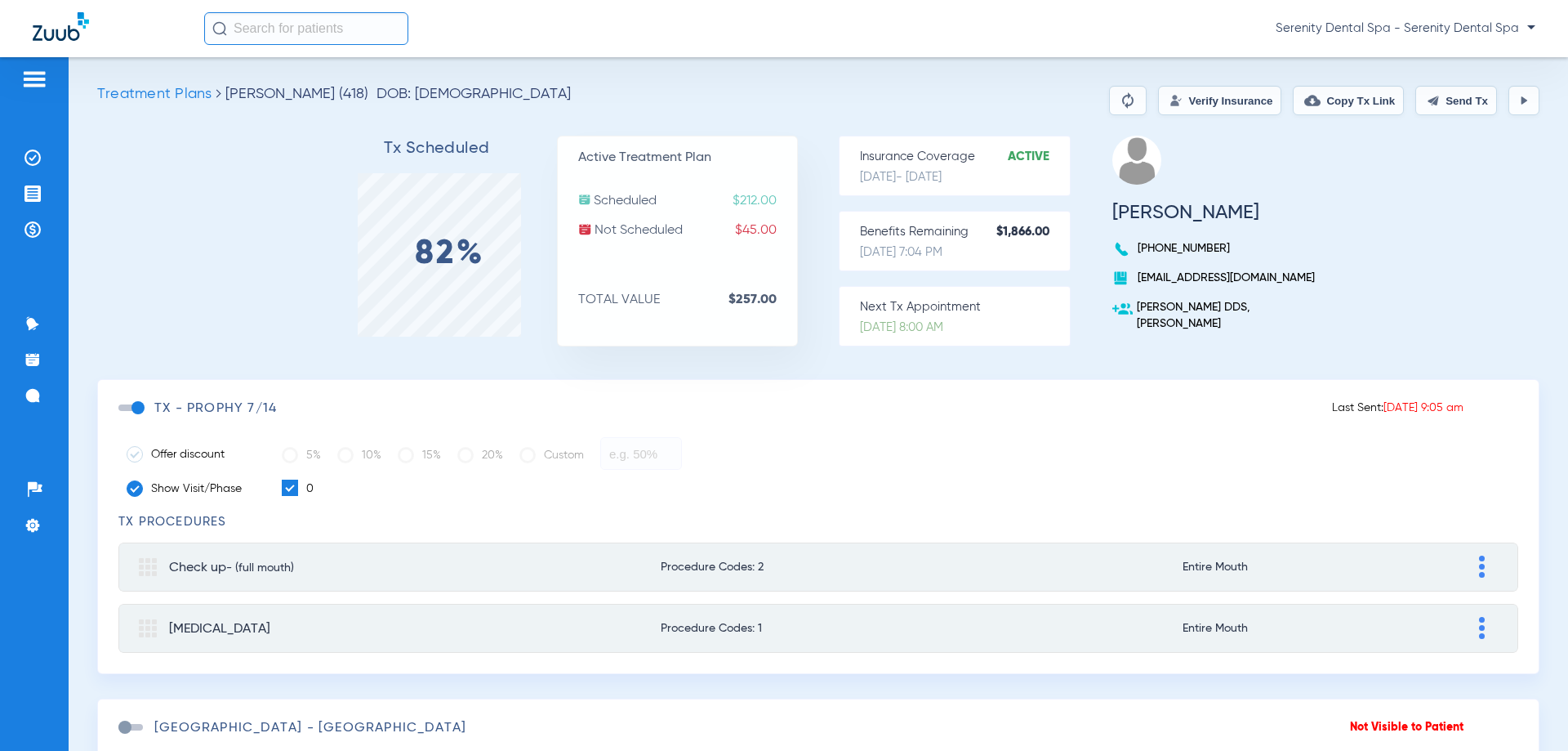 click on "Send Tx" 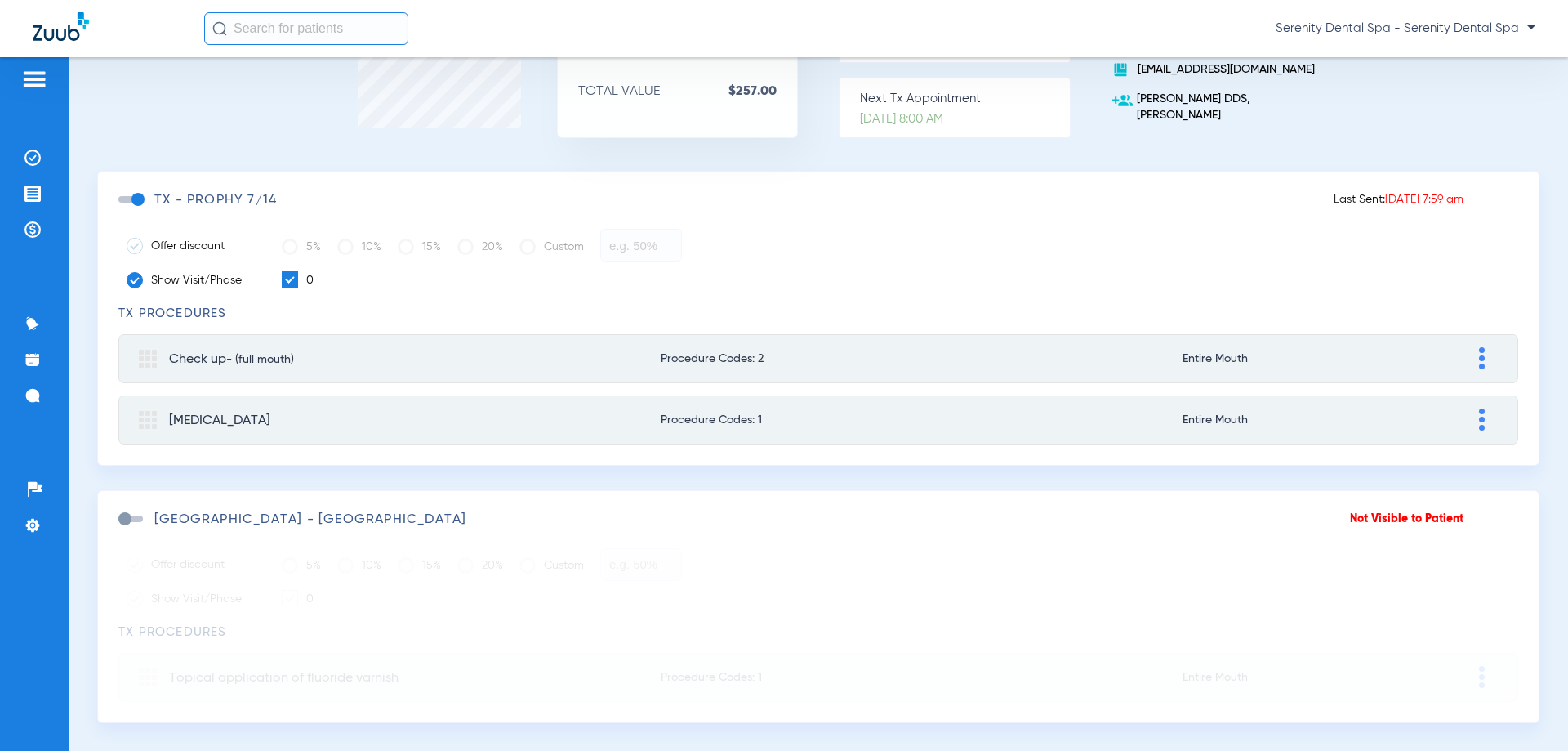 scroll, scrollTop: 232, scrollLeft: 0, axis: vertical 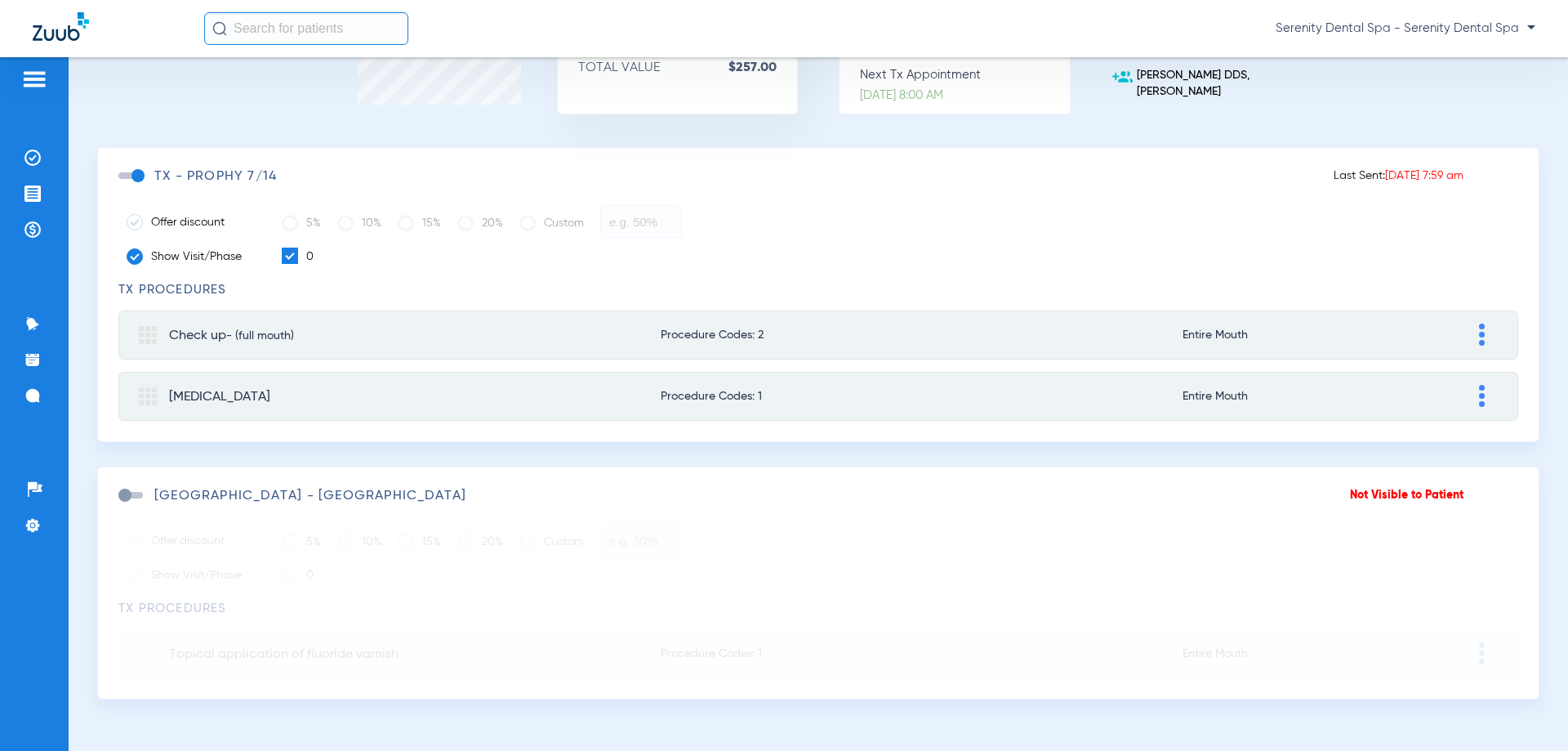 click 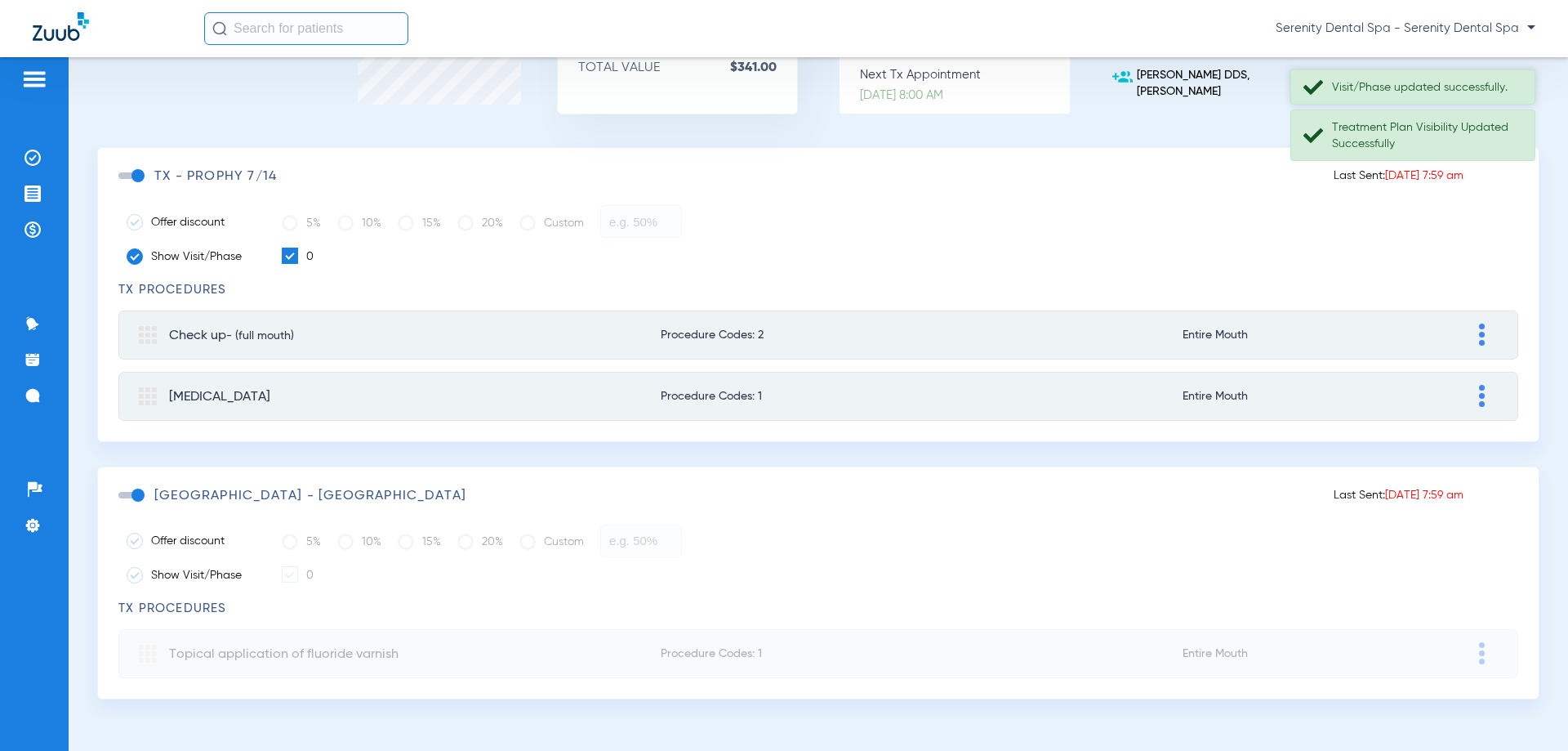 click on "Visit/Phase updated successfully." at bounding box center [1426, 87] 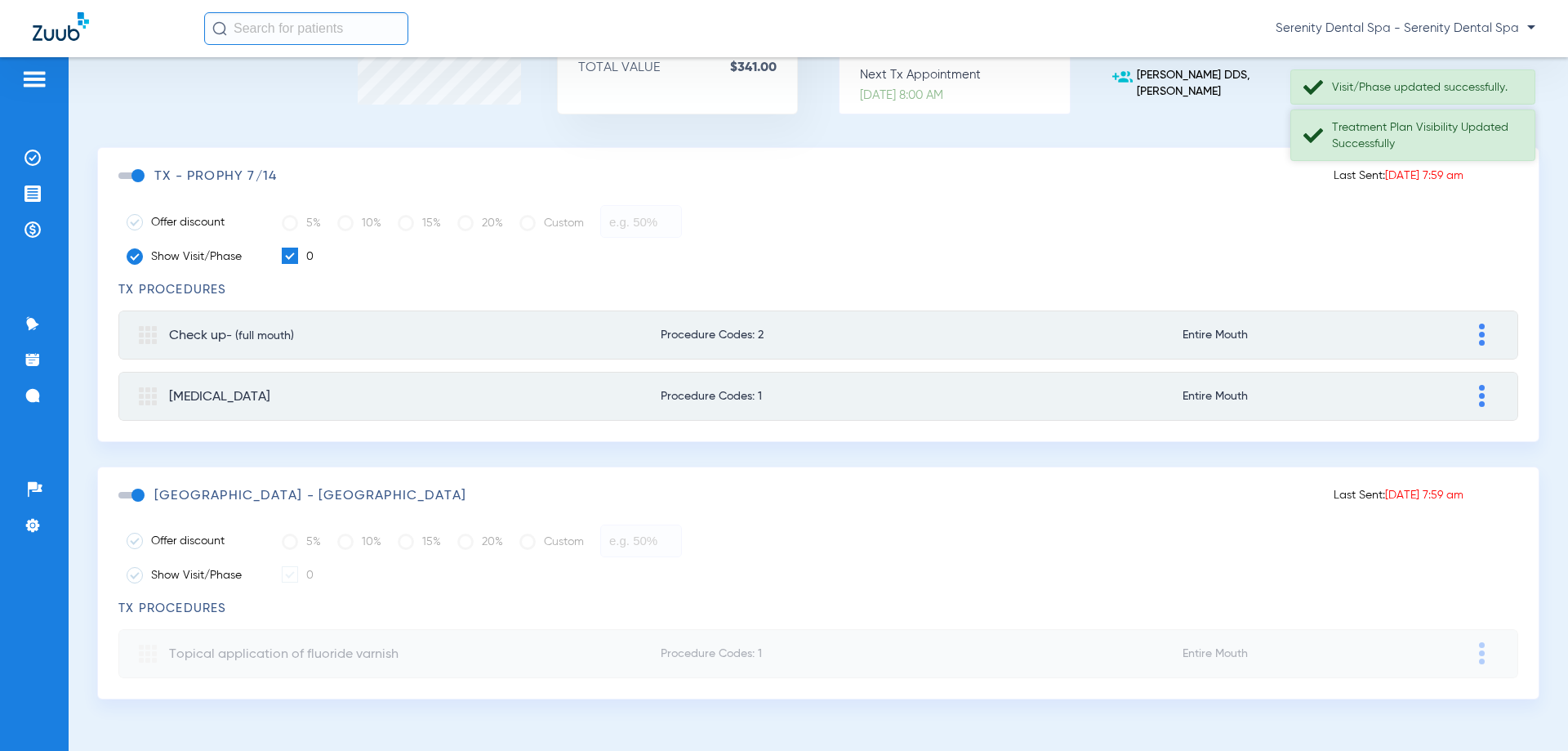 click on "Visit/Phase updated successfully.   Treatment Plan Visibility Updated Successfully   Serenity Dental Spa - Serenity Dental Spa   Patients  Insurance Verification Treatment Acceptance Payments & A/R  Communication  Activity Appt Reminders Messages  2   Setup  Help Center Settings Treatment Plans Hoang, Kelly (418) DOB: 05/19/1984  Verify Insurance   Copy Tx Link   Send Tx  Tx Scheduled 62% Active Treatment Plan  Scheduled  $212.00  Not Scheduled  $129.00  TOTAL VALUE  $341.00  Insurance Coverage   Active   12/31/2023   - 12/30/2024   Benefits Remaining   $1,866.00   8/6/24, 7:04 PM  Next Tx Appointment  7/14/25, 8:00 AM  Kelly, Hoang (415) 269-0007 knvaum@gmail.com  Shahabi  DDS, Sheila   Last Sent:  07/14/2025 7:59 am  TX - Prophy 7/14   Offer discount   5%   10%   15%   20%   Custom   Show Visit/Phase   0  TX Procedures  Check up  - (full mouth) Procedure Codes: 2 Entire Mouth Adjust Patient Friendly Name Secondary Name  Primary  Procedures Tooth Phase Appointment Adjust Fee Discount Insurance Primary D0120" at bounding box center [784, 404] 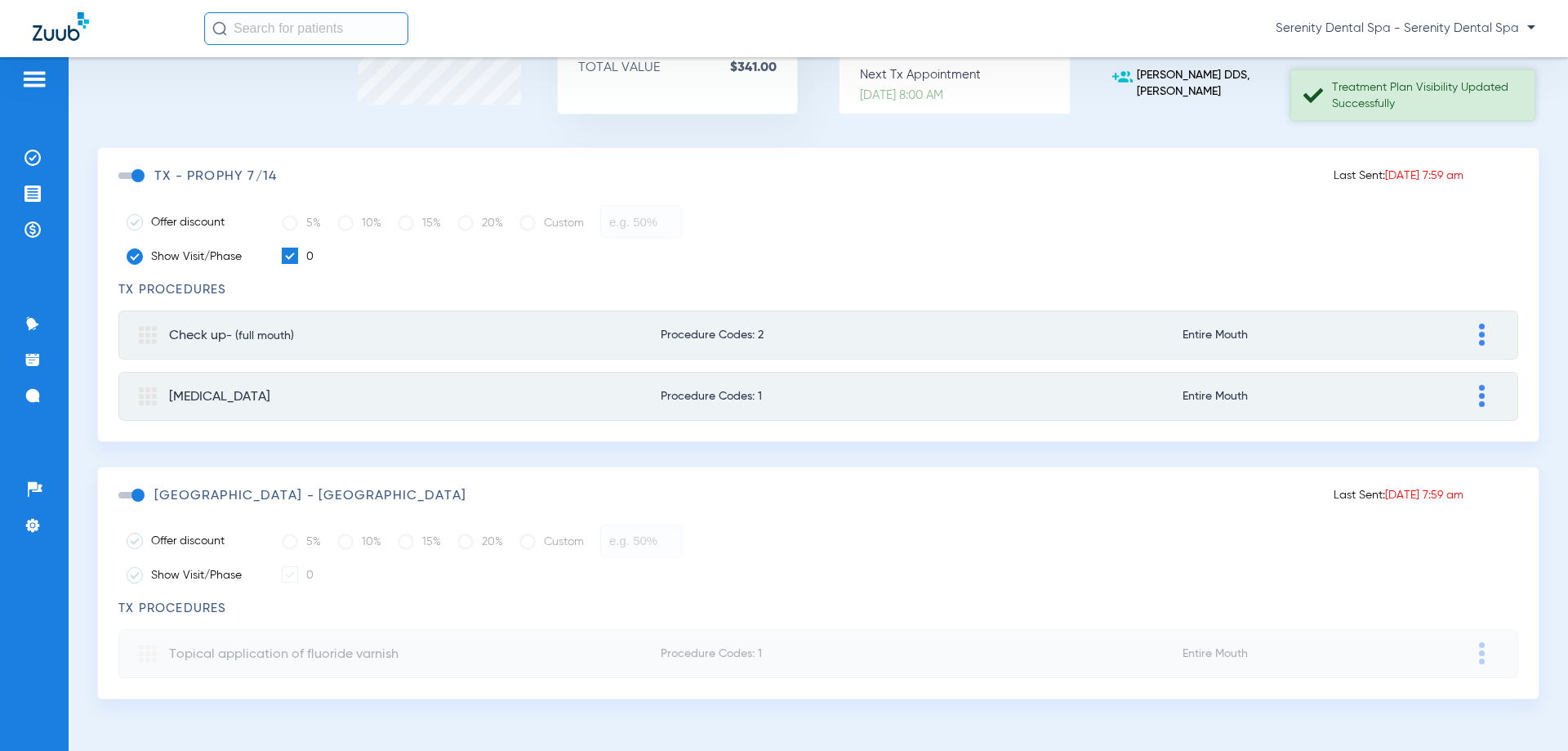 click on "Treatment Plan Visibility Updated Successfully" at bounding box center (1426, 96) 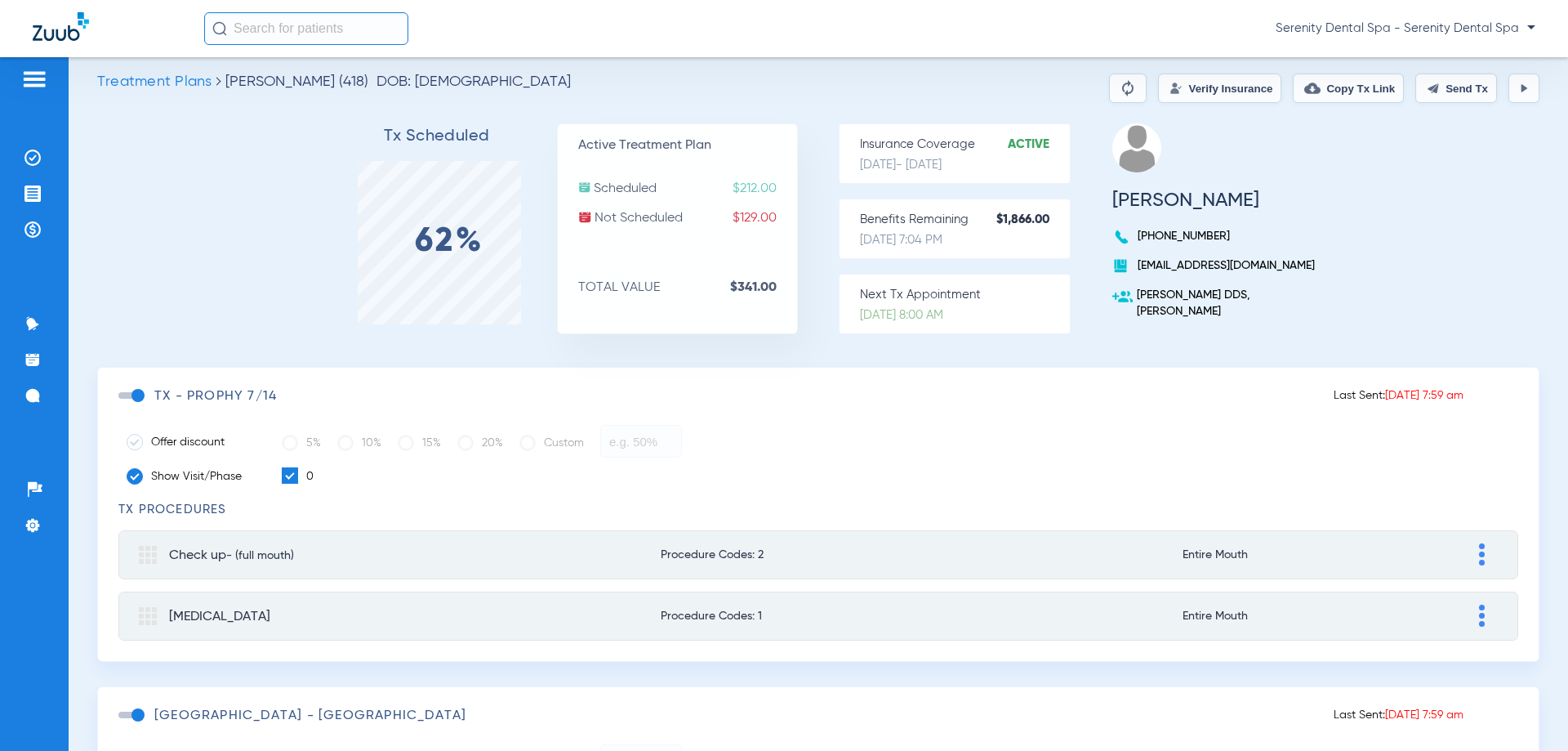 scroll, scrollTop: 0, scrollLeft: 0, axis: both 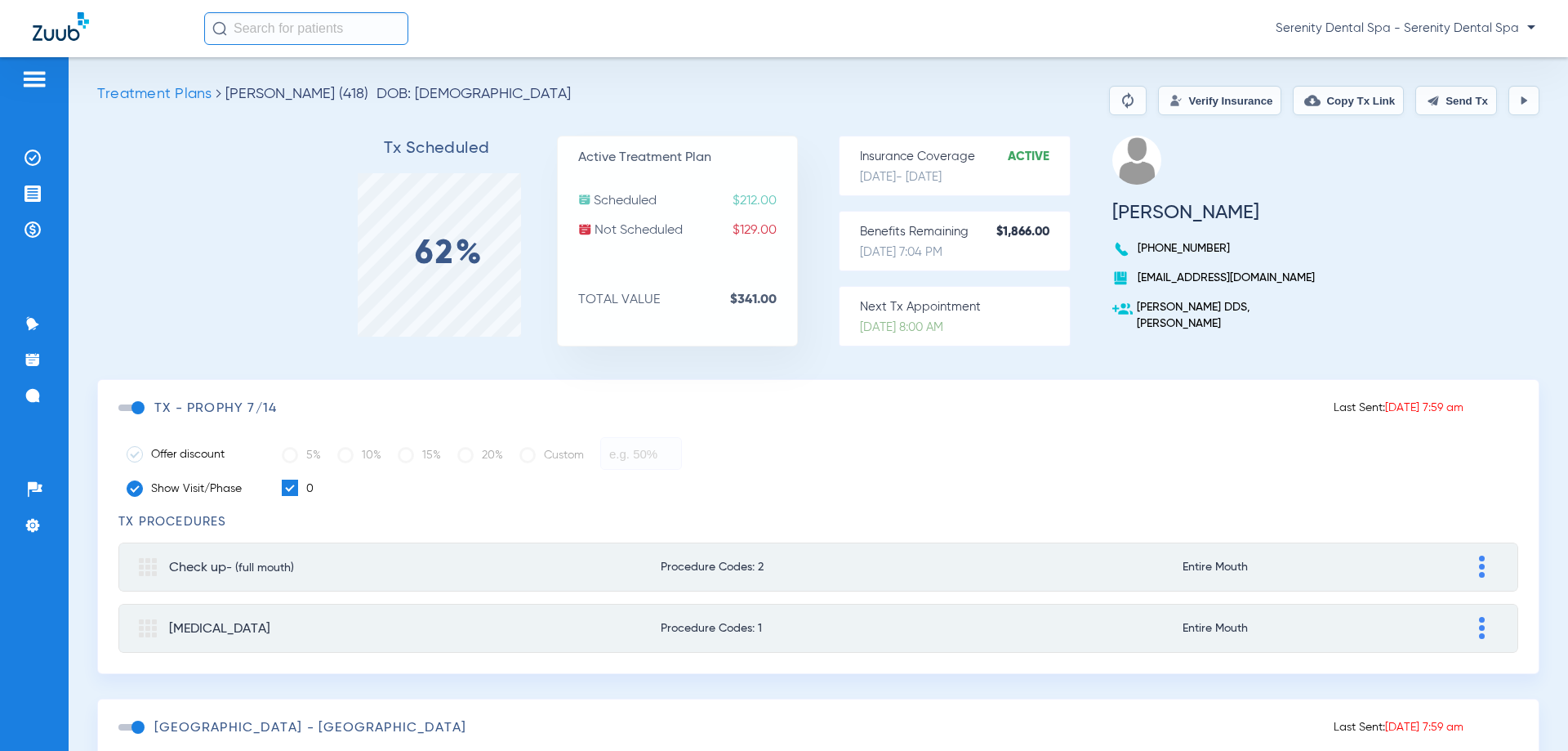 click on "Copy Tx Link" 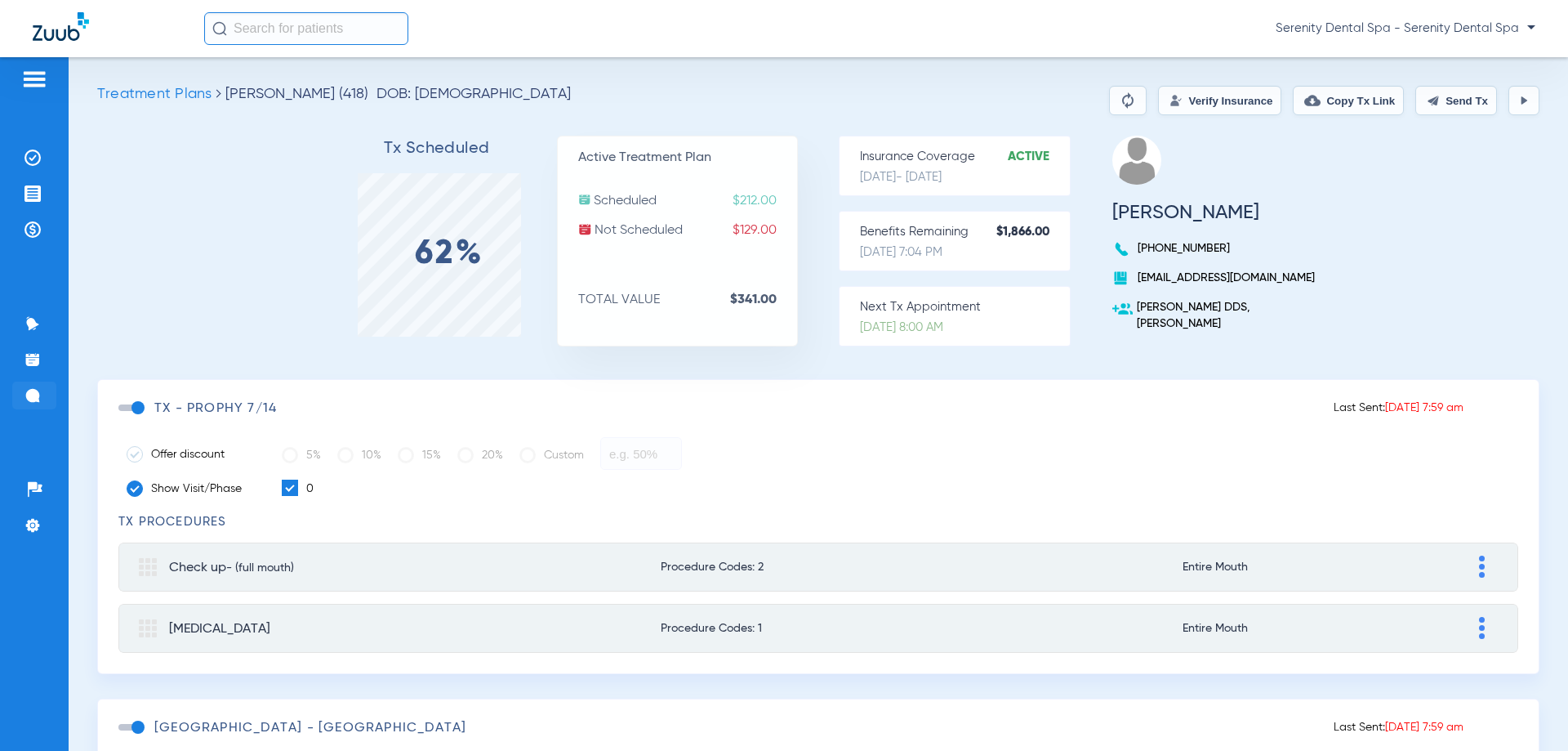 drag, startPoint x: 29, startPoint y: 409, endPoint x: 29, endPoint y: 400, distance: 9 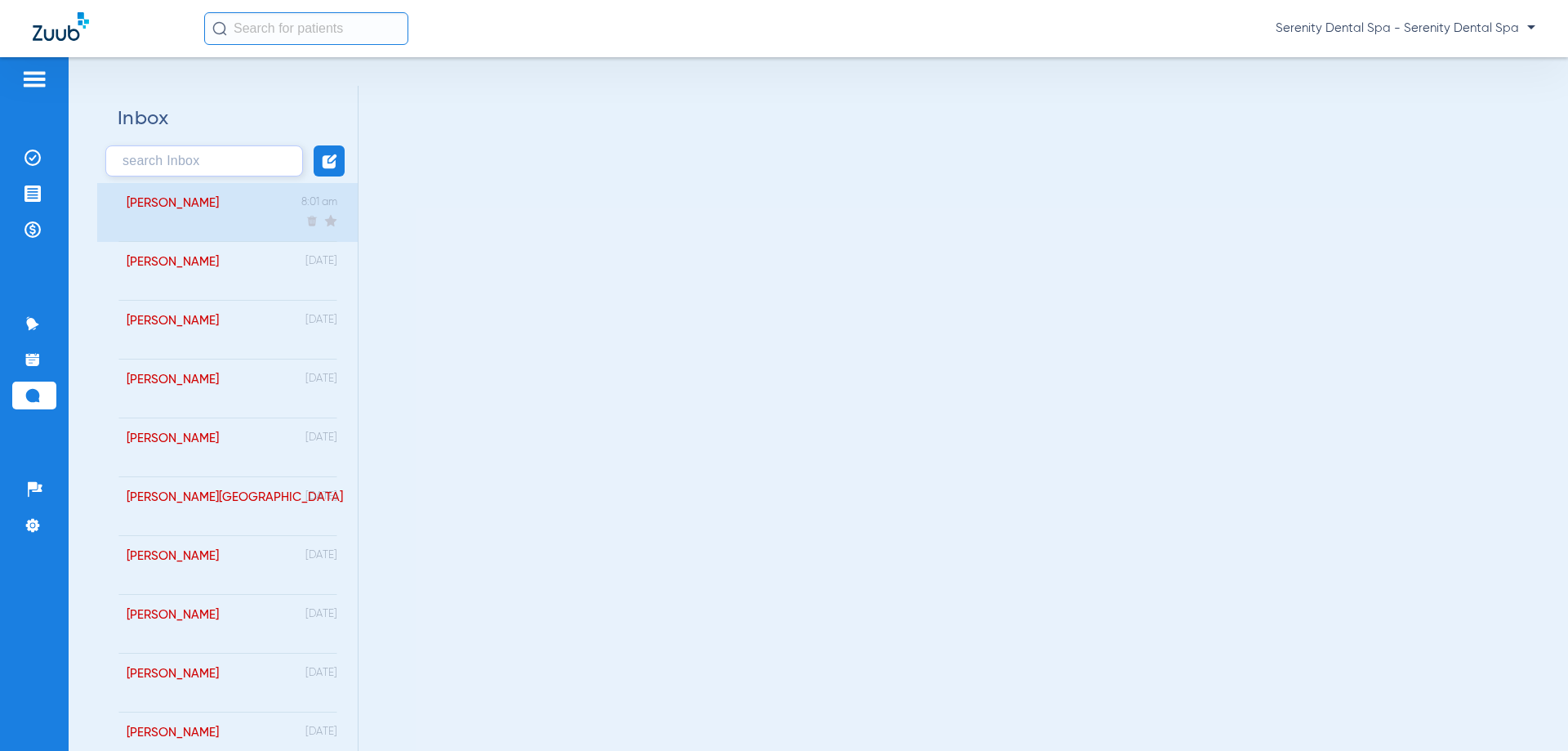 click on "Hoang, Kelly   8:01 am" at bounding box center (227, 212) 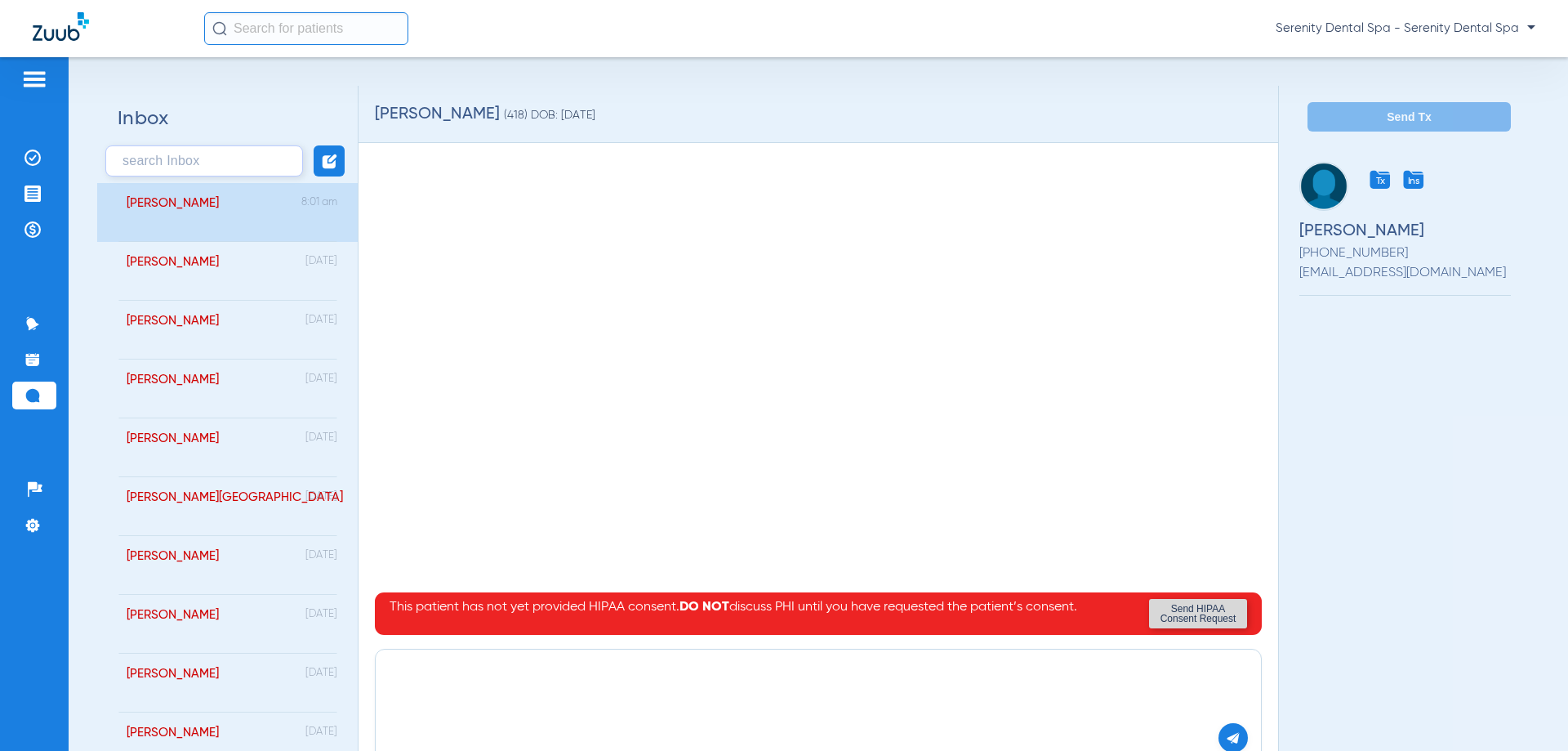 click 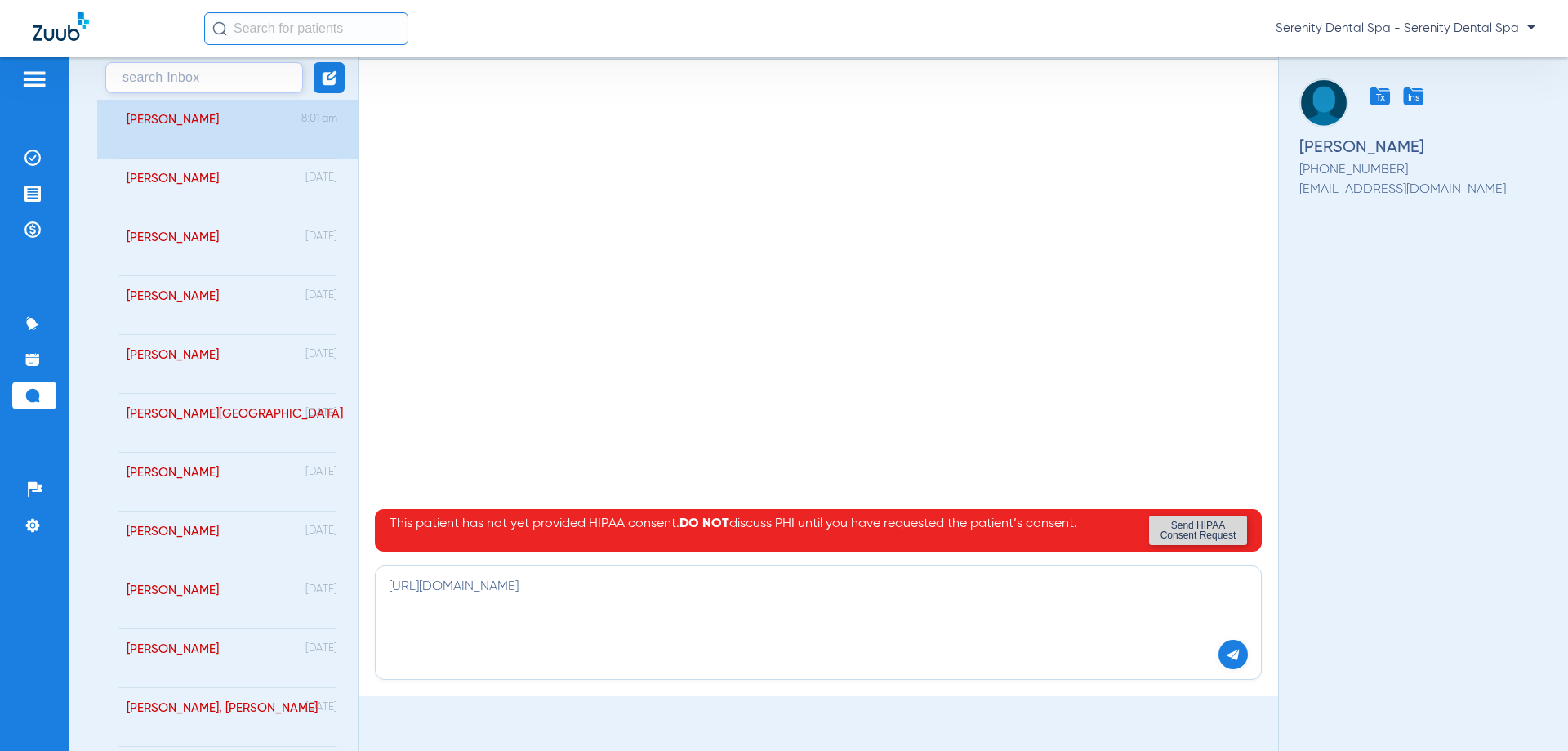 drag, startPoint x: 1027, startPoint y: 676, endPoint x: 253, endPoint y: 766, distance: 779.21499 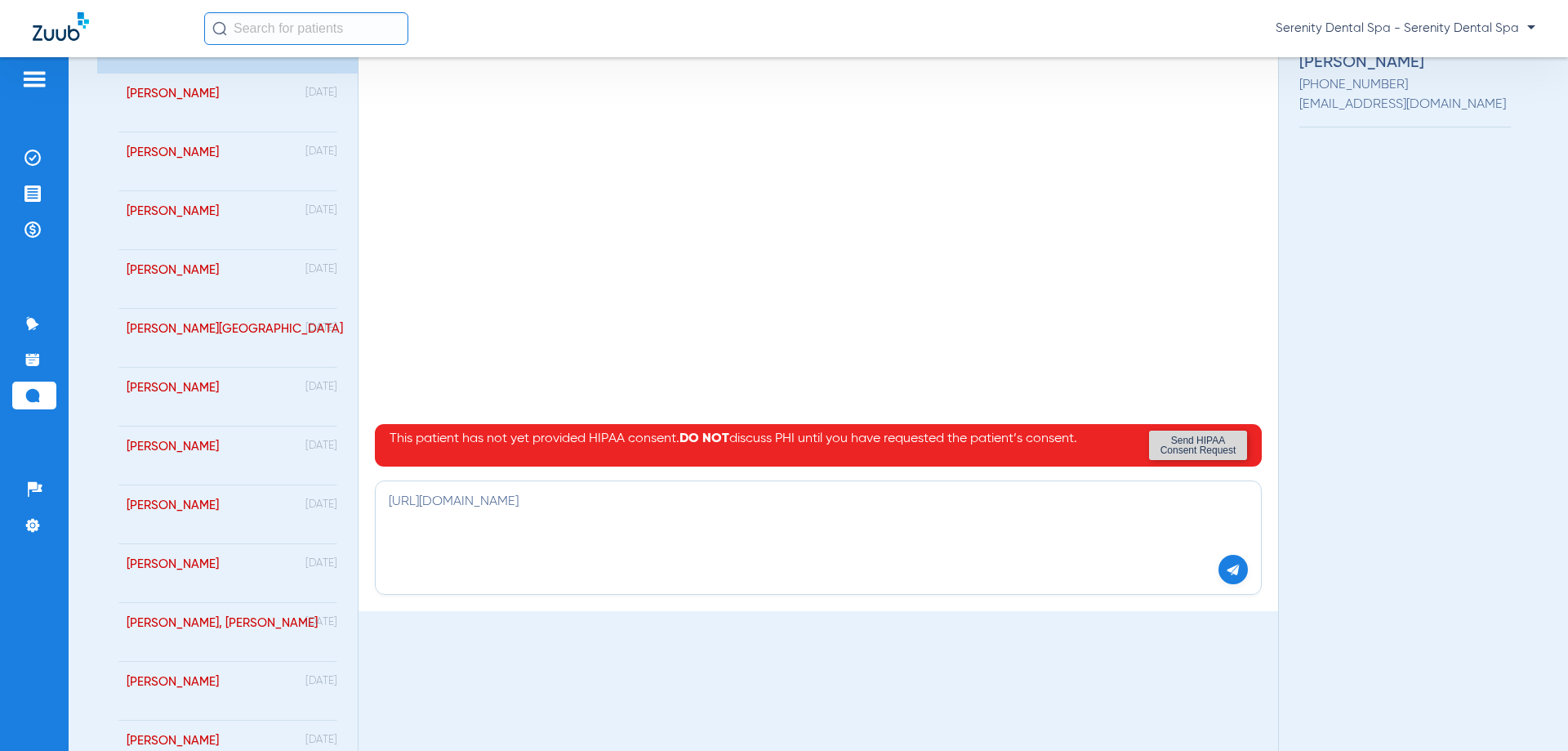 type 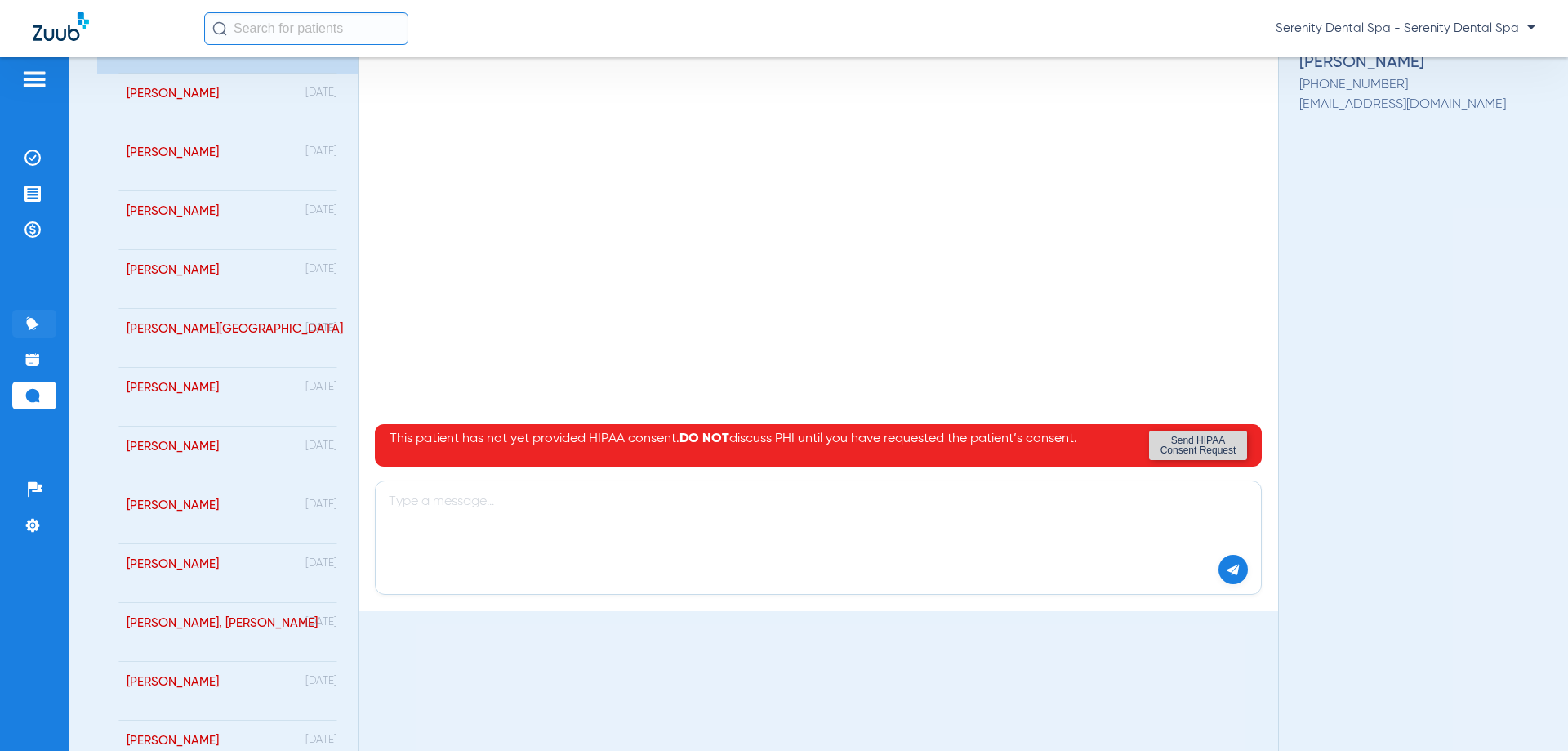 drag, startPoint x: 29, startPoint y: 189, endPoint x: 29, endPoint y: 317, distance: 128 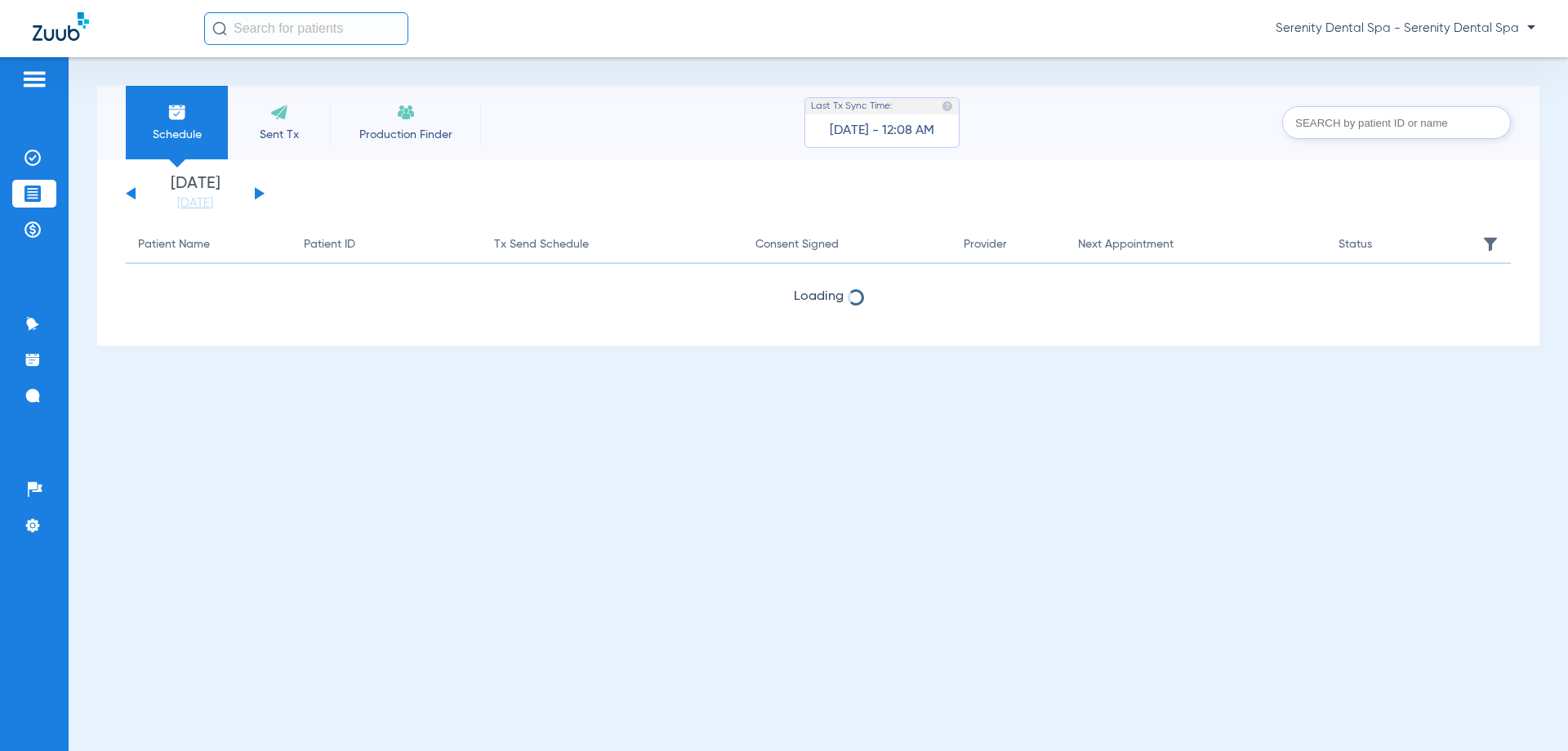 scroll, scrollTop: 0, scrollLeft: 0, axis: both 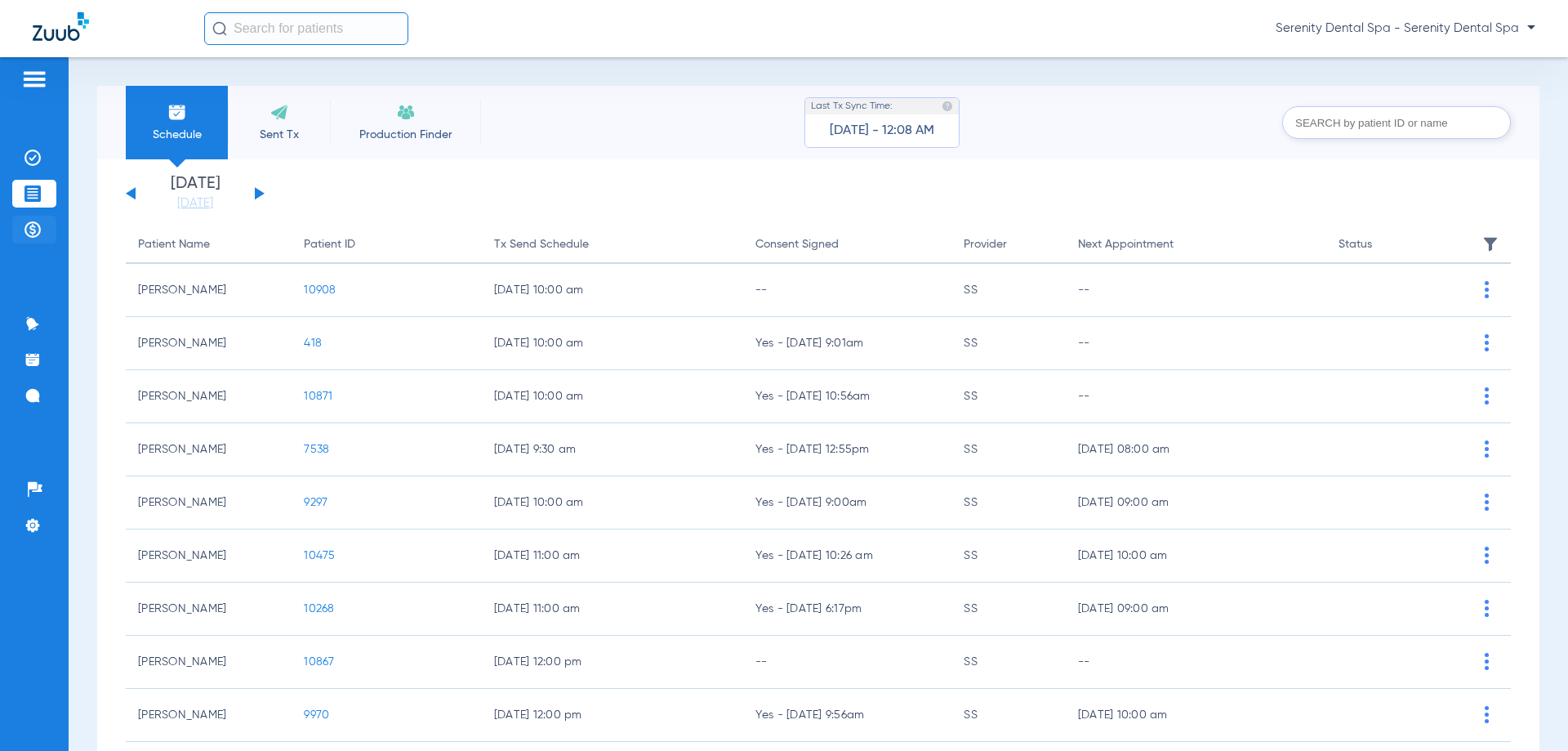 click 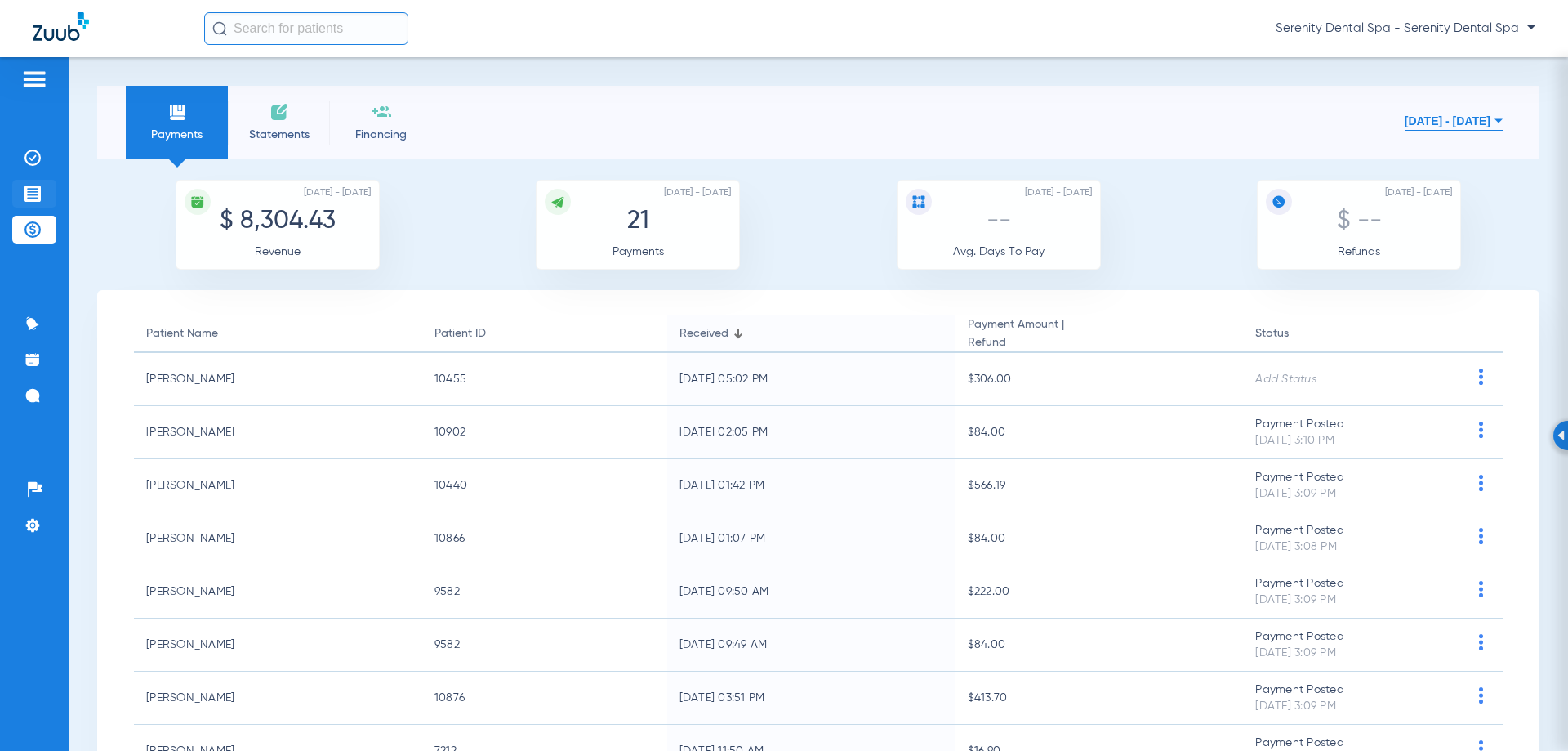 click 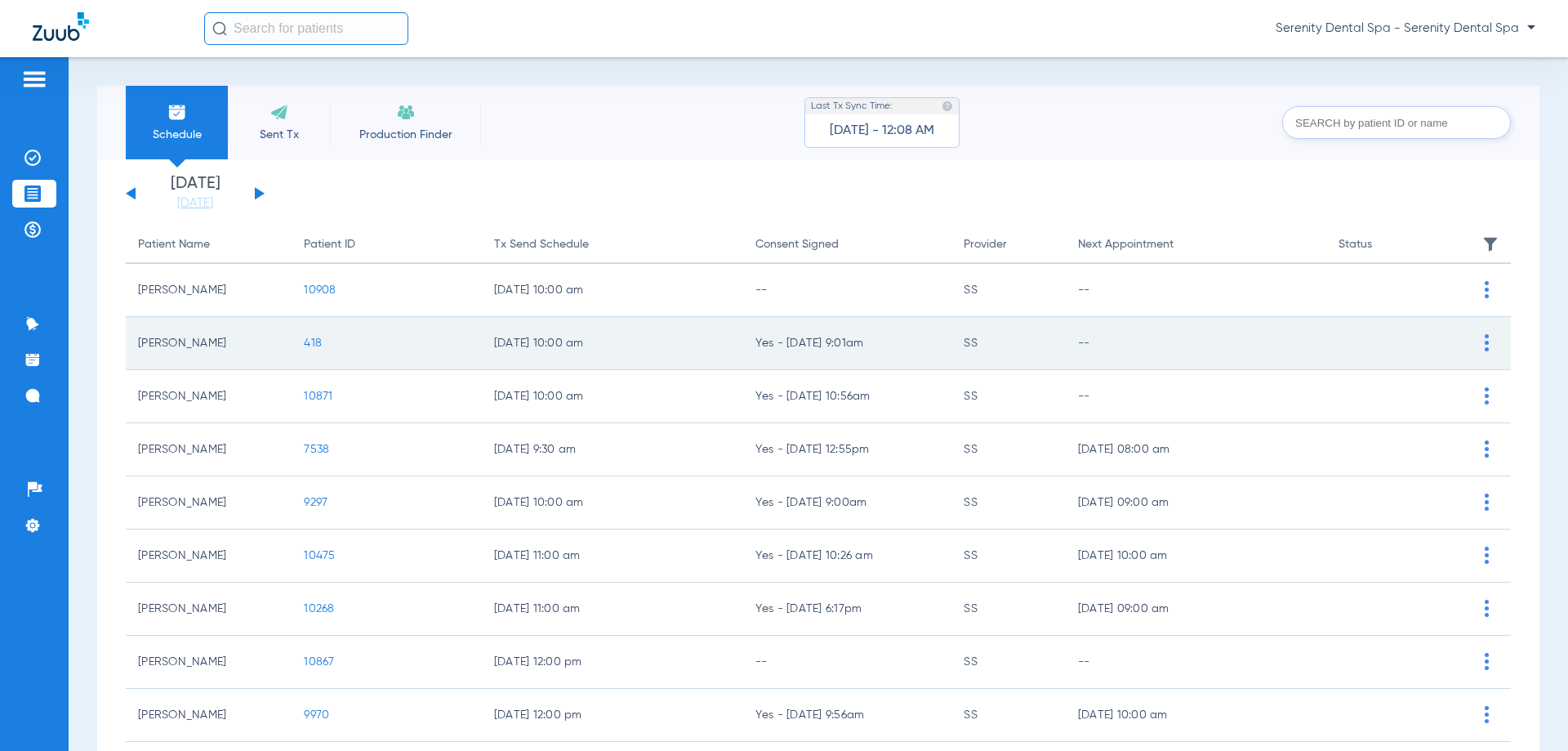 click on "418" 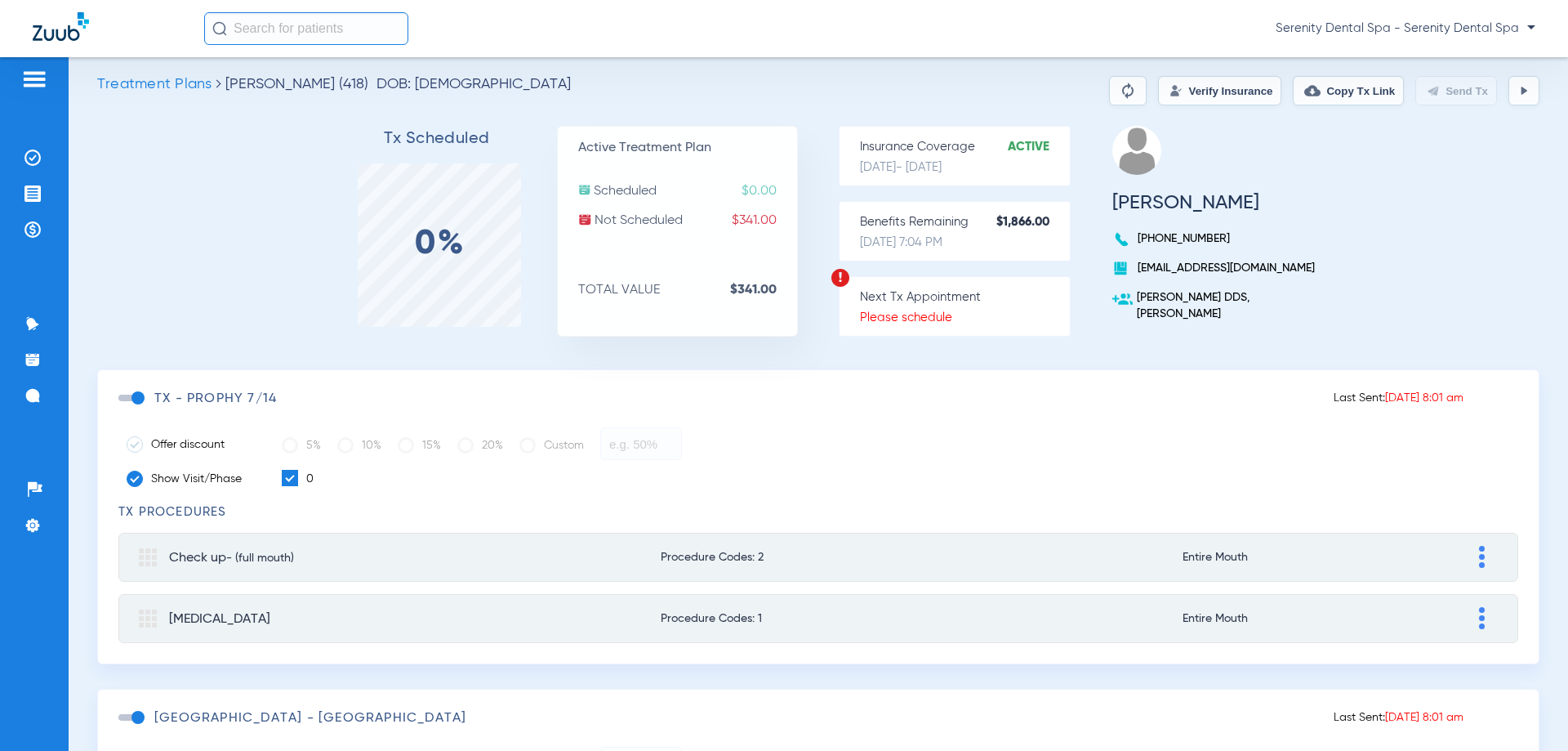 scroll, scrollTop: 0, scrollLeft: 0, axis: both 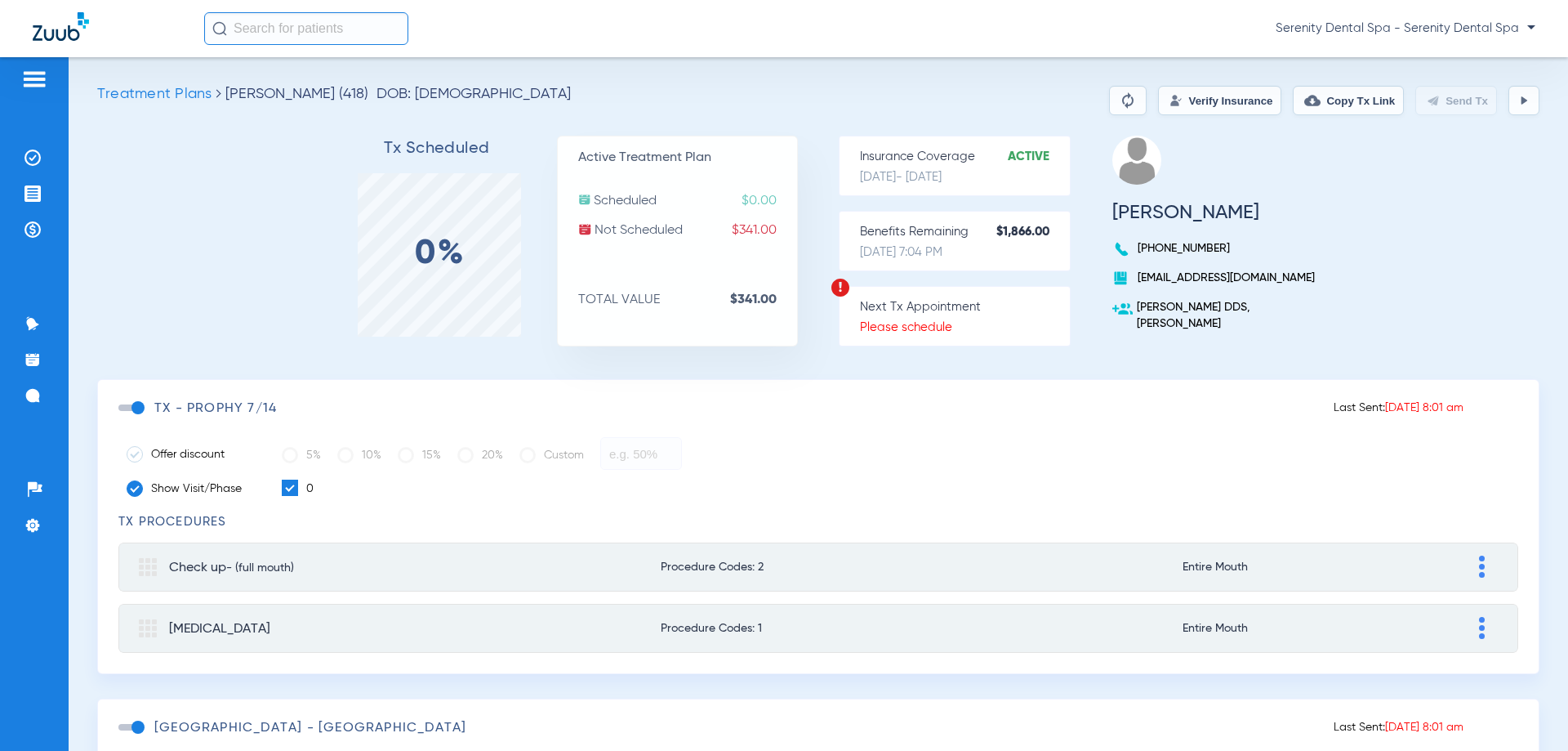 click 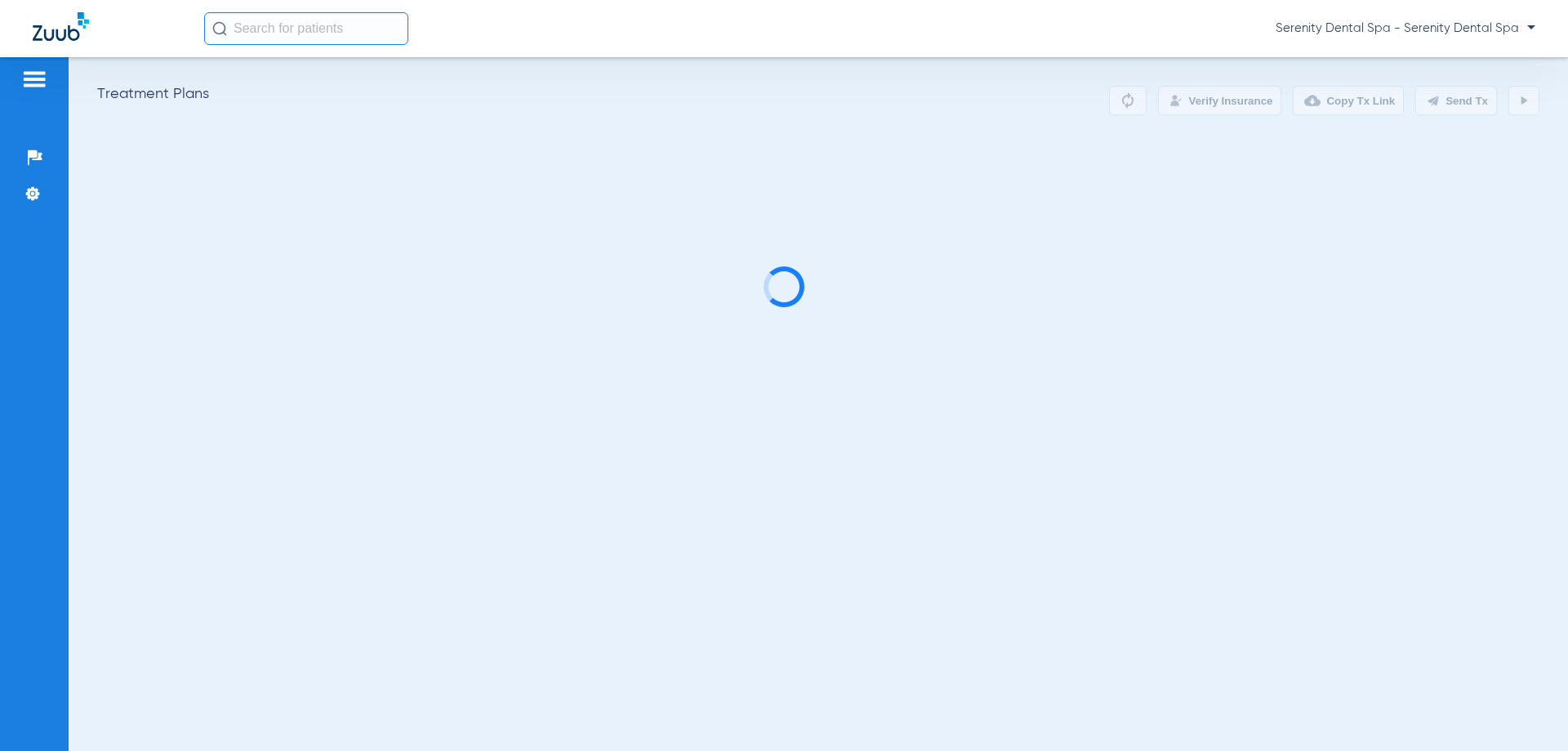scroll, scrollTop: 0, scrollLeft: 0, axis: both 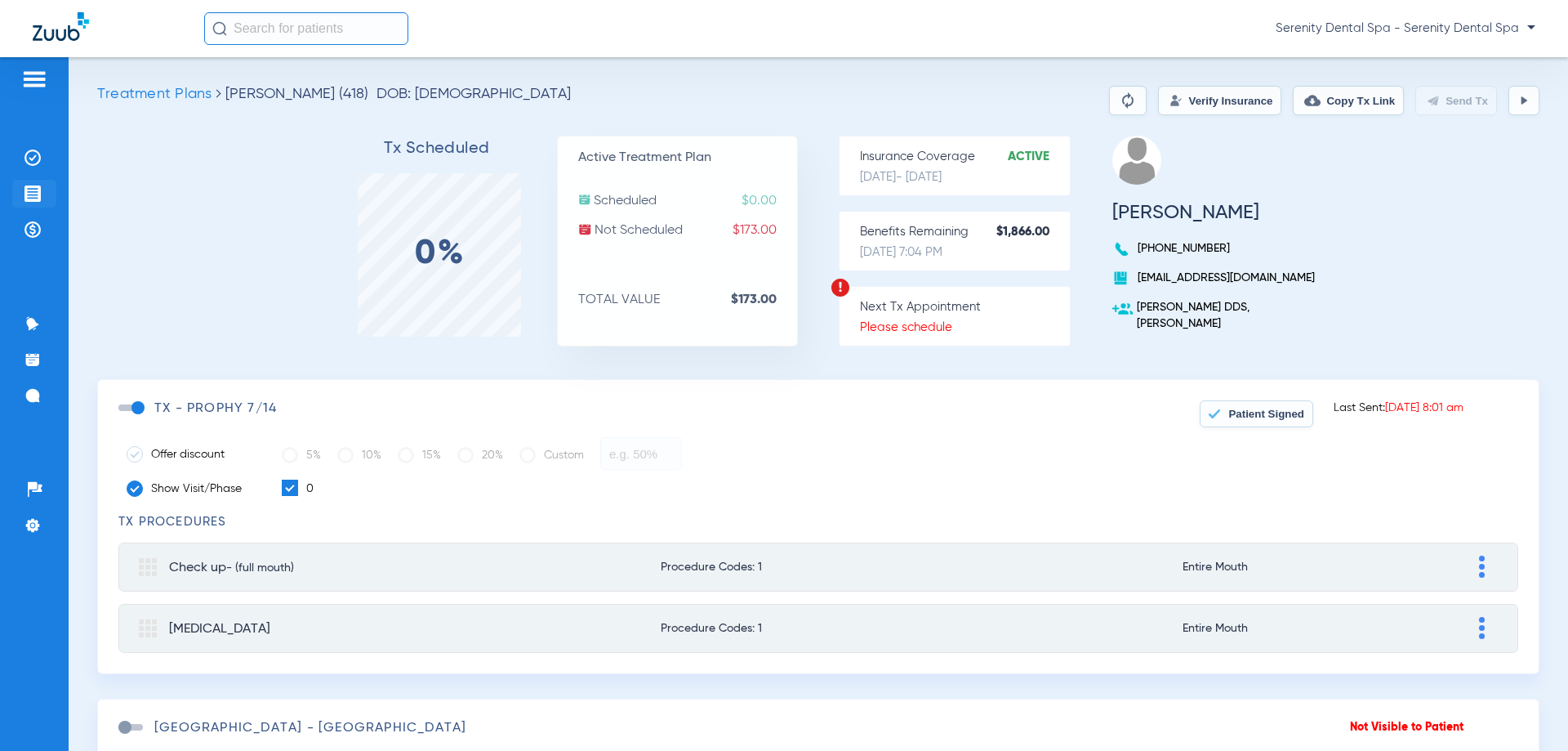click 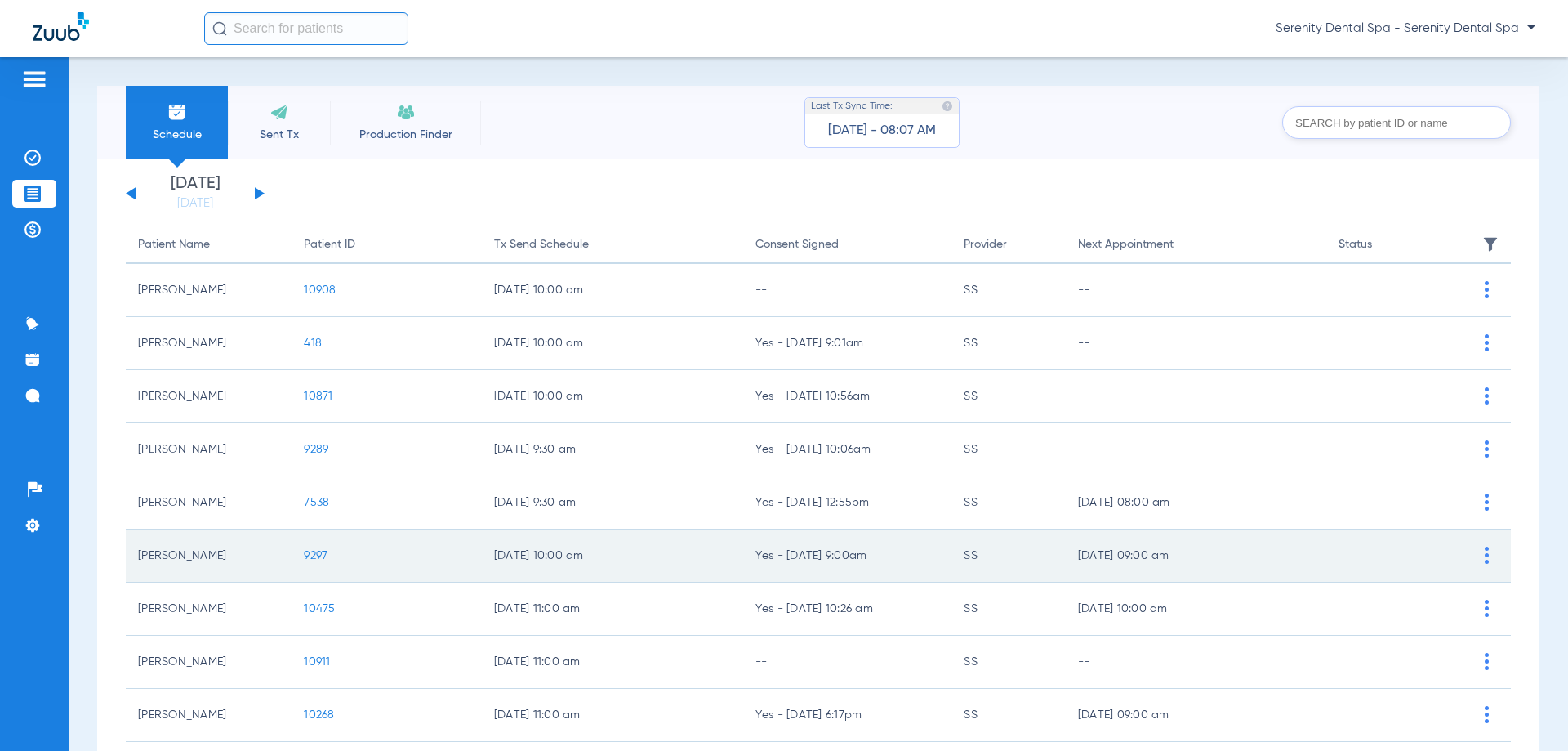 click on "9297" 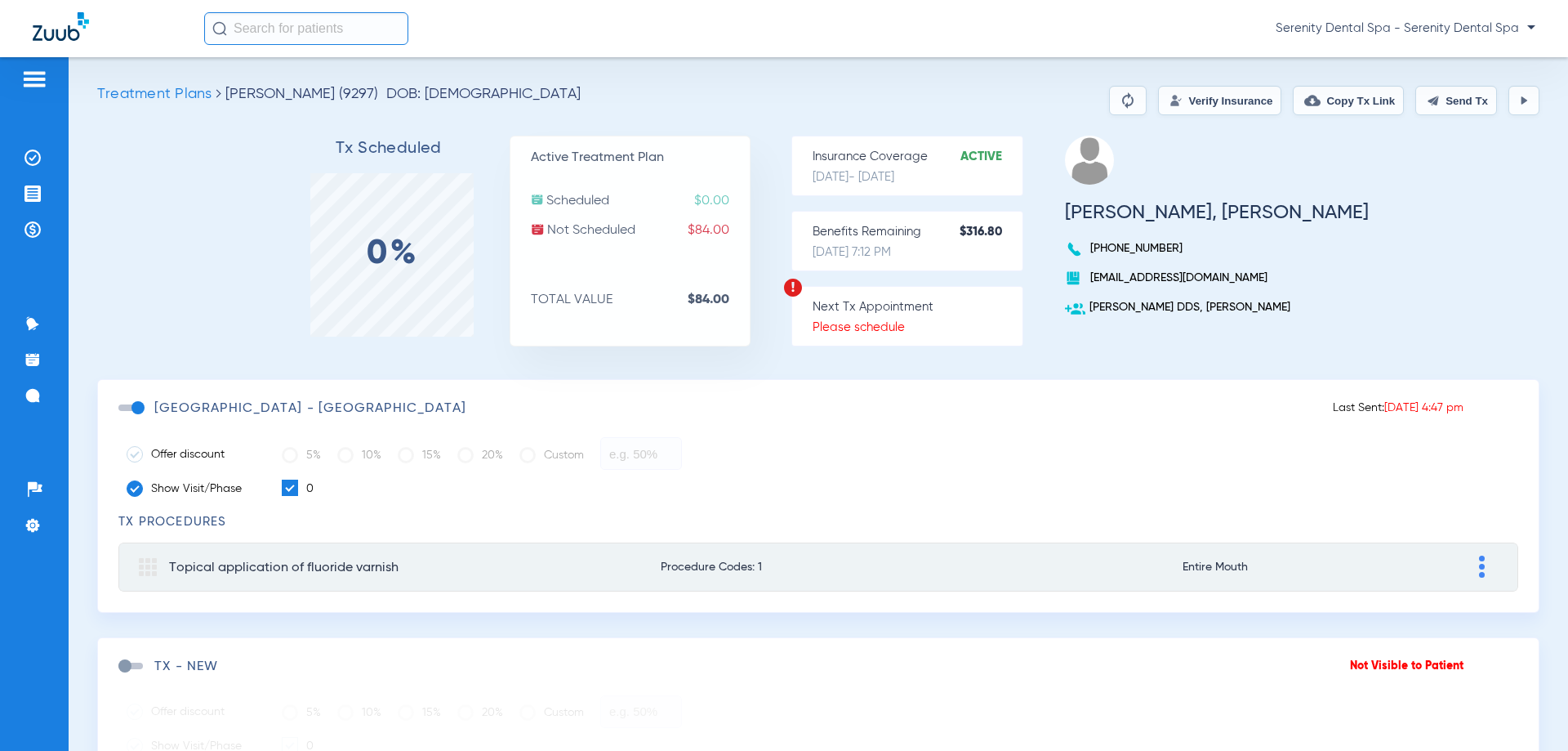 click 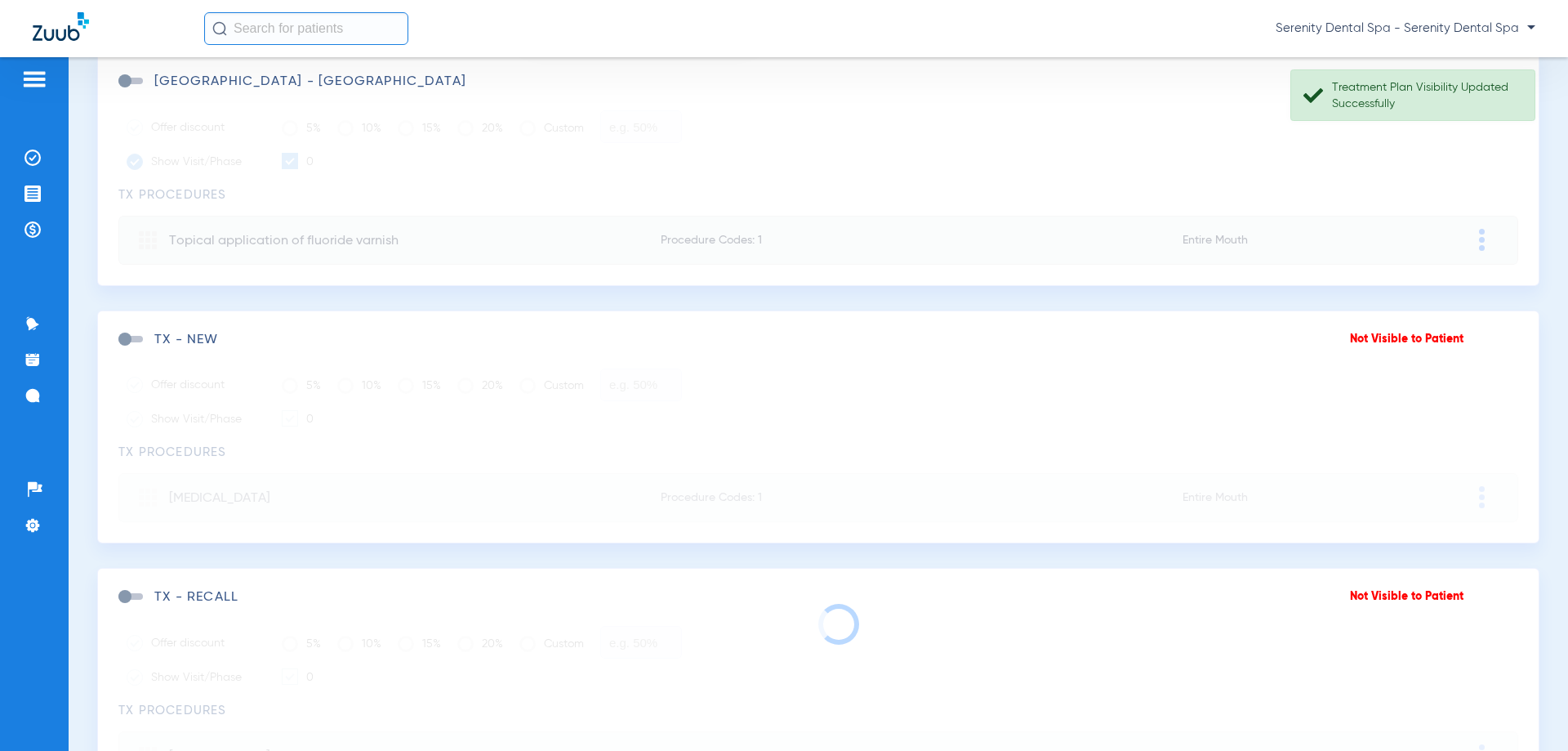 scroll, scrollTop: 428, scrollLeft: 0, axis: vertical 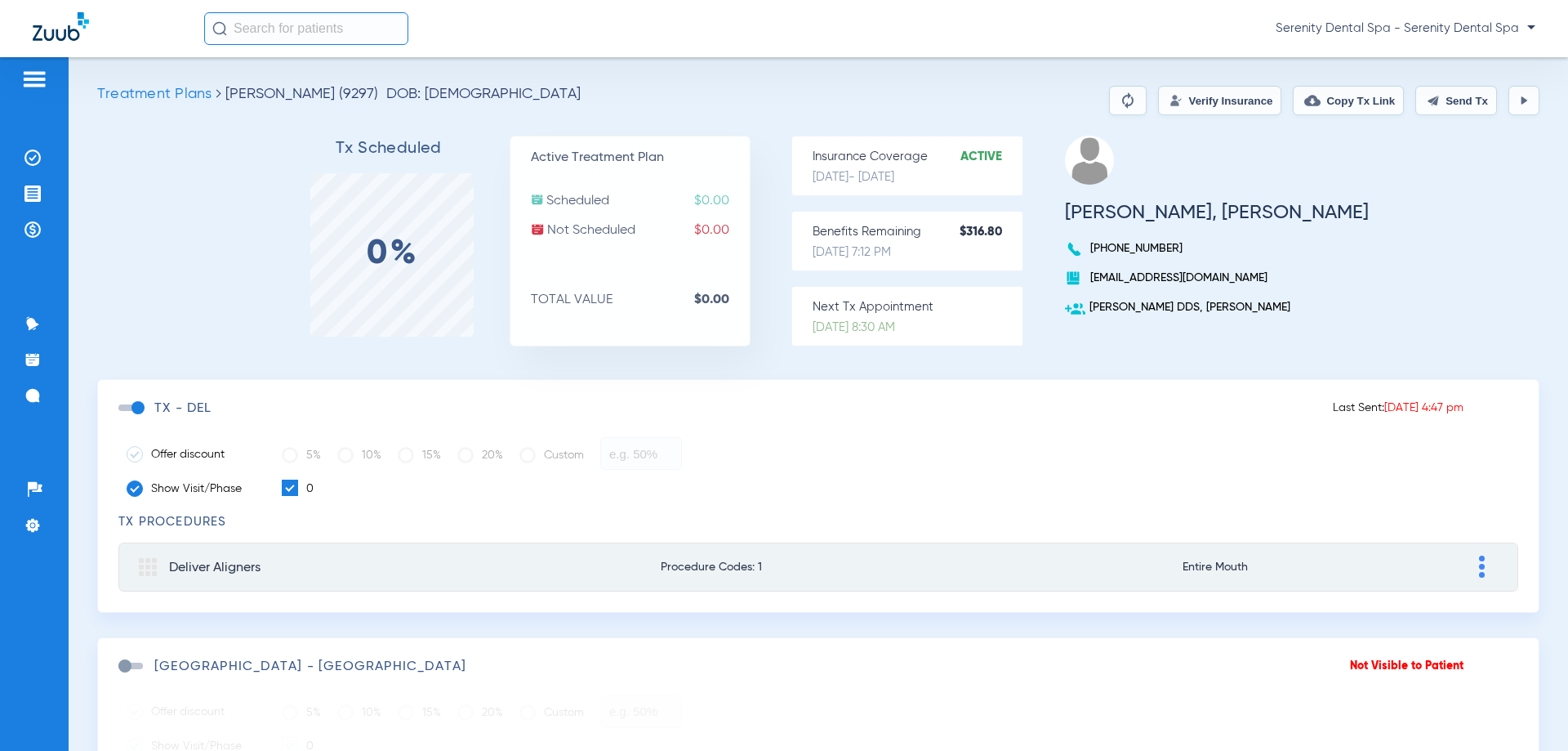 click on "Send Tx" 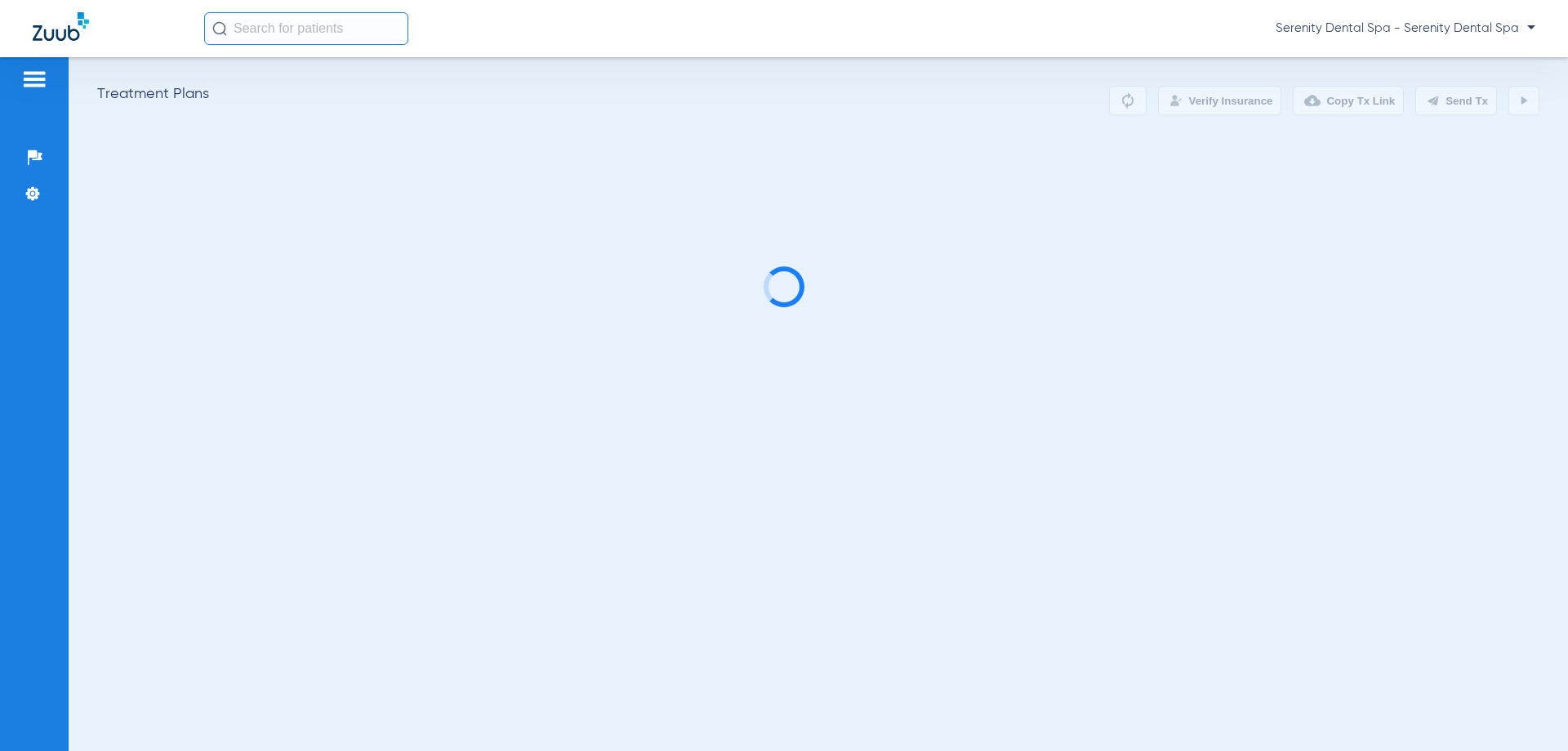 scroll, scrollTop: 0, scrollLeft: 0, axis: both 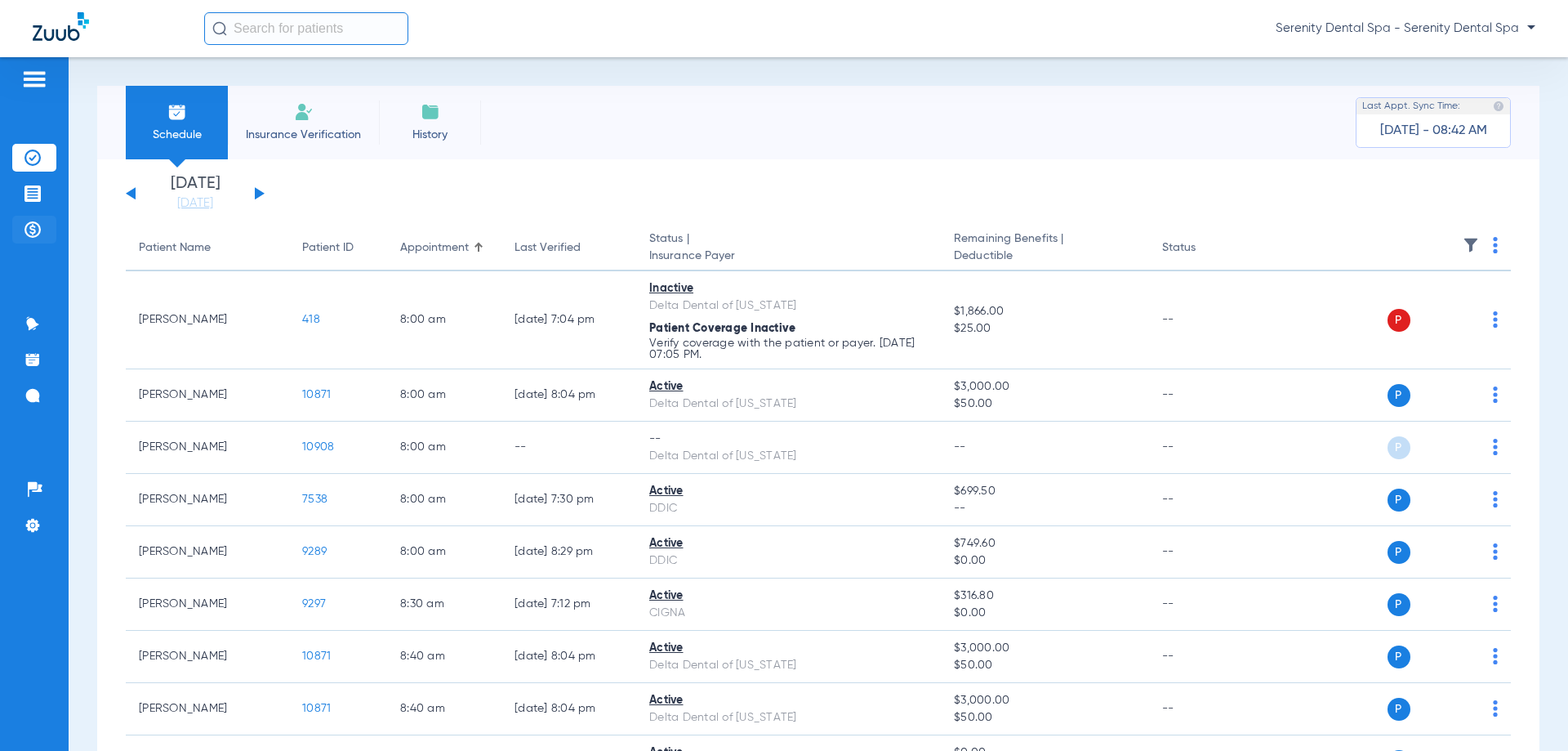 click 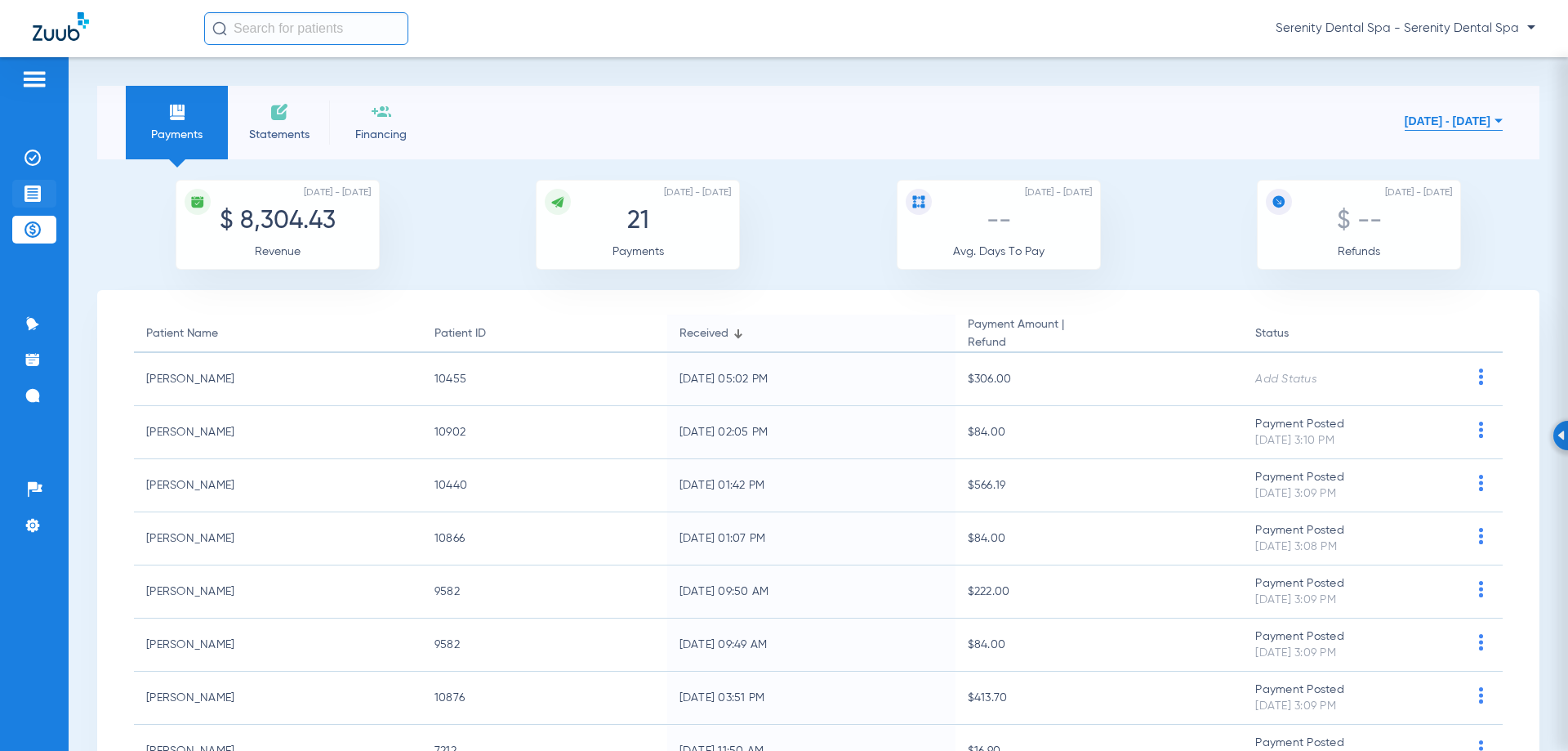 click on "Treatment Acceptance" 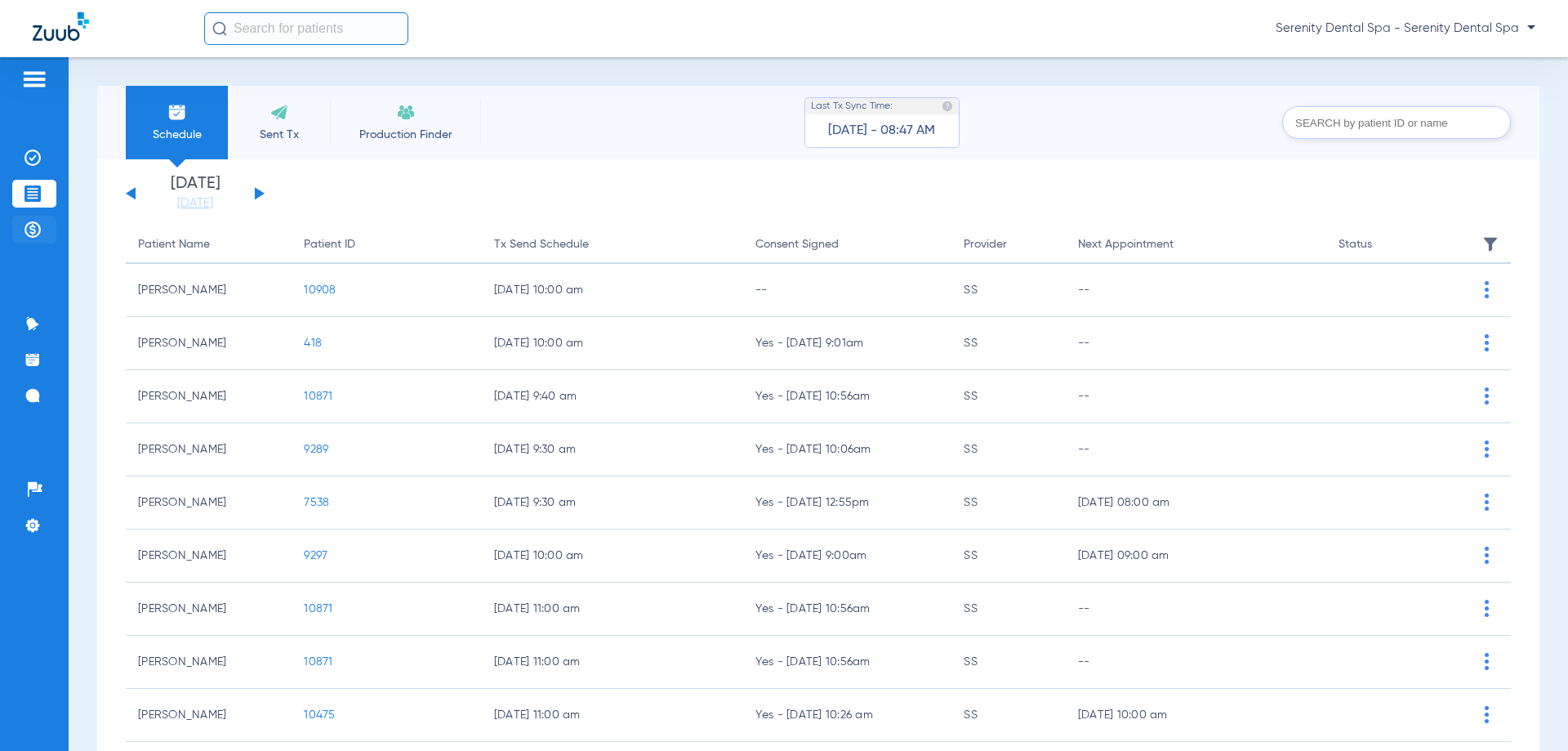 click 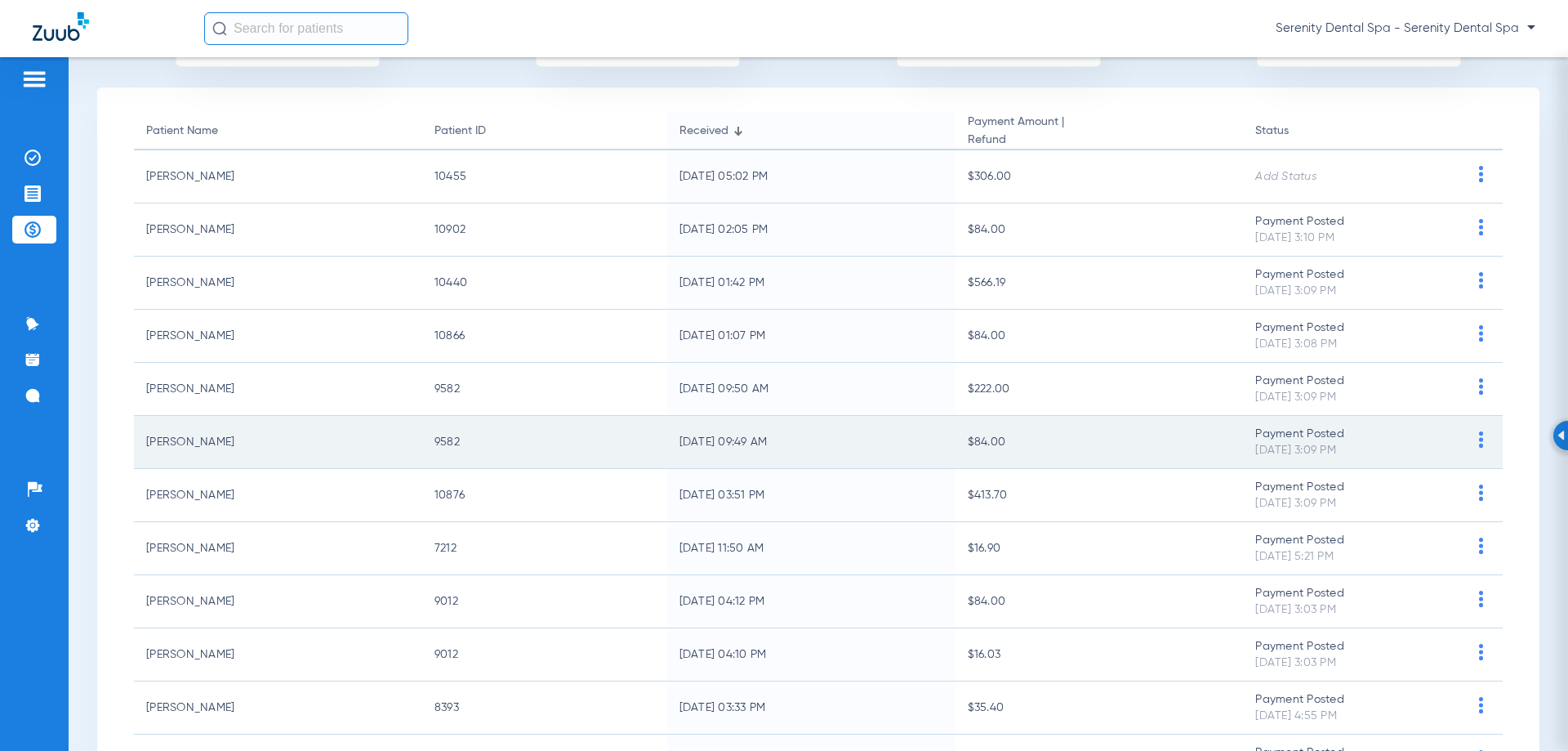 scroll, scrollTop: 245, scrollLeft: 0, axis: vertical 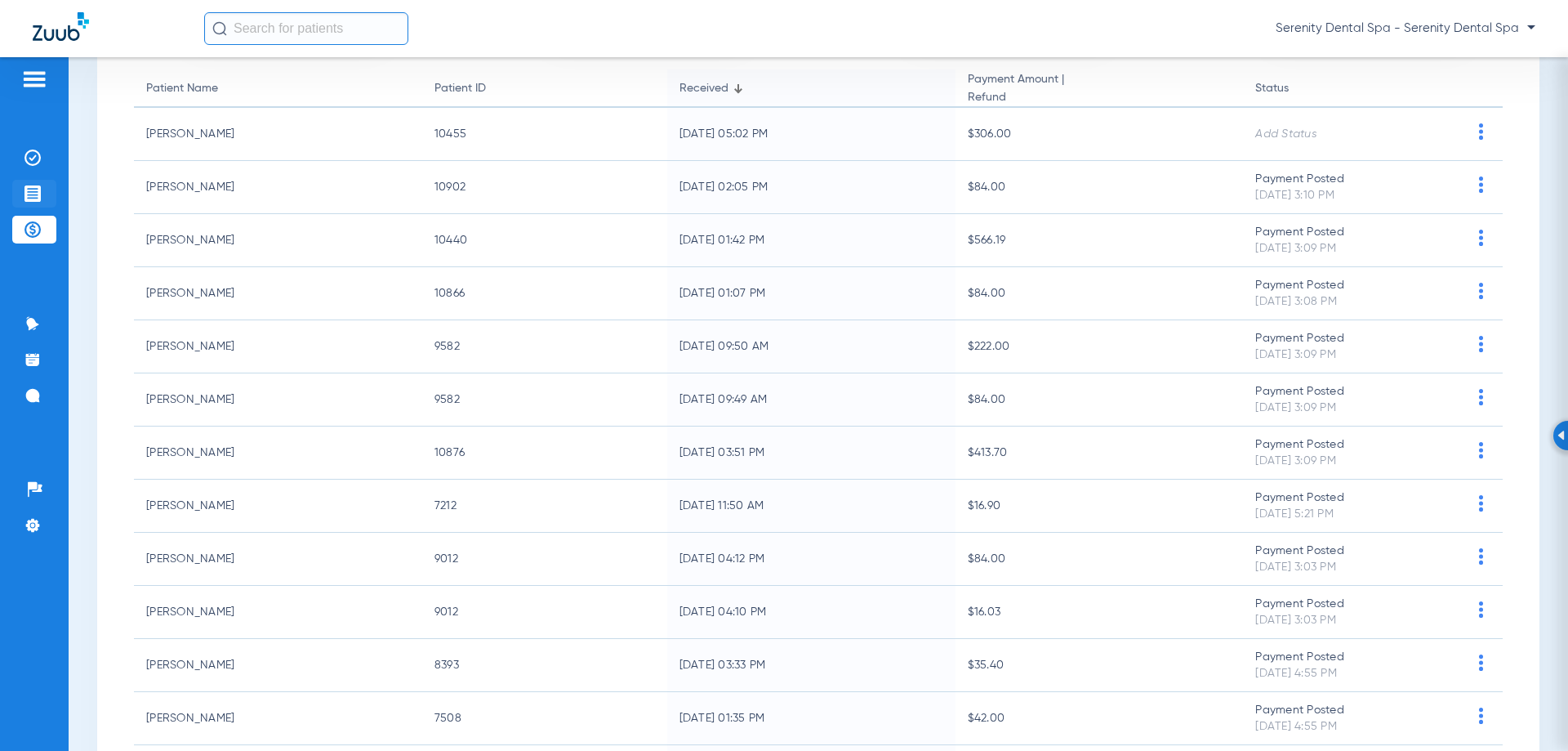 click 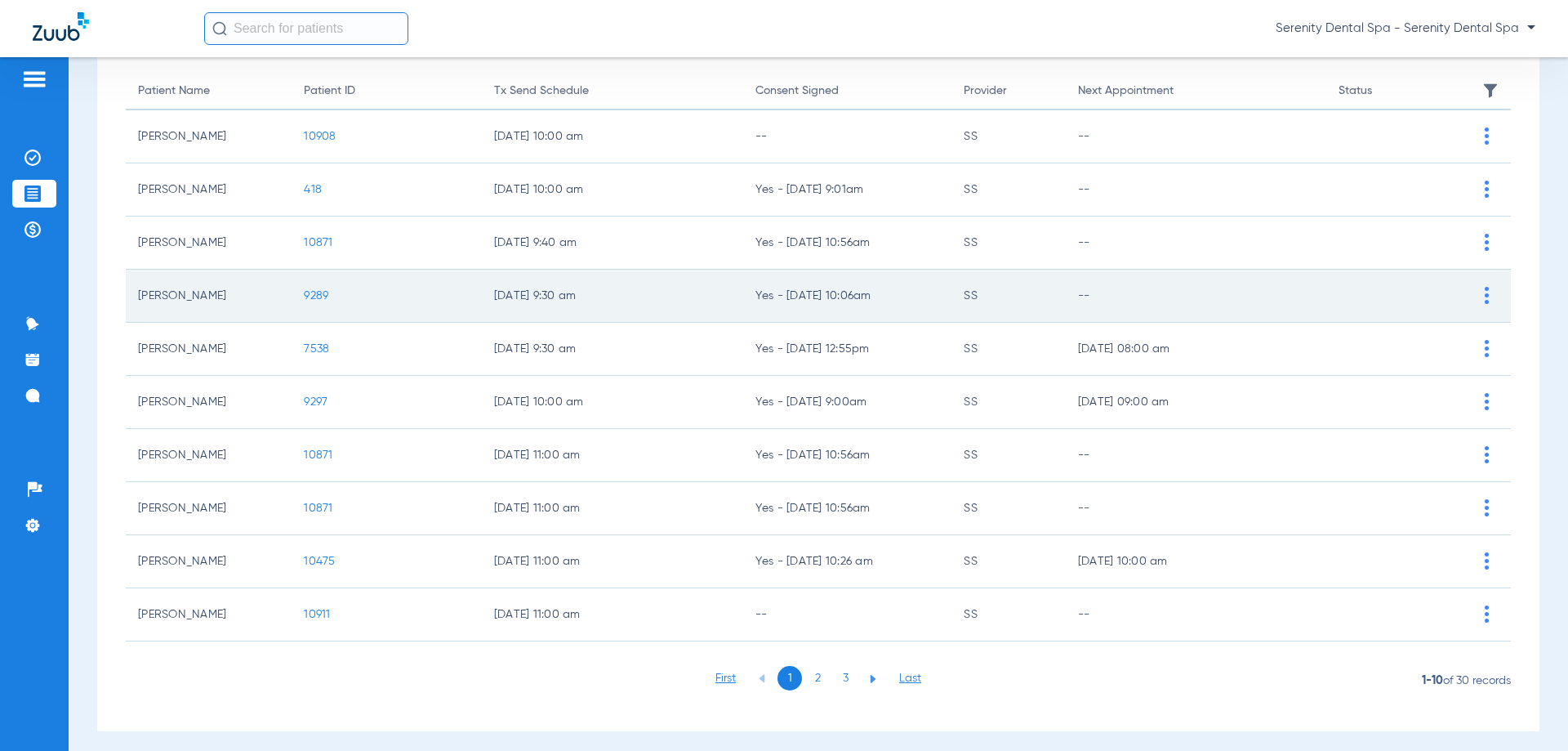 scroll, scrollTop: 163, scrollLeft: 0, axis: vertical 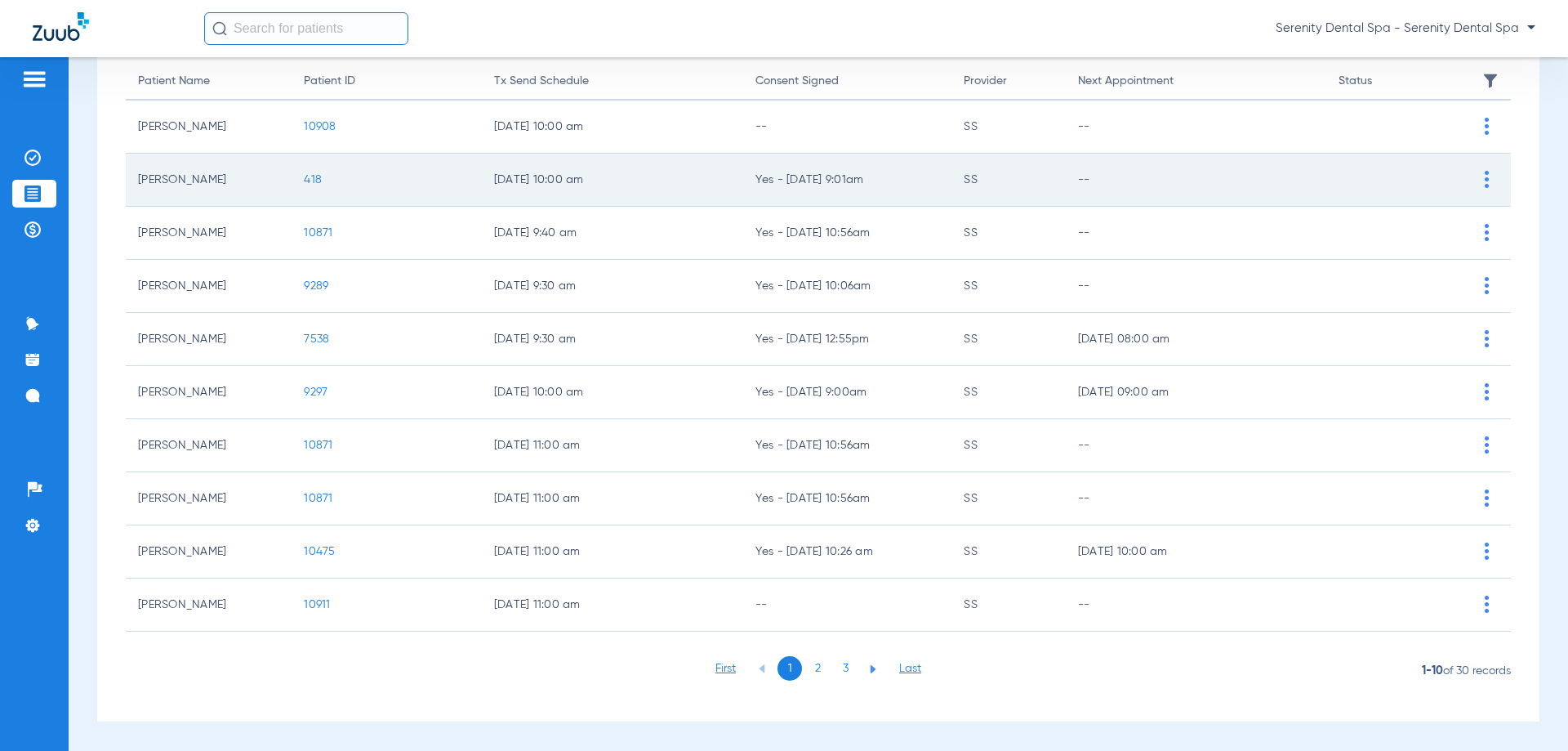 click on "418" 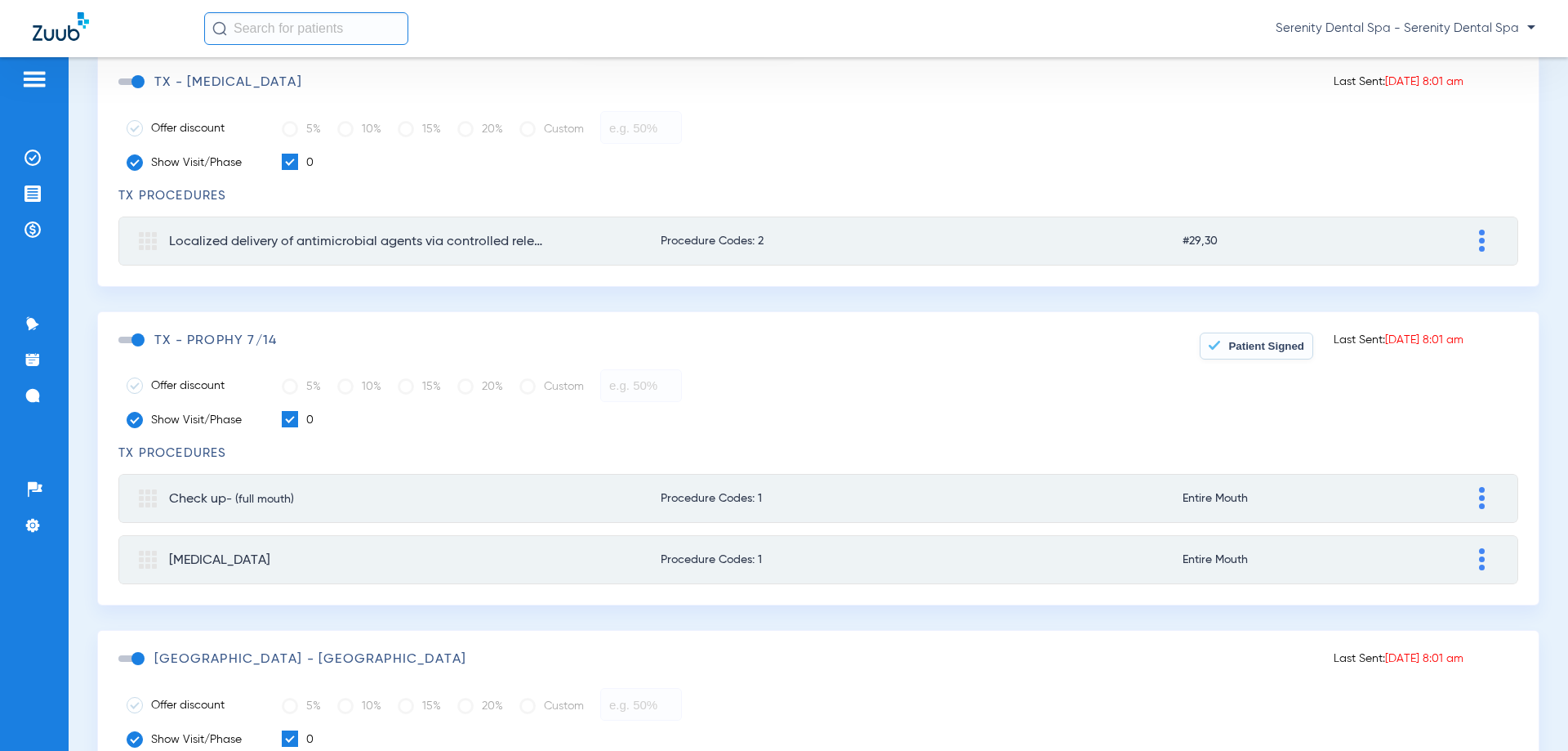 scroll, scrollTop: 327, scrollLeft: 0, axis: vertical 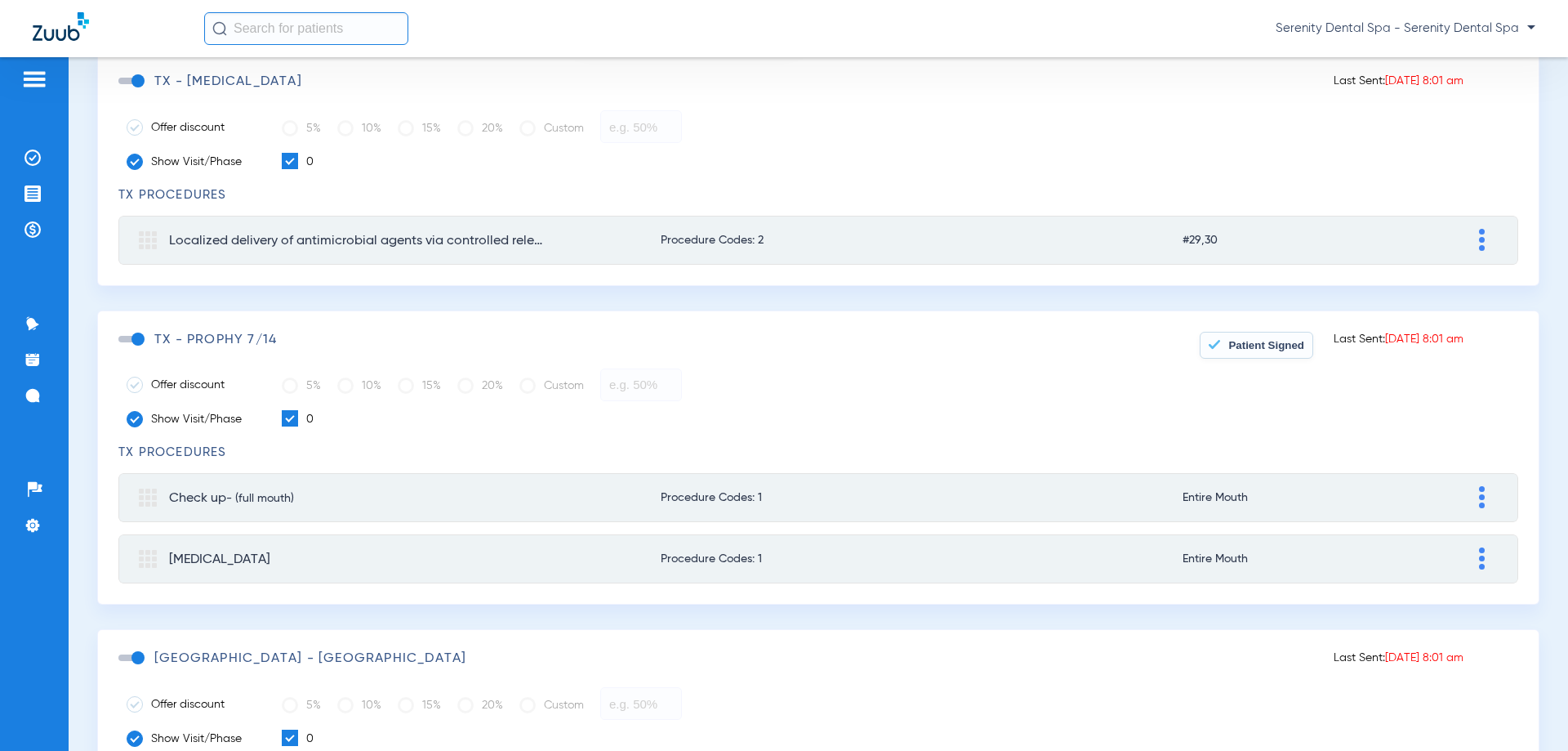 drag, startPoint x: 27, startPoint y: 193, endPoint x: 18, endPoint y: 250, distance: 57.70615 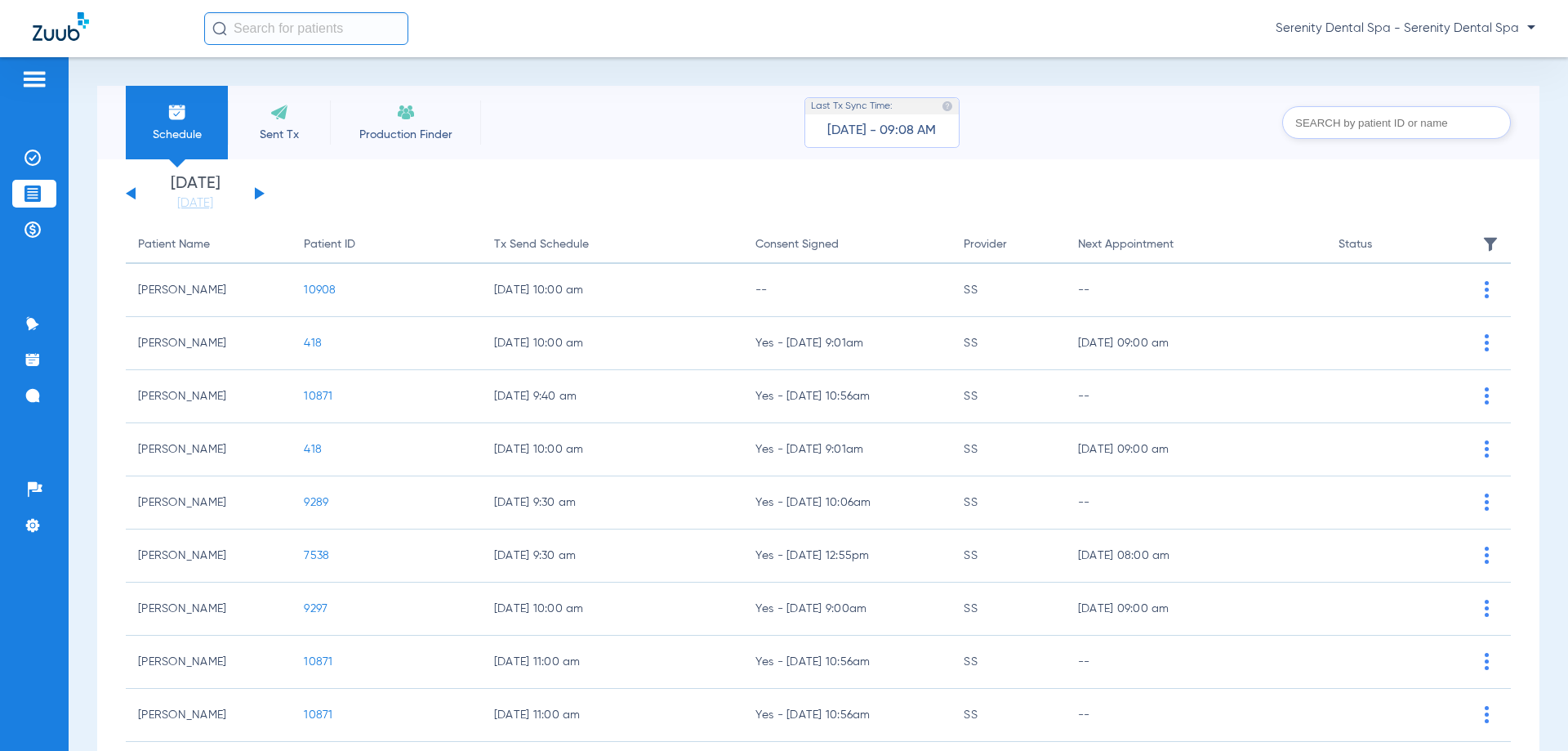 click on "10908" 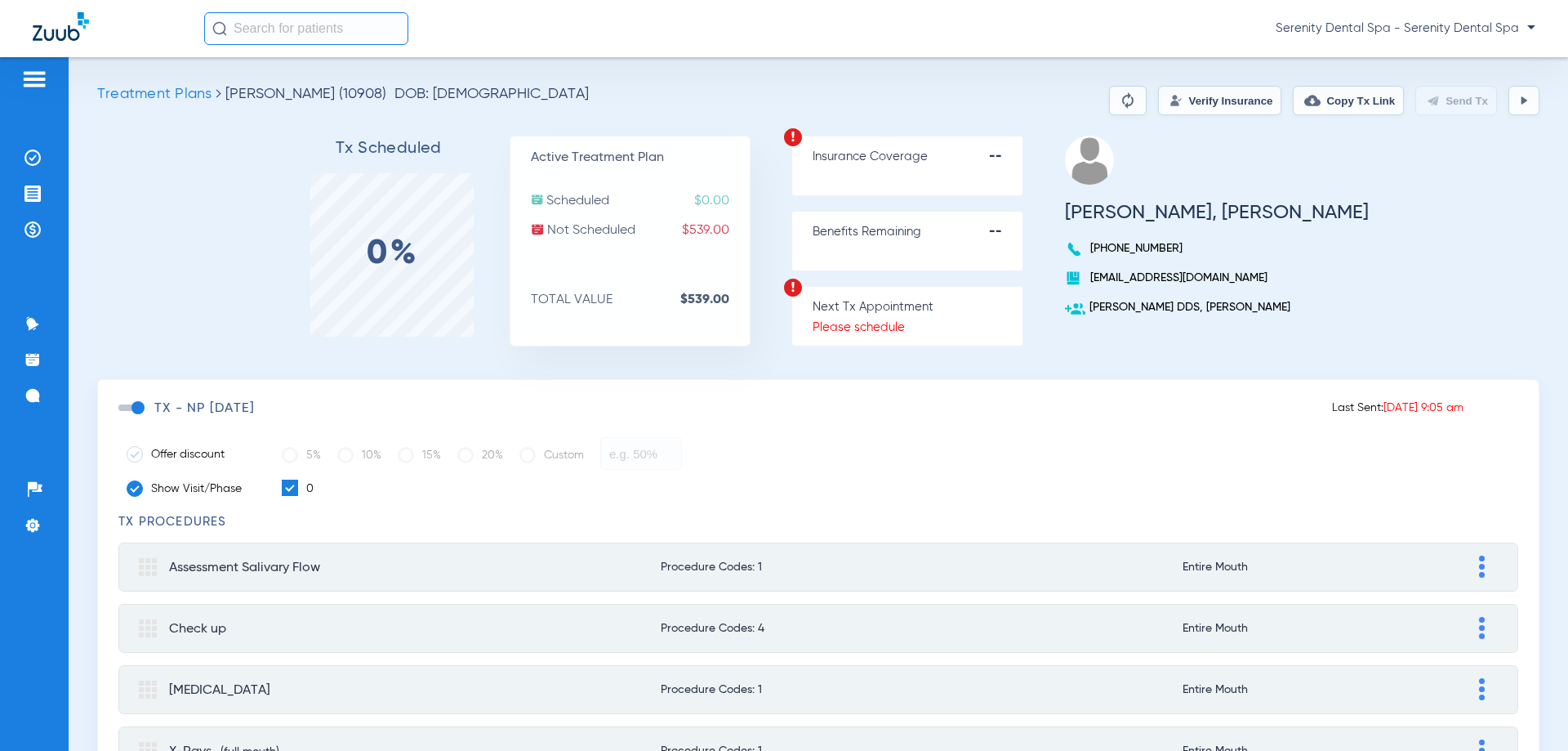 click 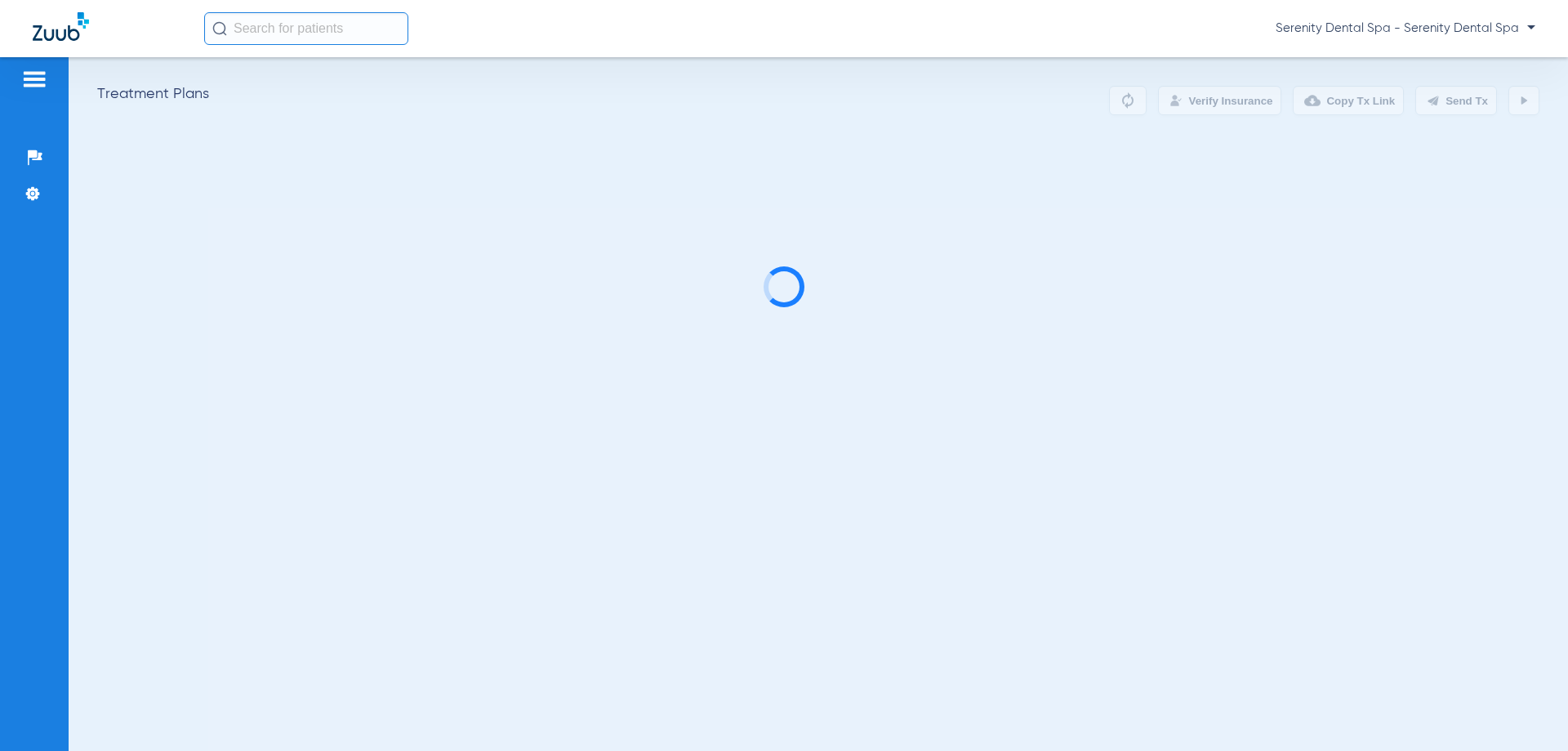 scroll, scrollTop: 0, scrollLeft: 0, axis: both 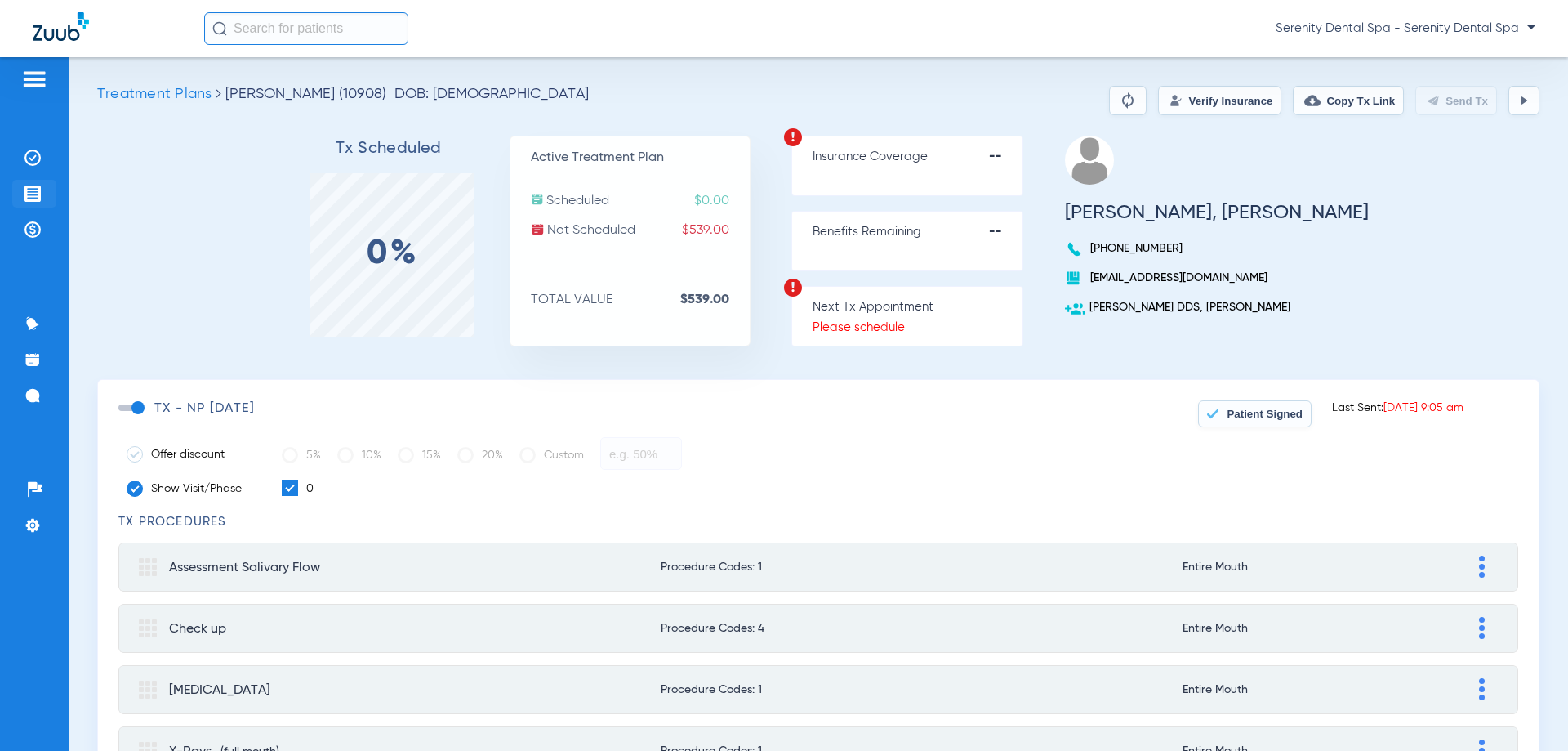 click 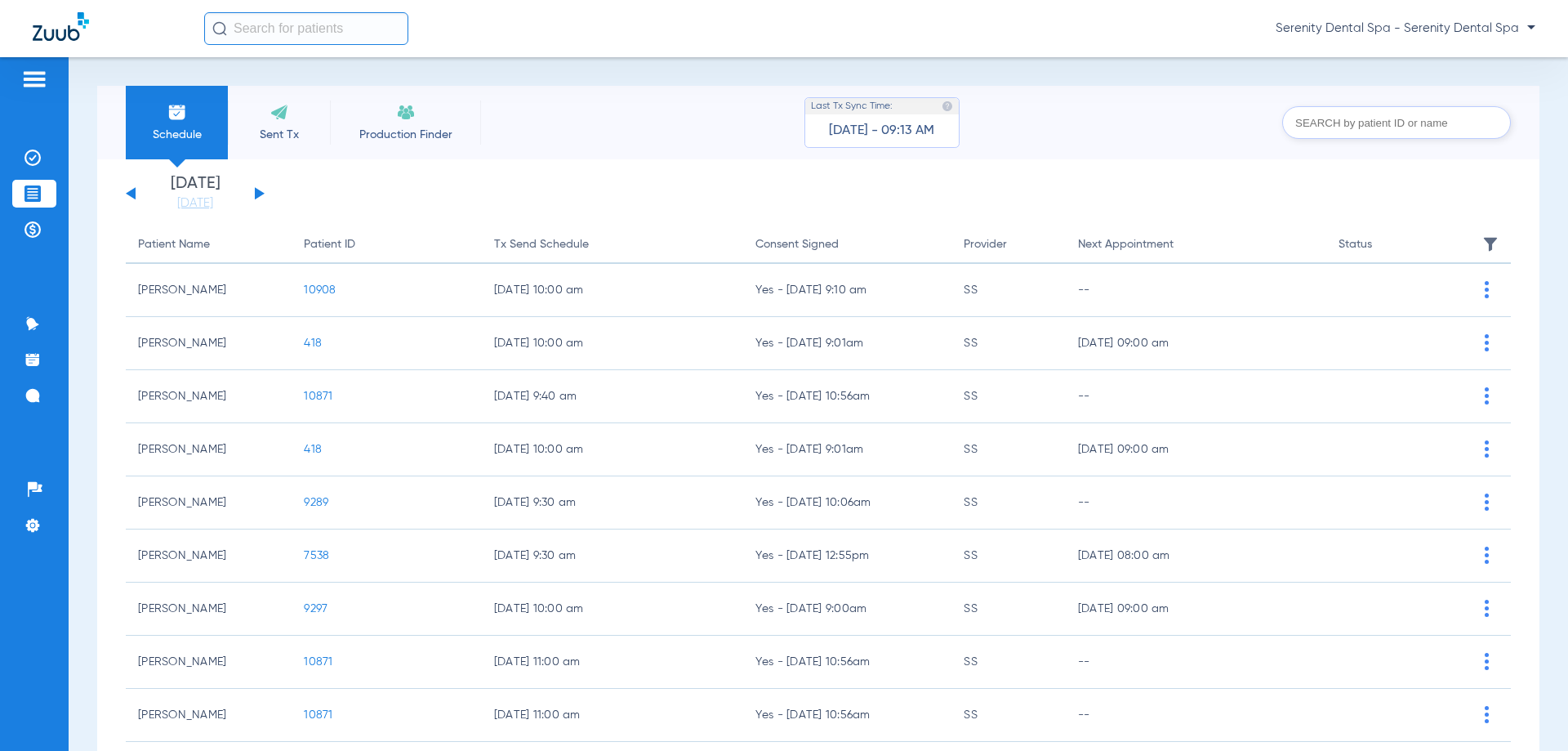 scroll, scrollTop: 0, scrollLeft: 0, axis: both 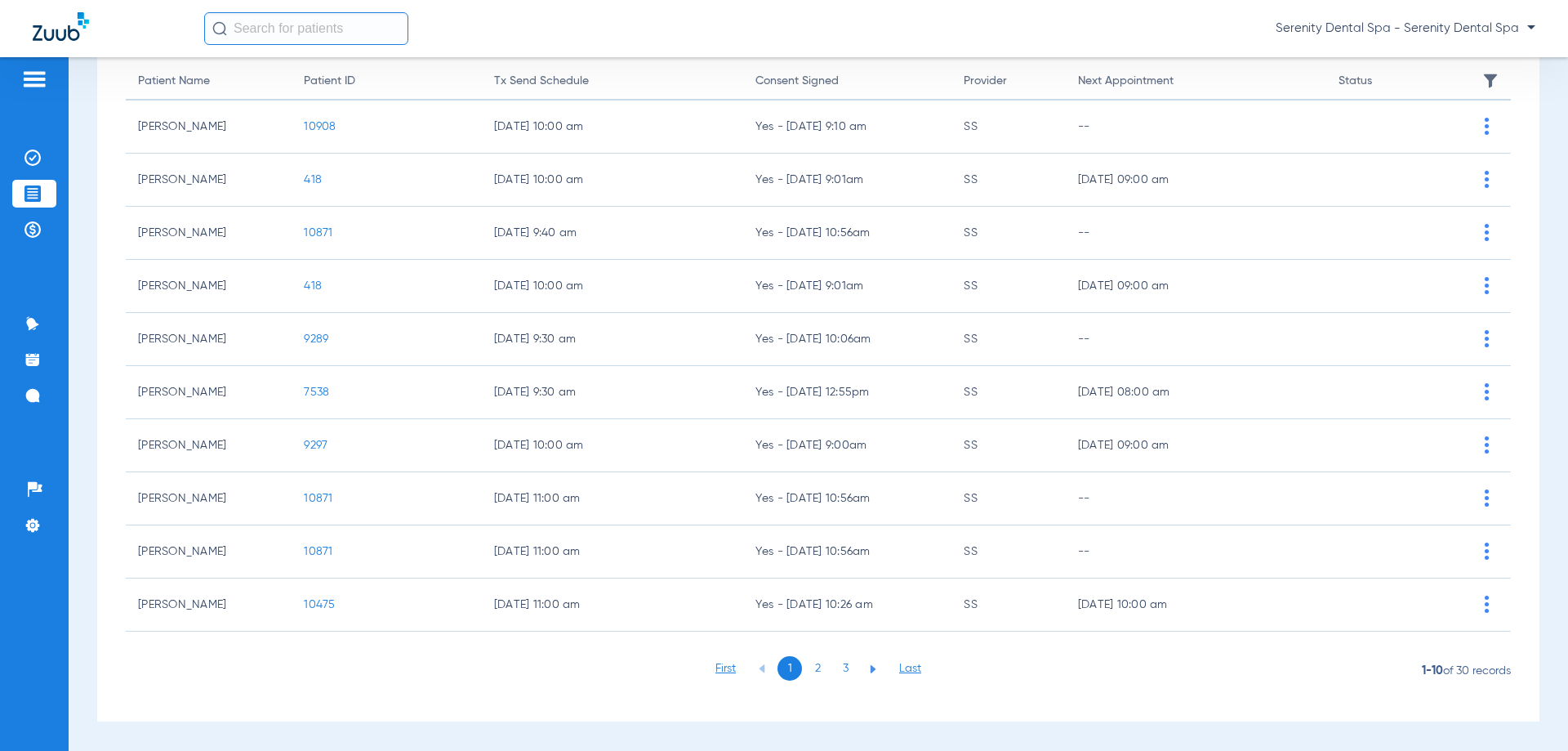 click on "2" 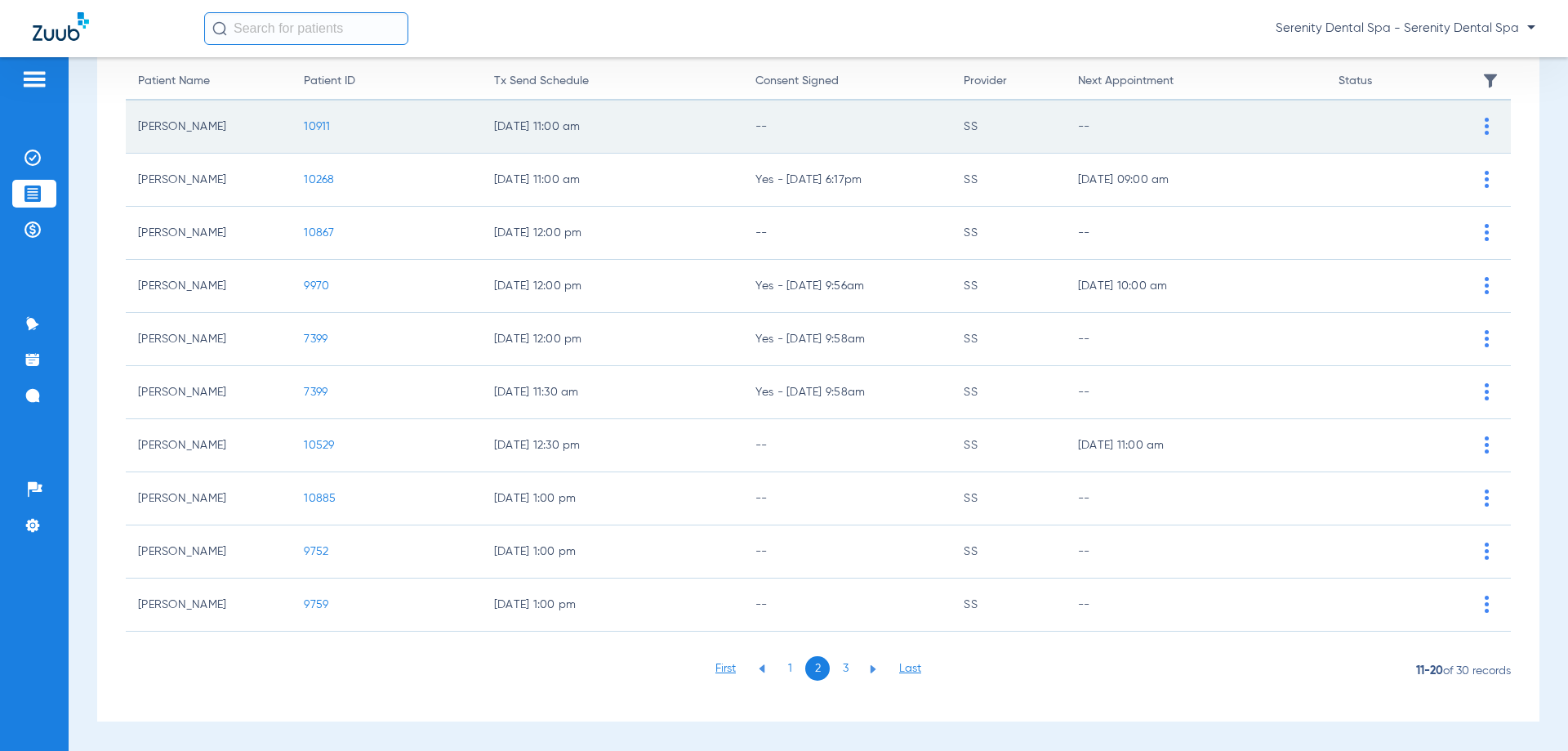 click on "10911" 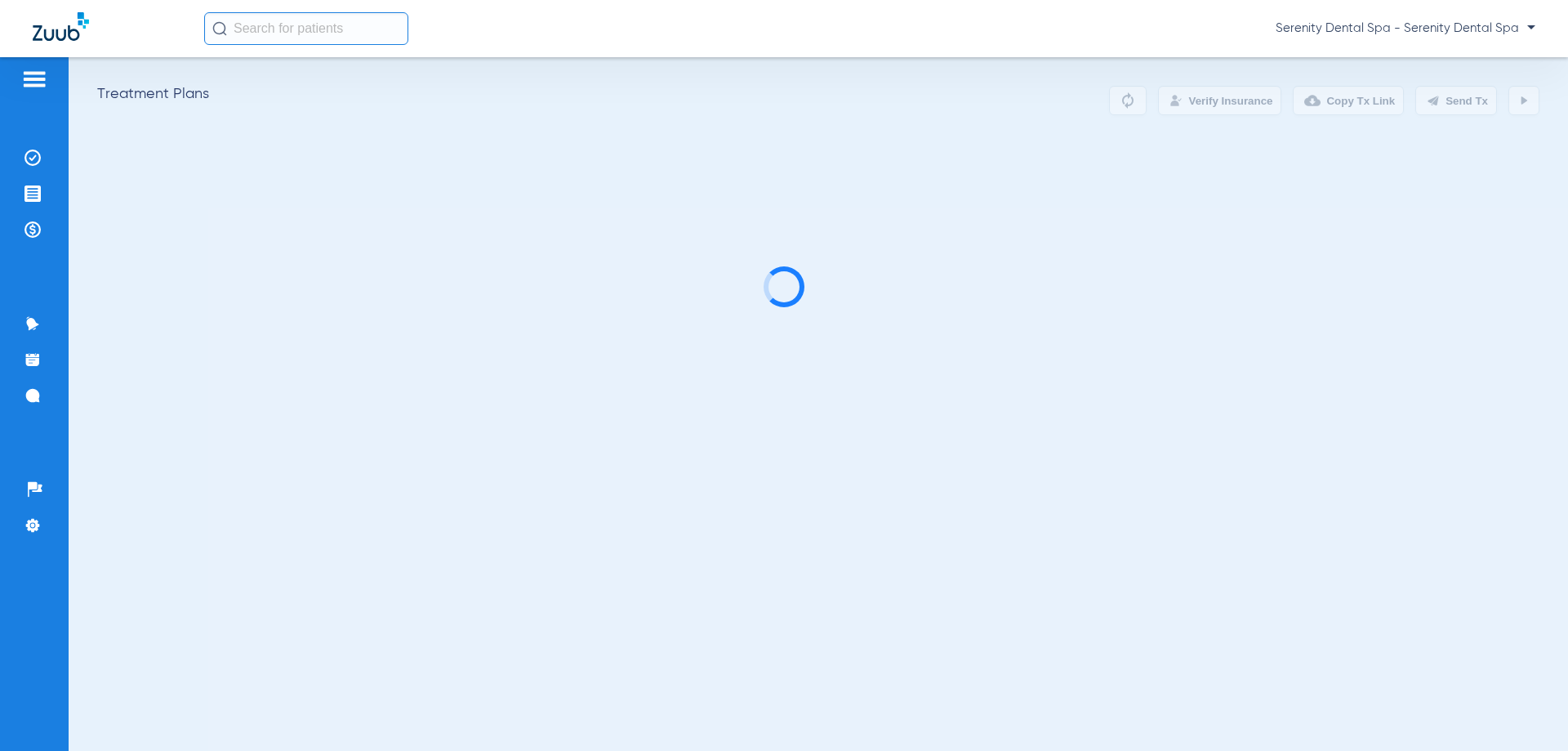 scroll, scrollTop: 0, scrollLeft: 0, axis: both 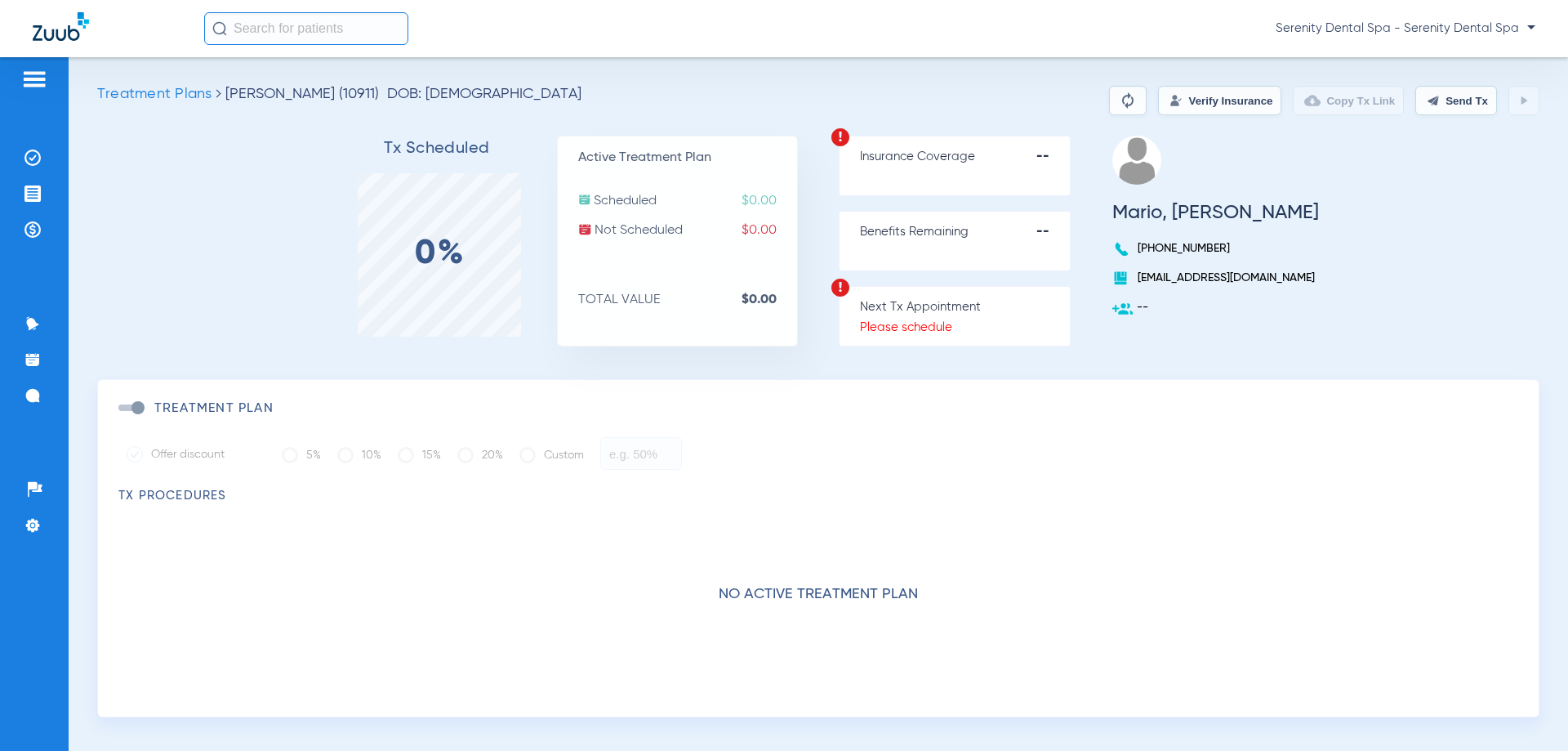 click on "Insurance Verification Treatment Acceptance Payments & A/R" 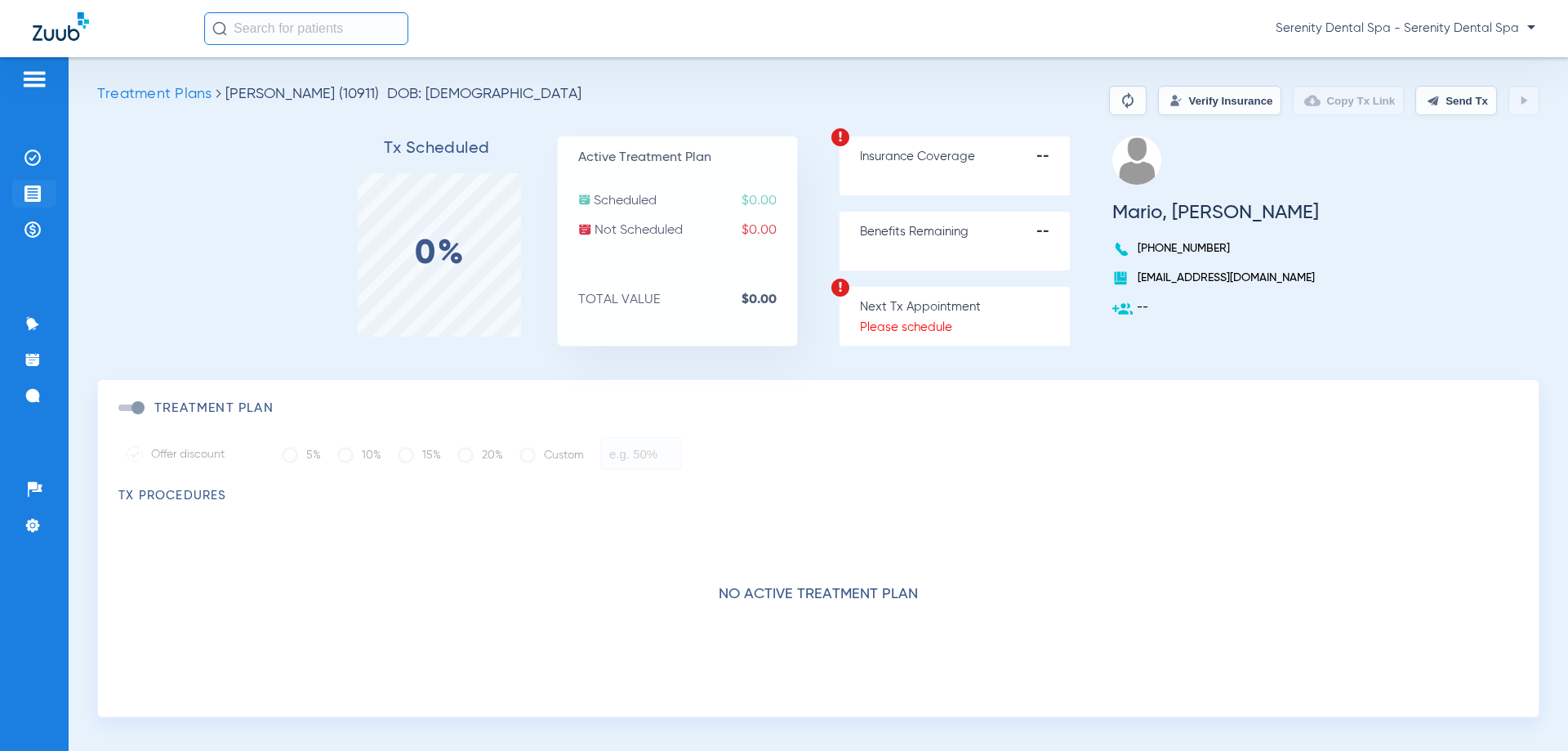 click 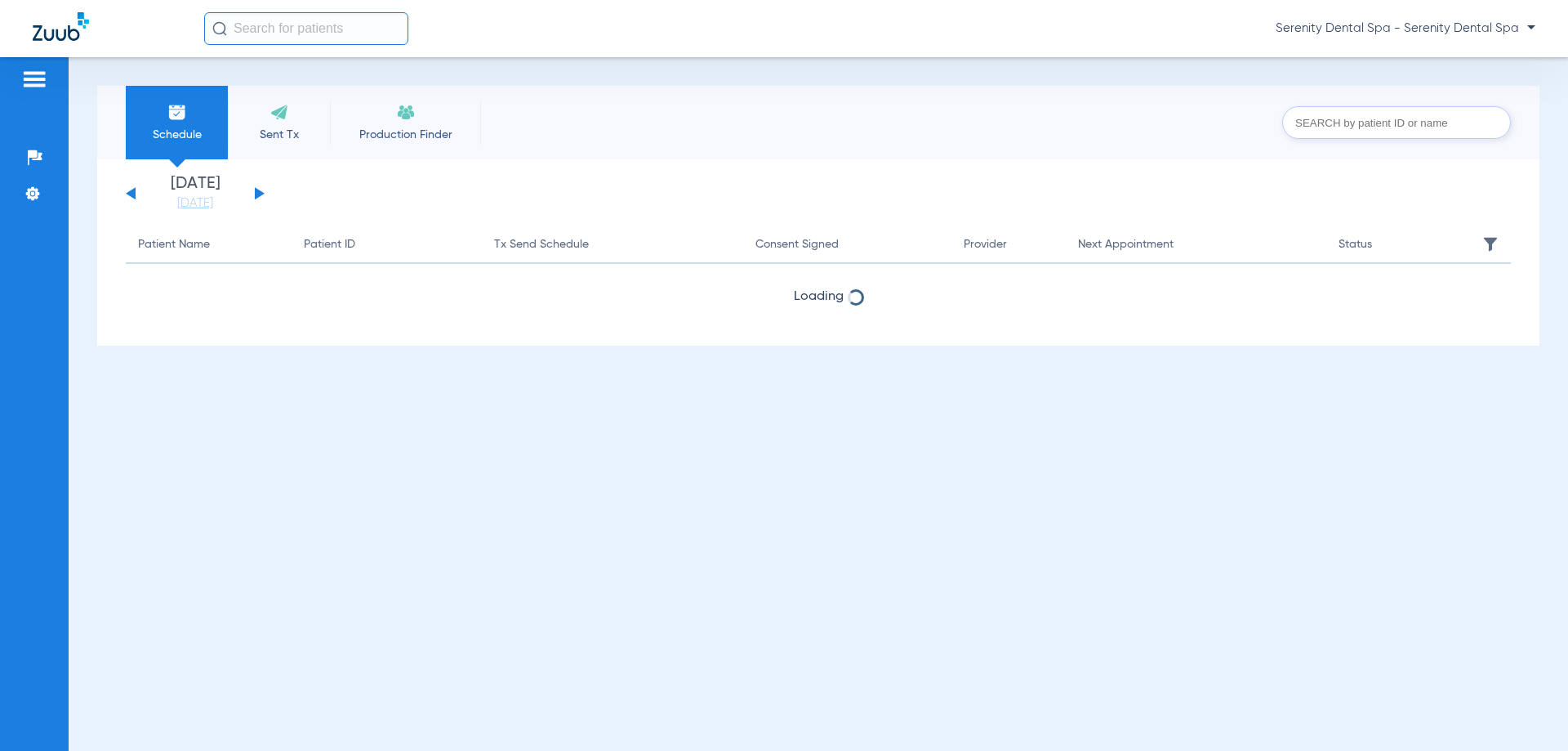 scroll, scrollTop: 0, scrollLeft: 0, axis: both 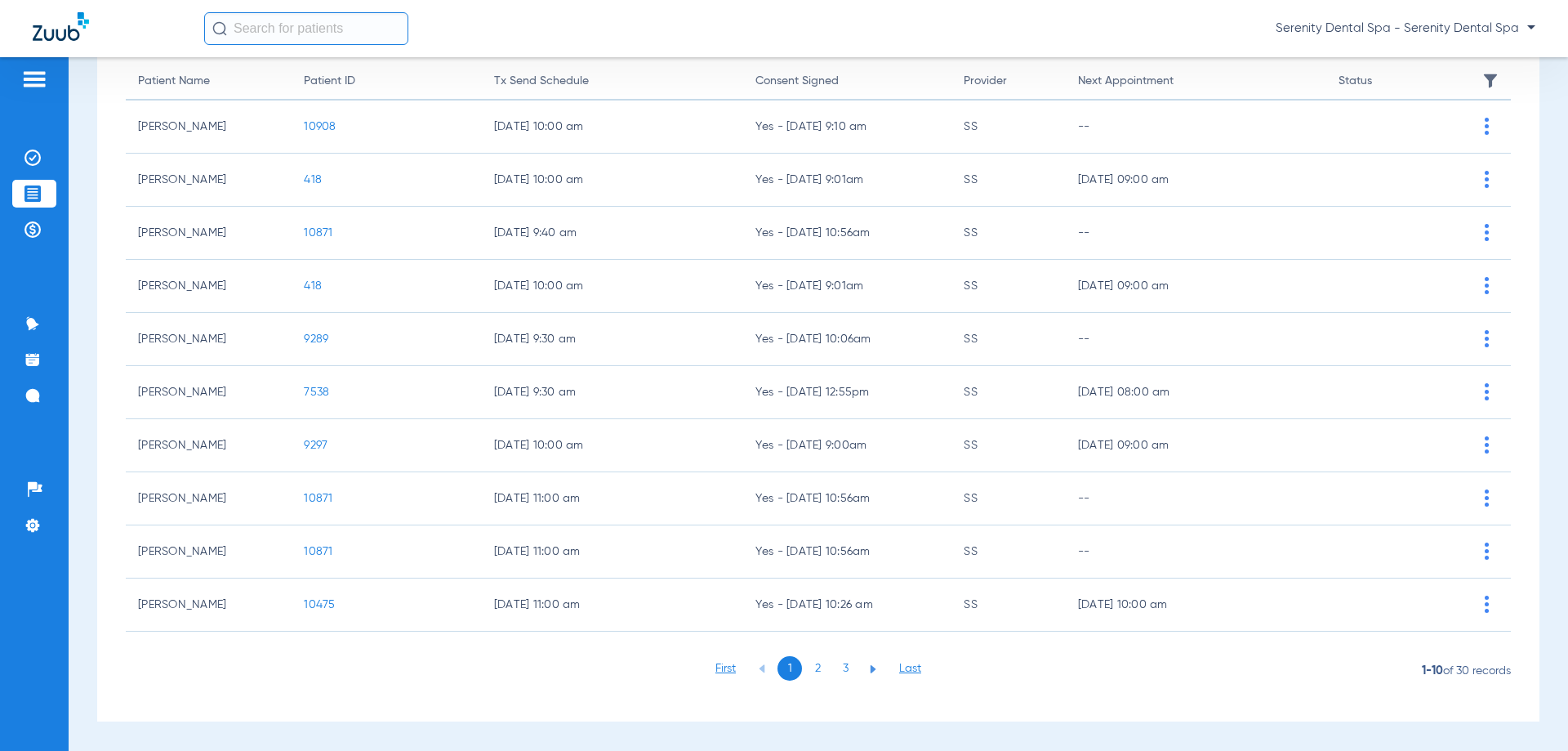 click on "2" 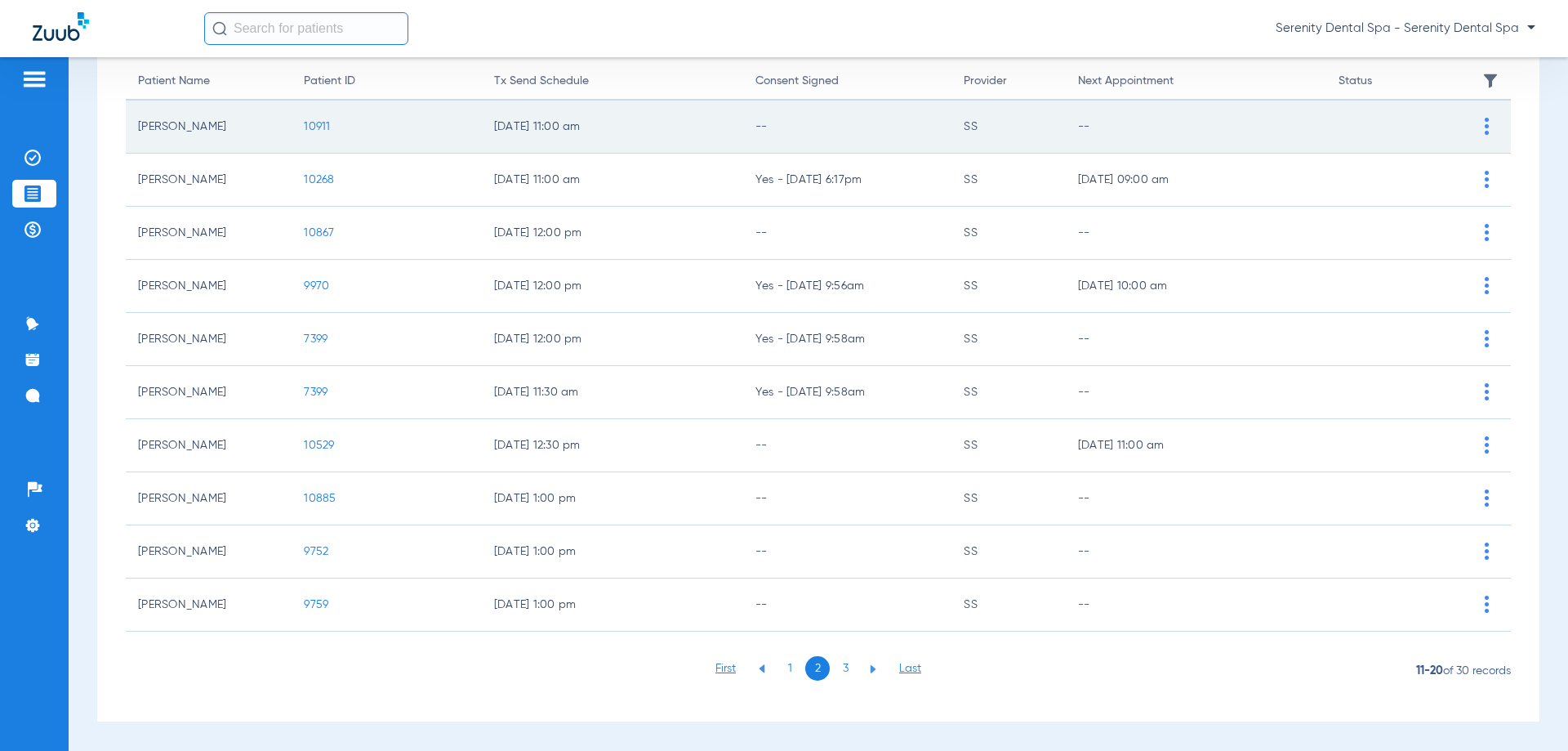 click on "10911" 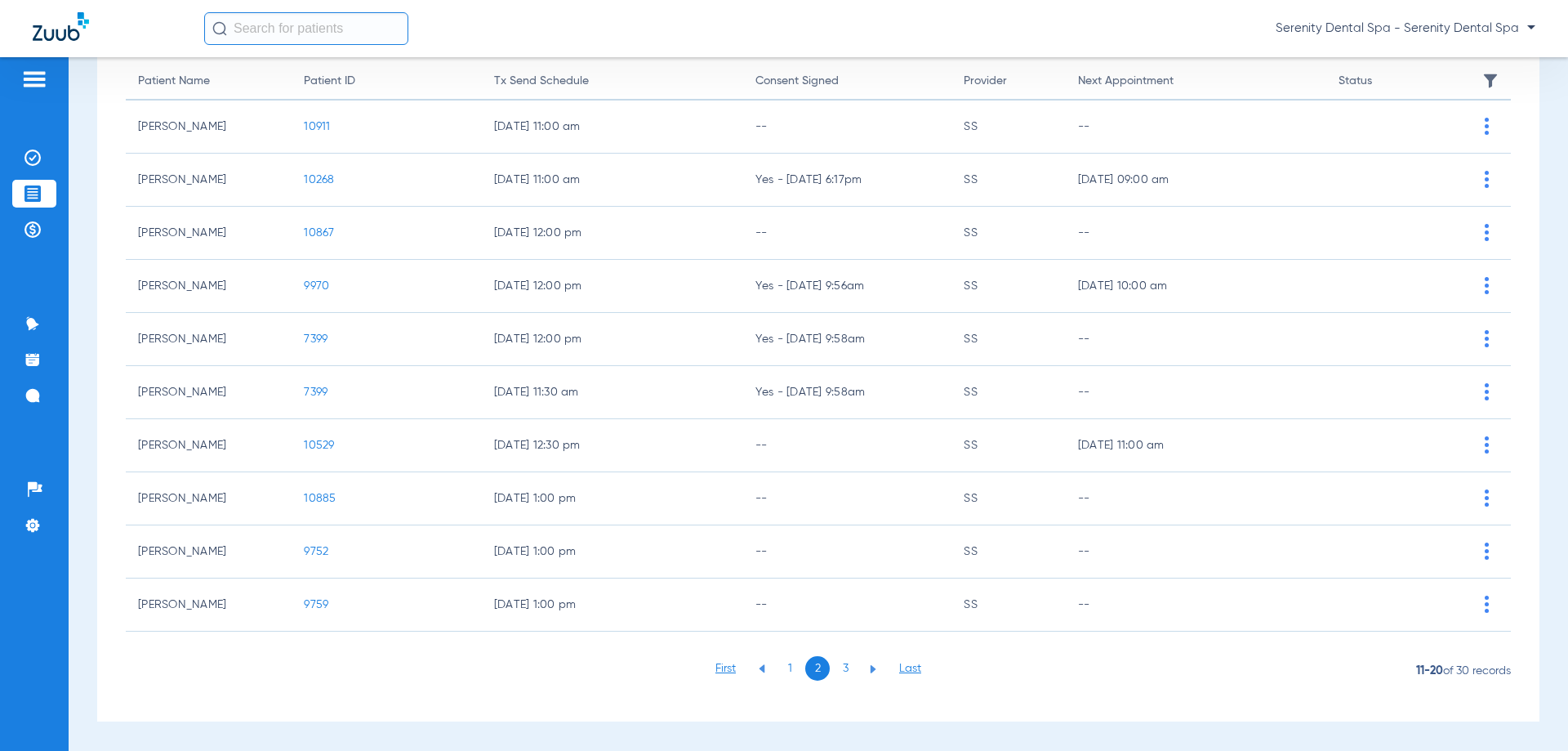scroll, scrollTop: 0, scrollLeft: 0, axis: both 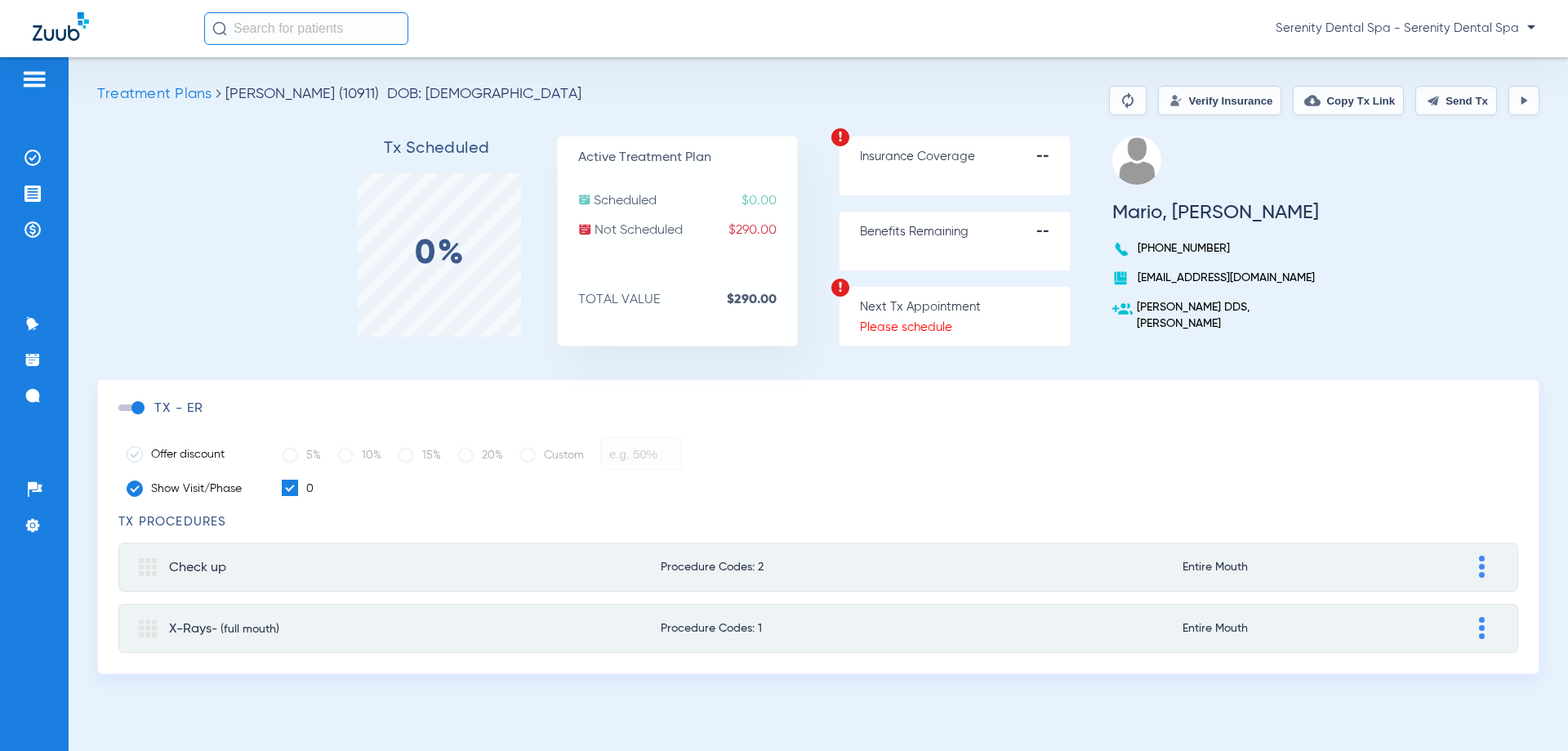 click on "Send Tx" 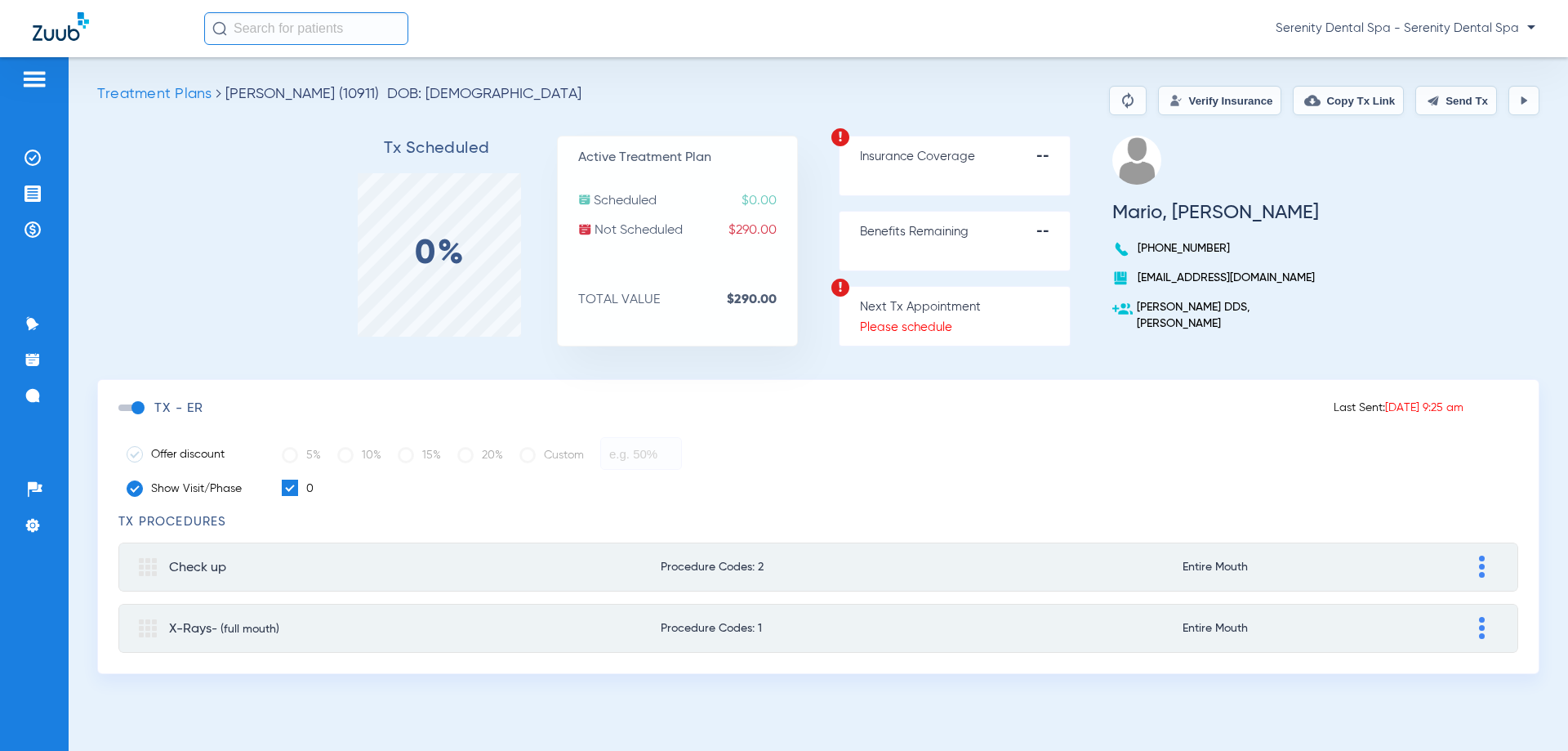 click on "Copy Tx Link" 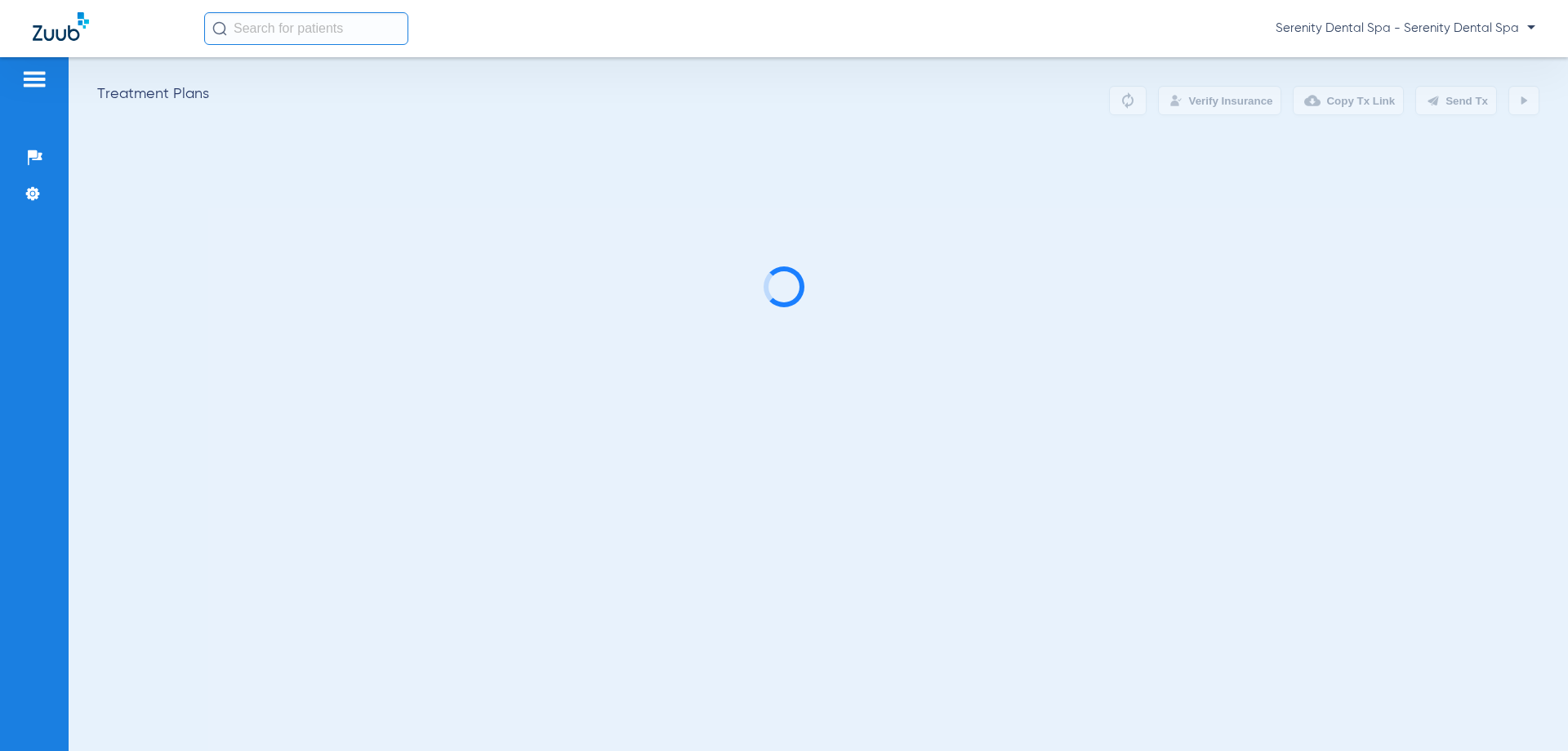 scroll, scrollTop: 0, scrollLeft: 0, axis: both 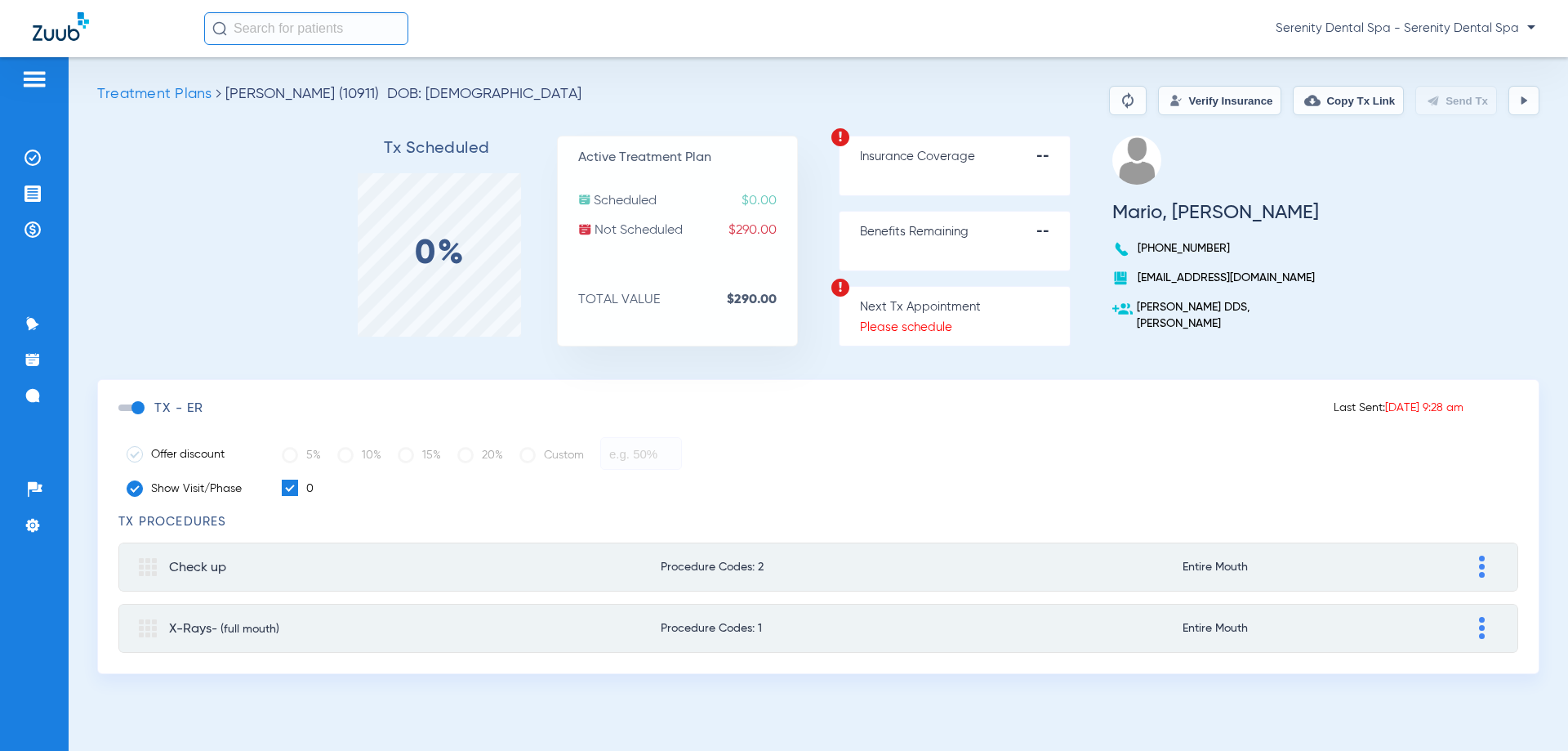 drag, startPoint x: 39, startPoint y: 230, endPoint x: 42, endPoint y: 262, distance: 32.1403 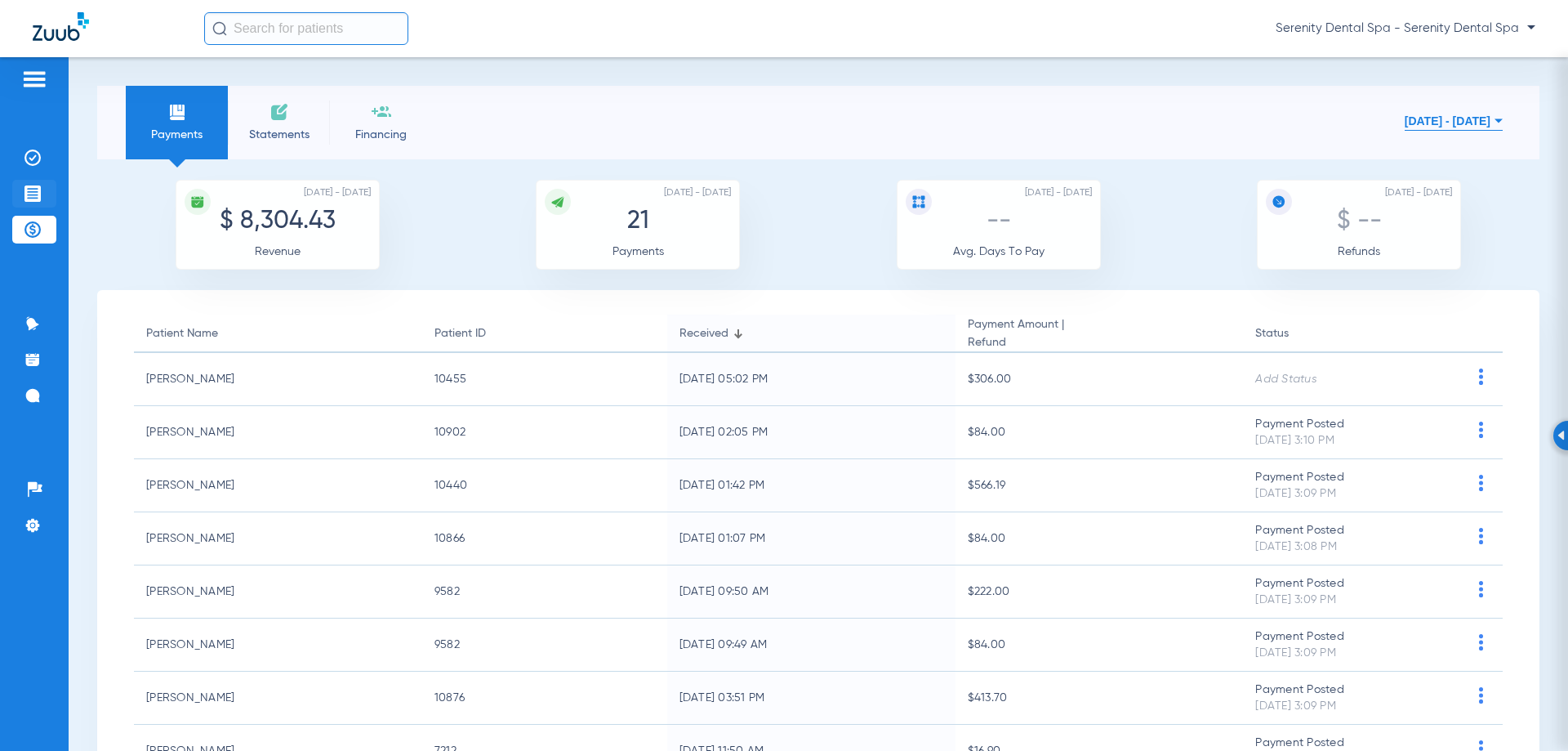 click on "Treatment Acceptance" 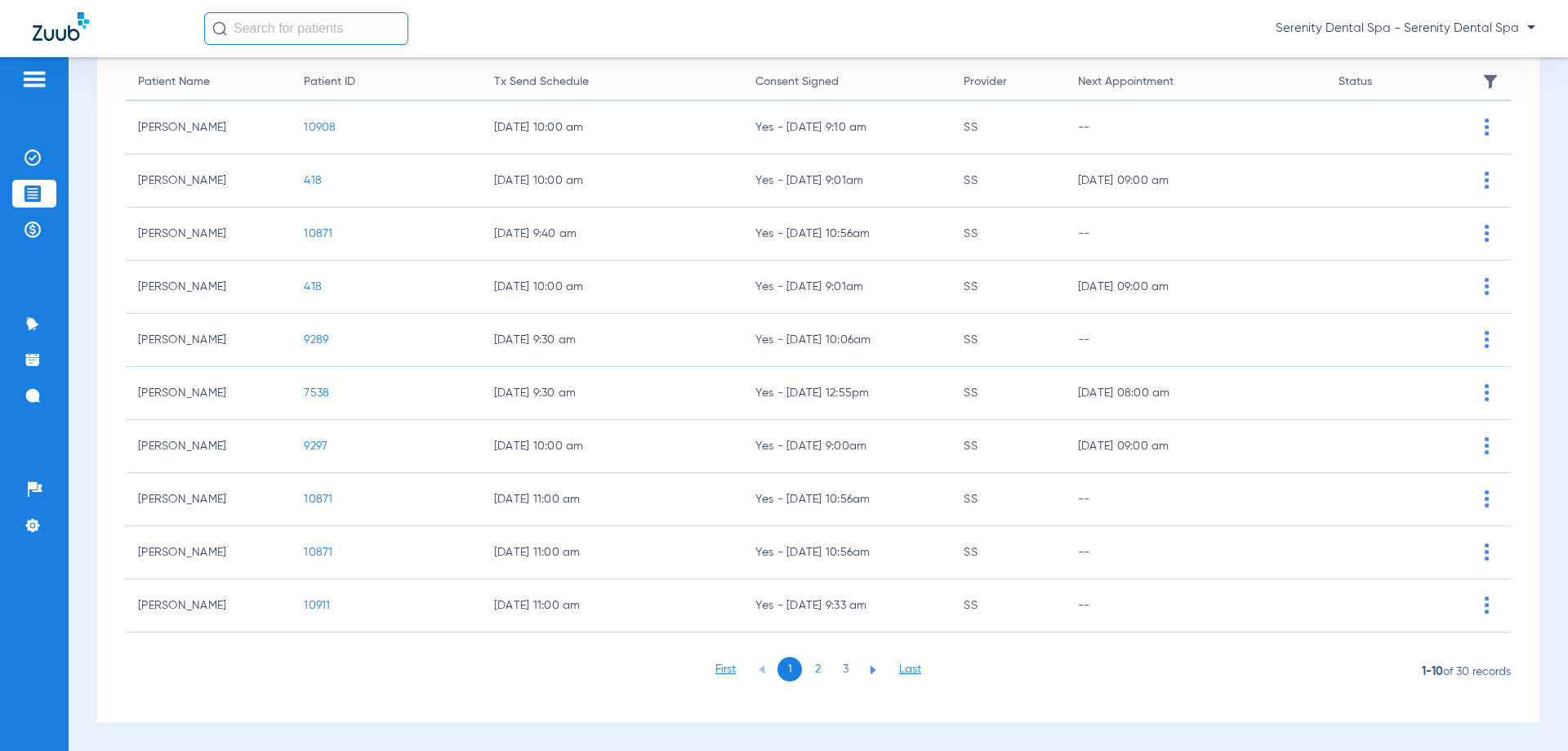 scroll, scrollTop: 163, scrollLeft: 0, axis: vertical 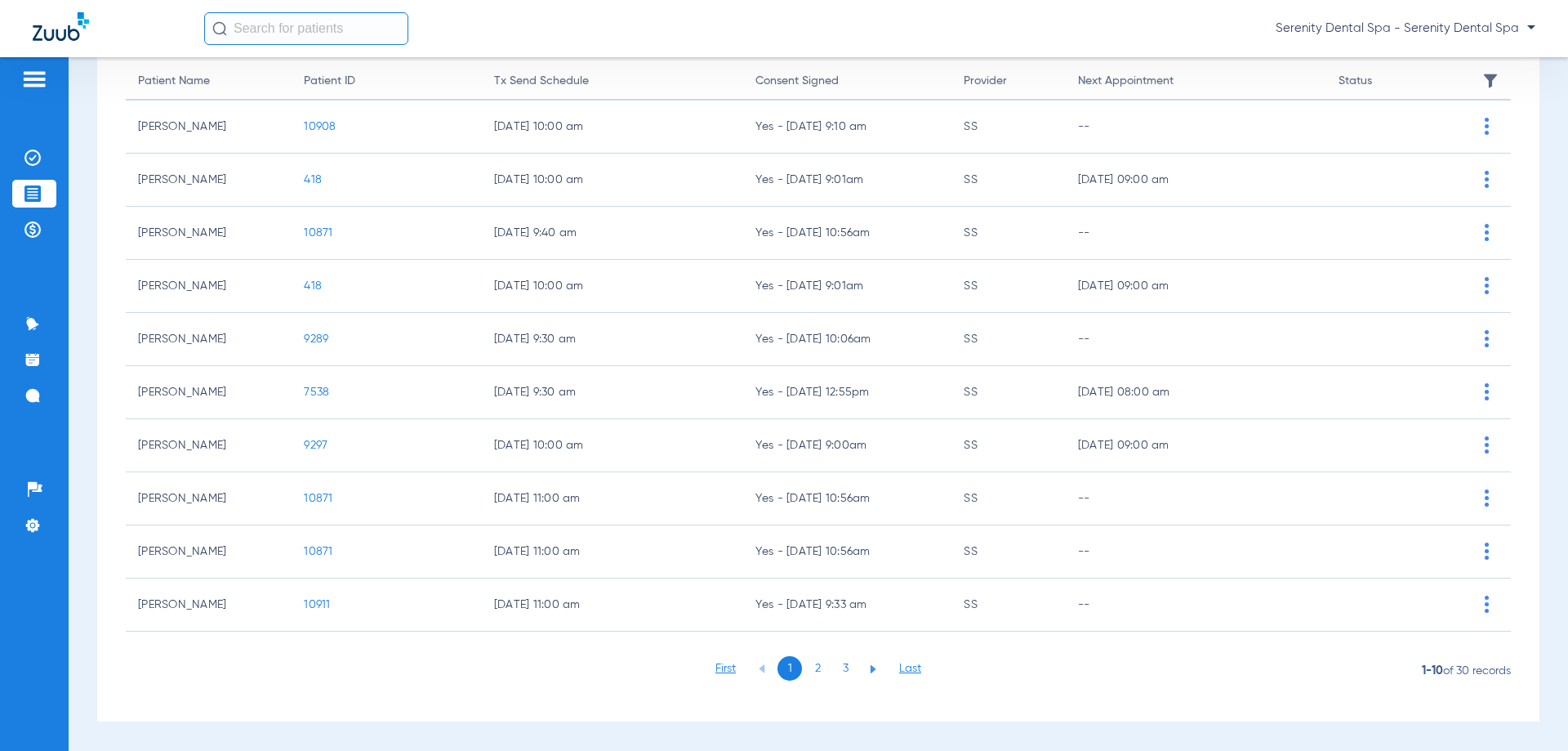 click on "2" 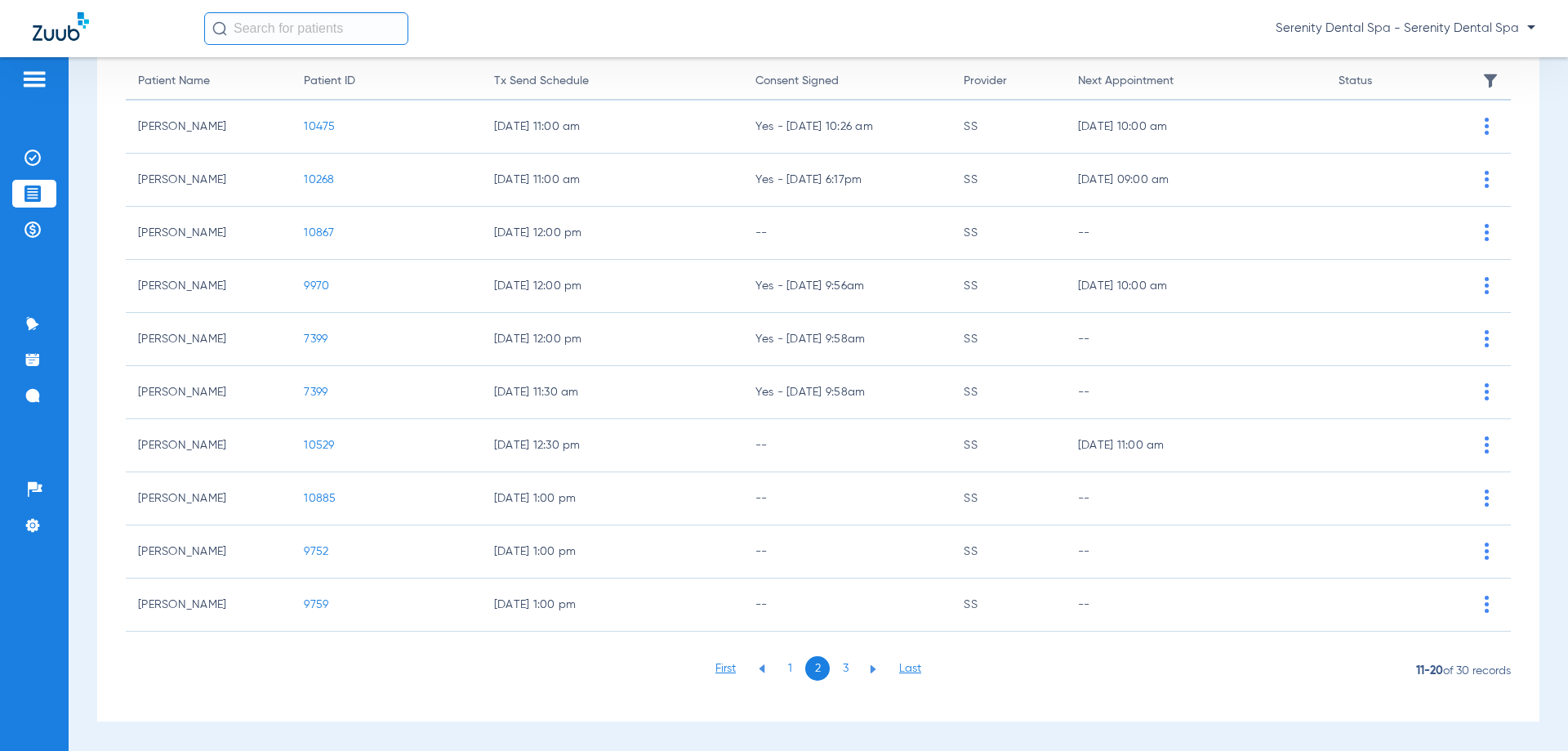 click on "1" 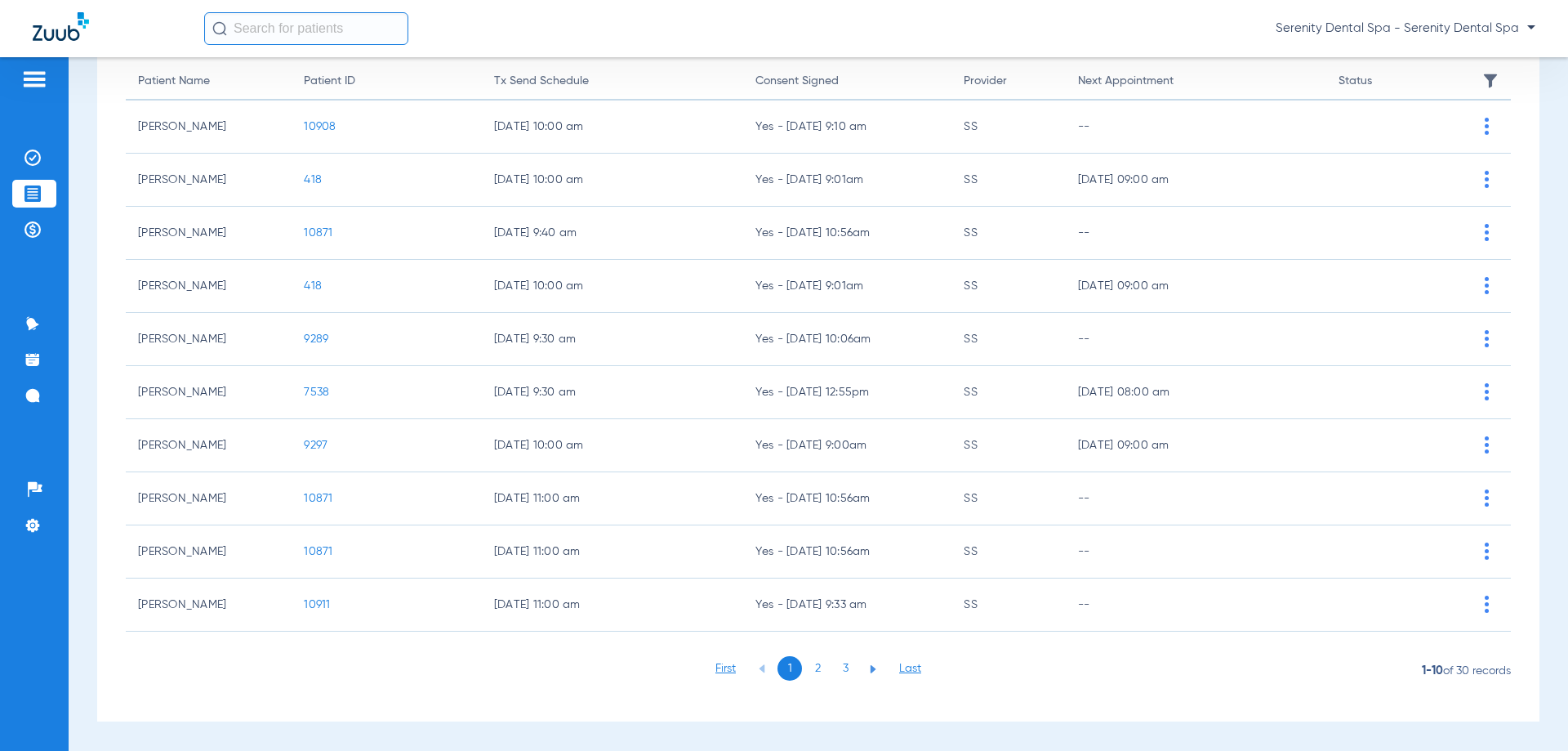 click on "1" 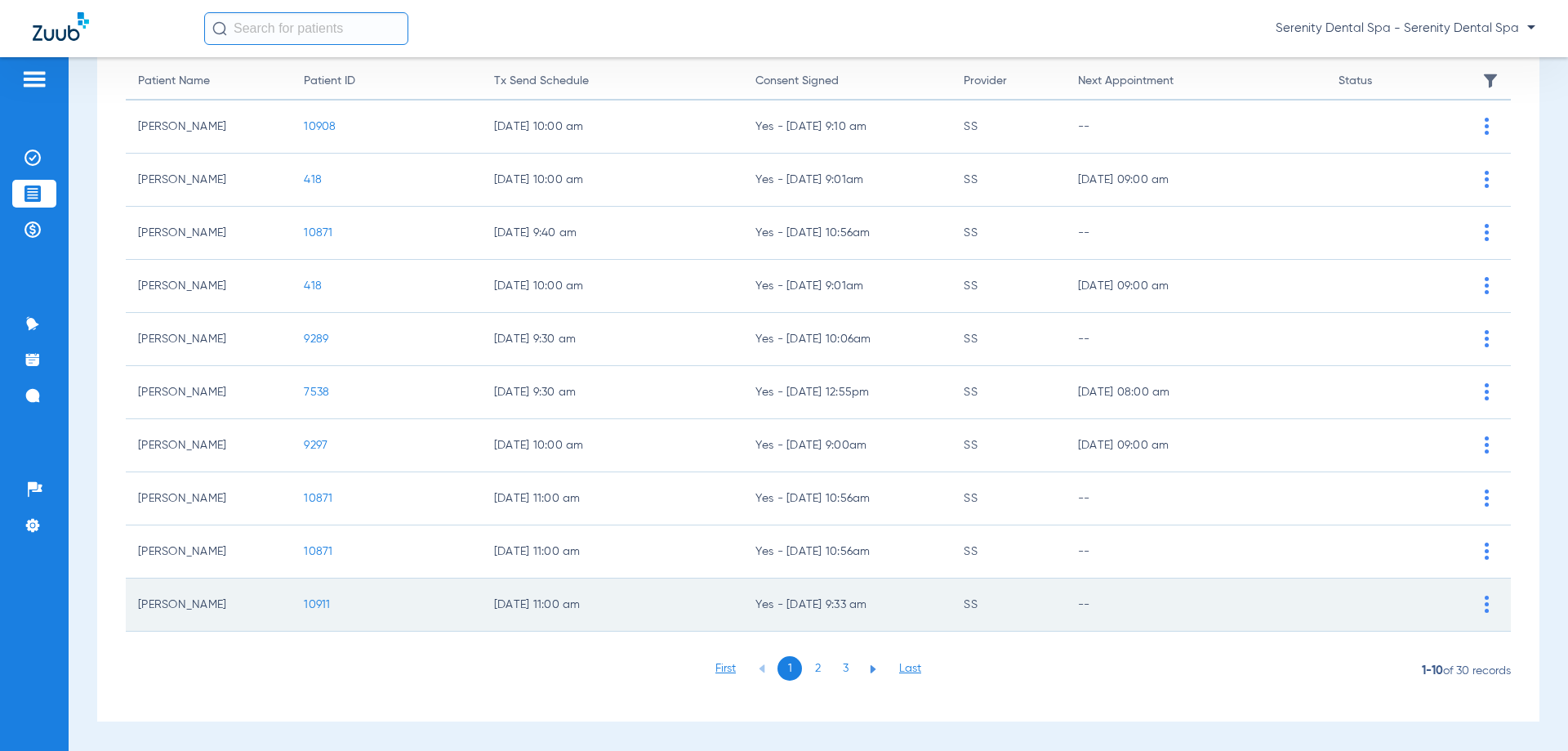 click on "10911" 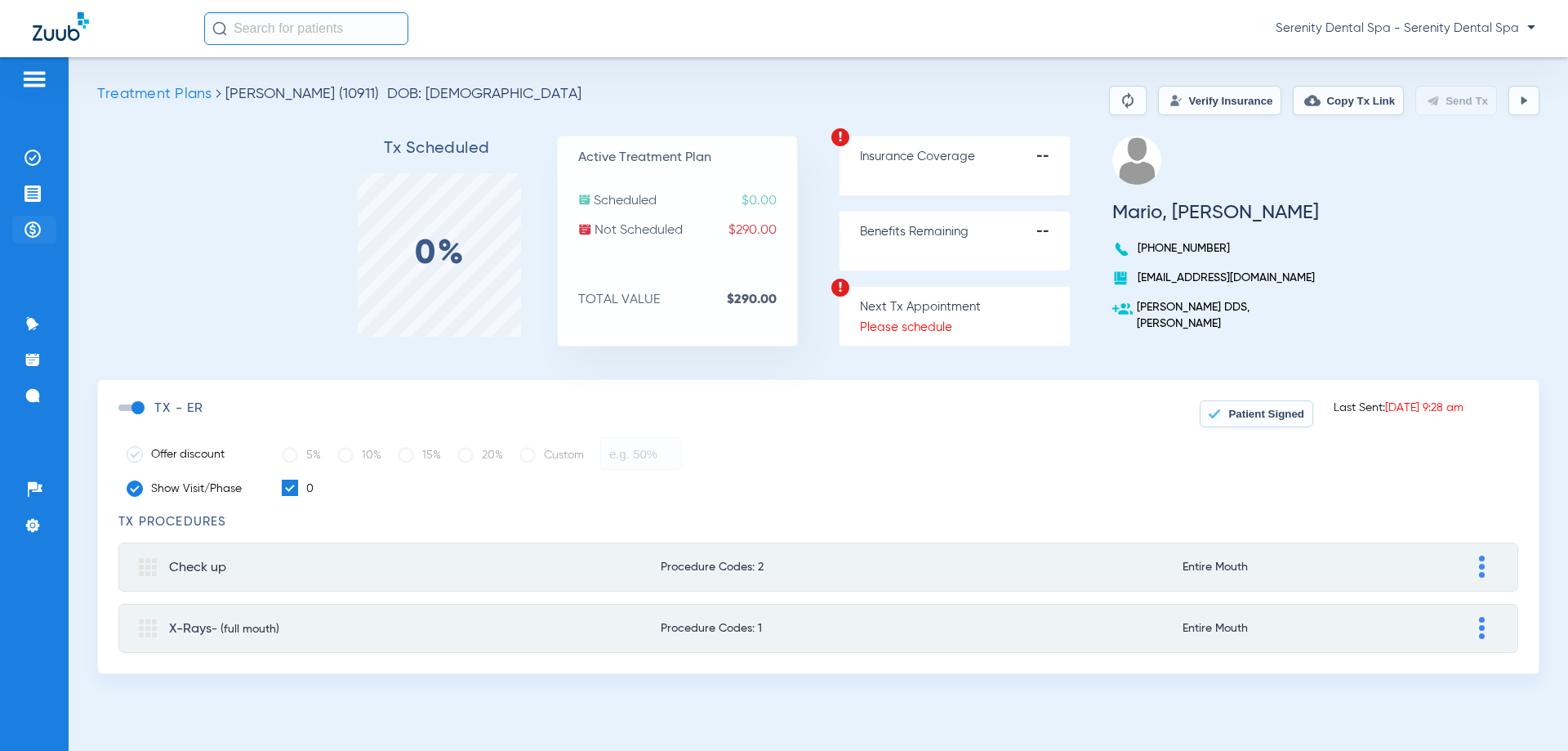 click 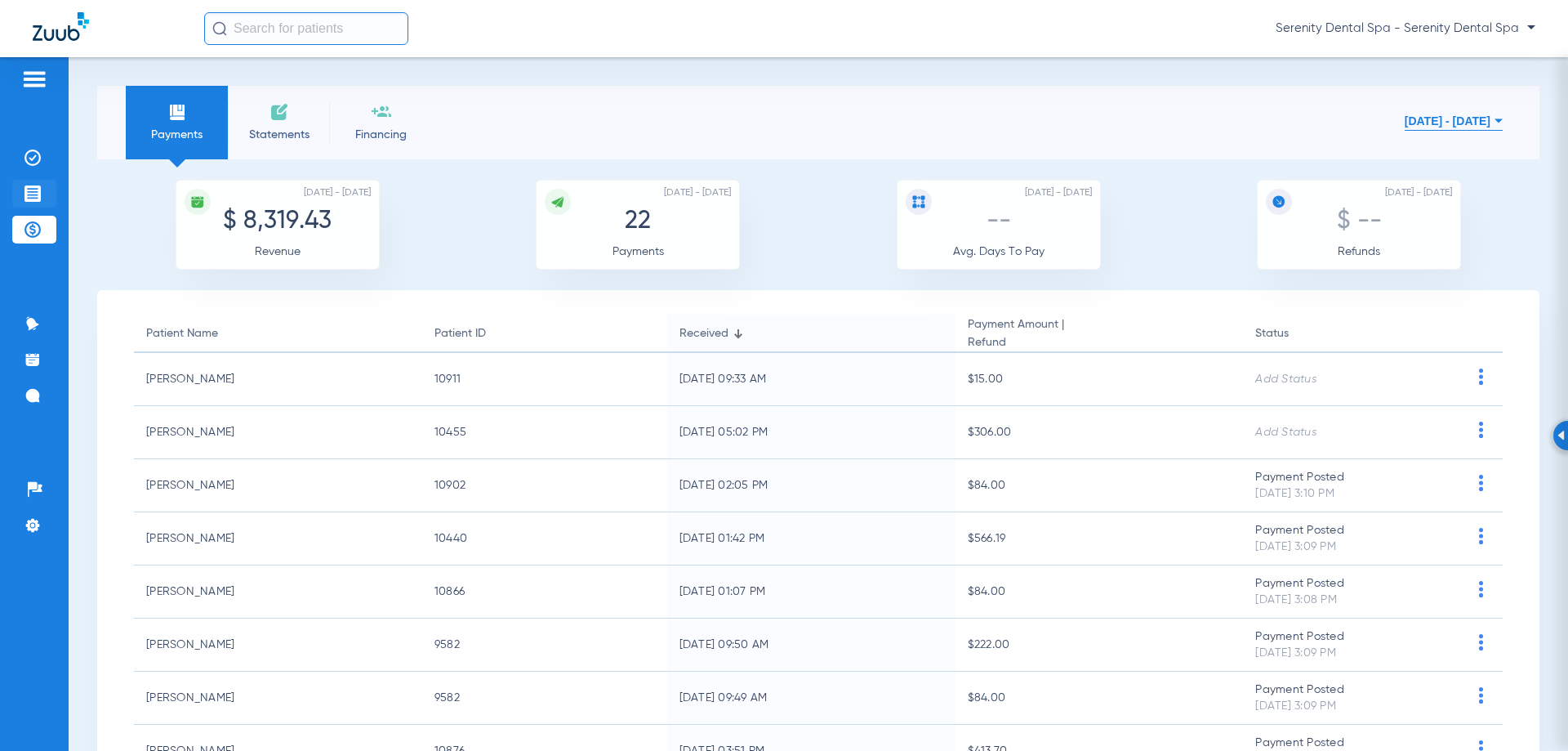 click 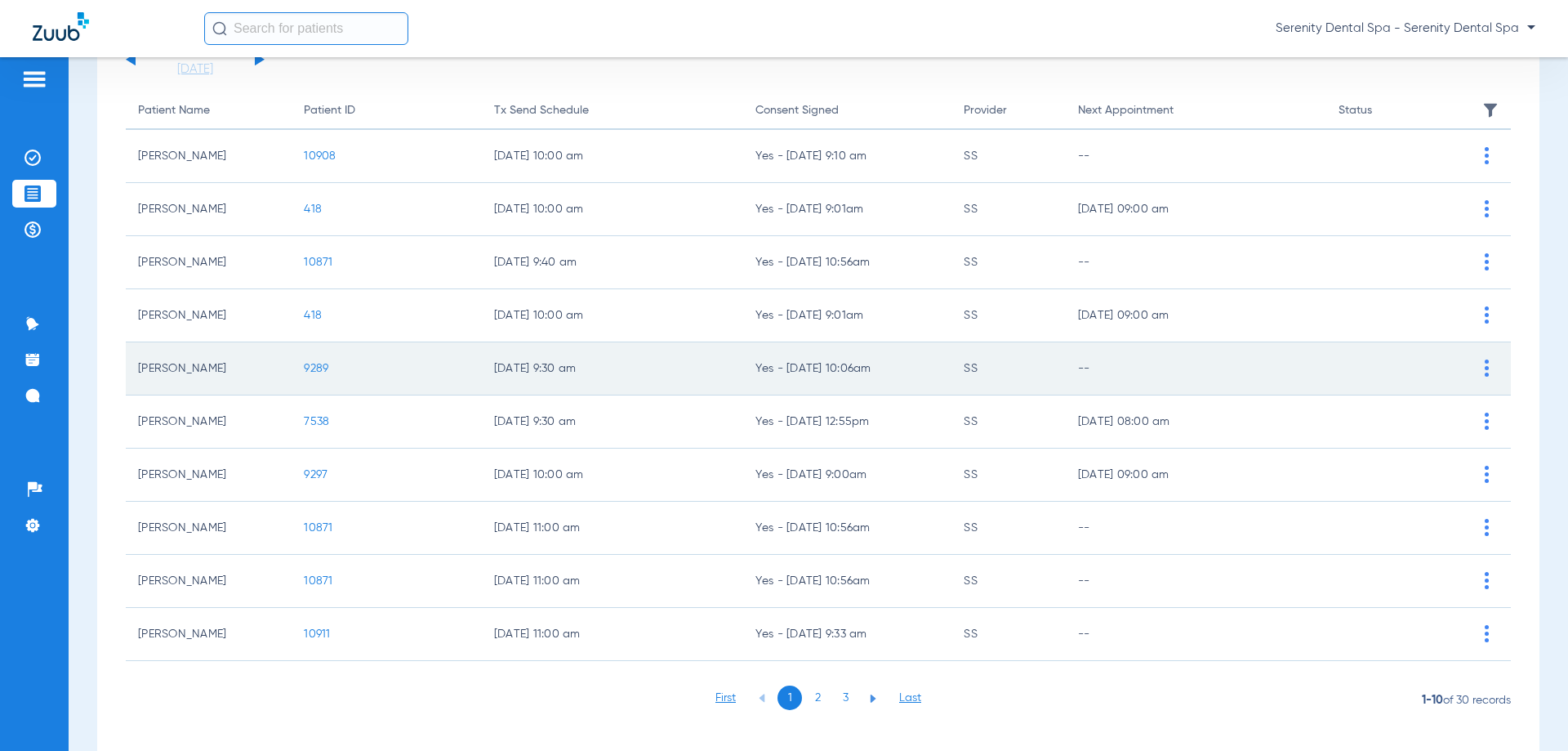 scroll, scrollTop: 163, scrollLeft: 0, axis: vertical 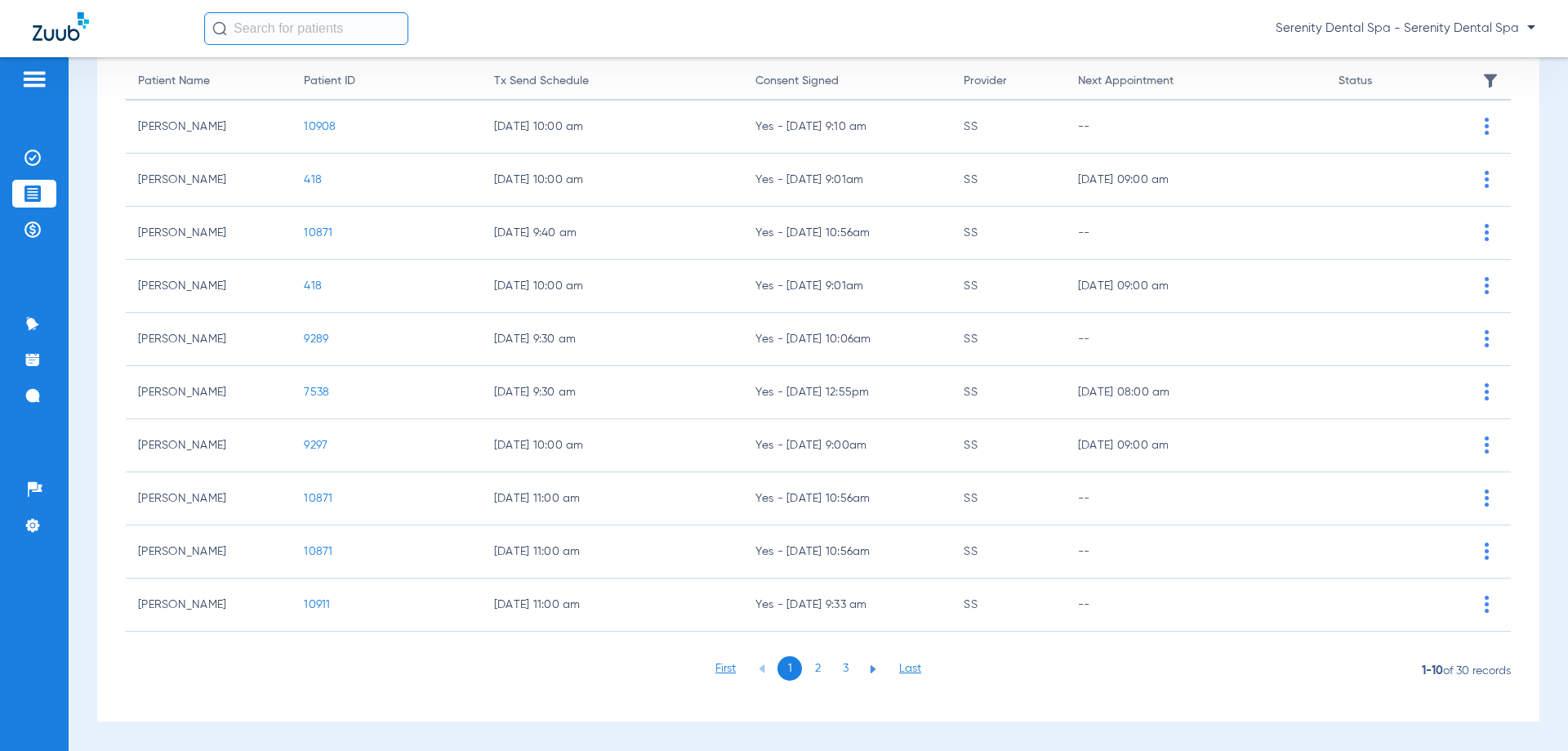 click on "2" 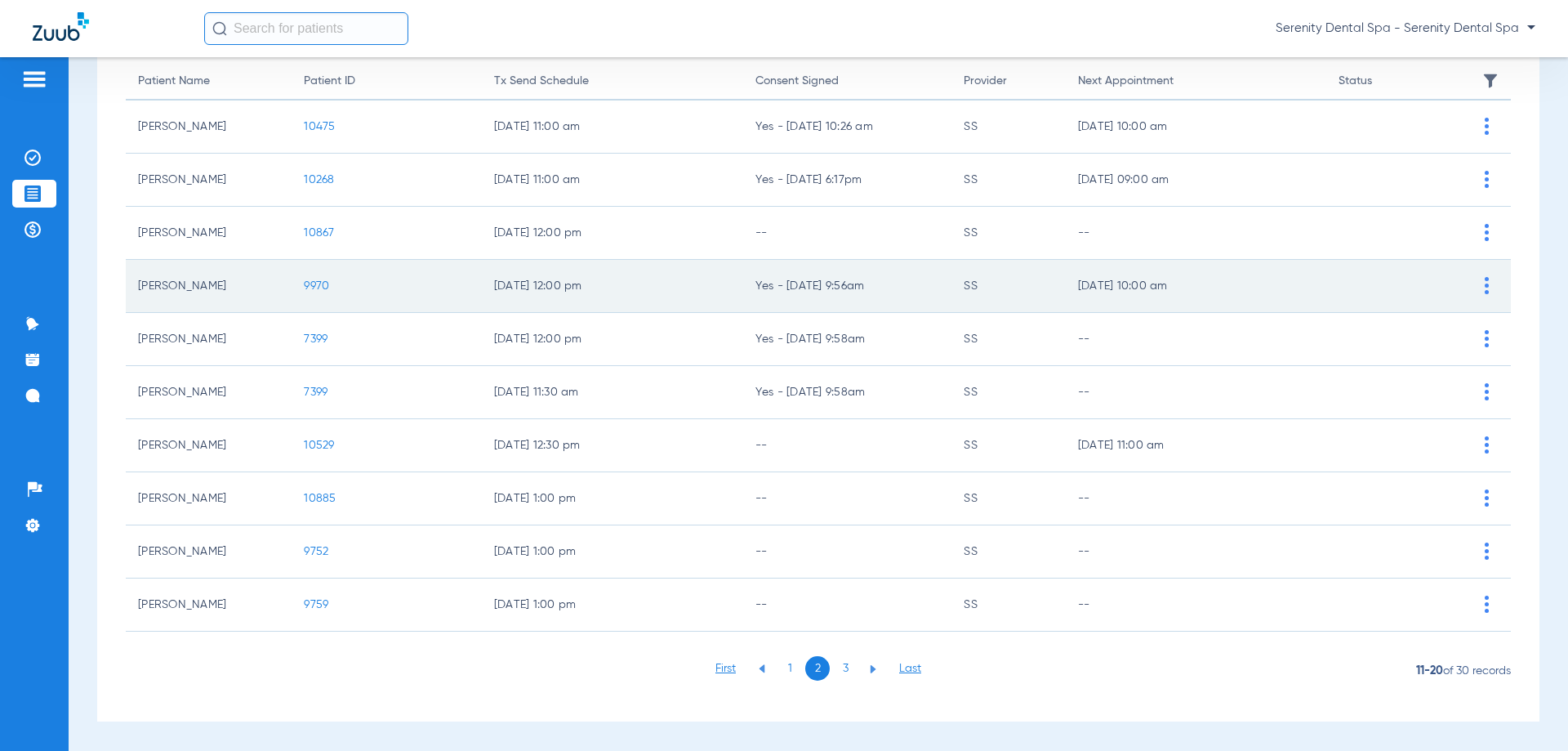 click on "9970" 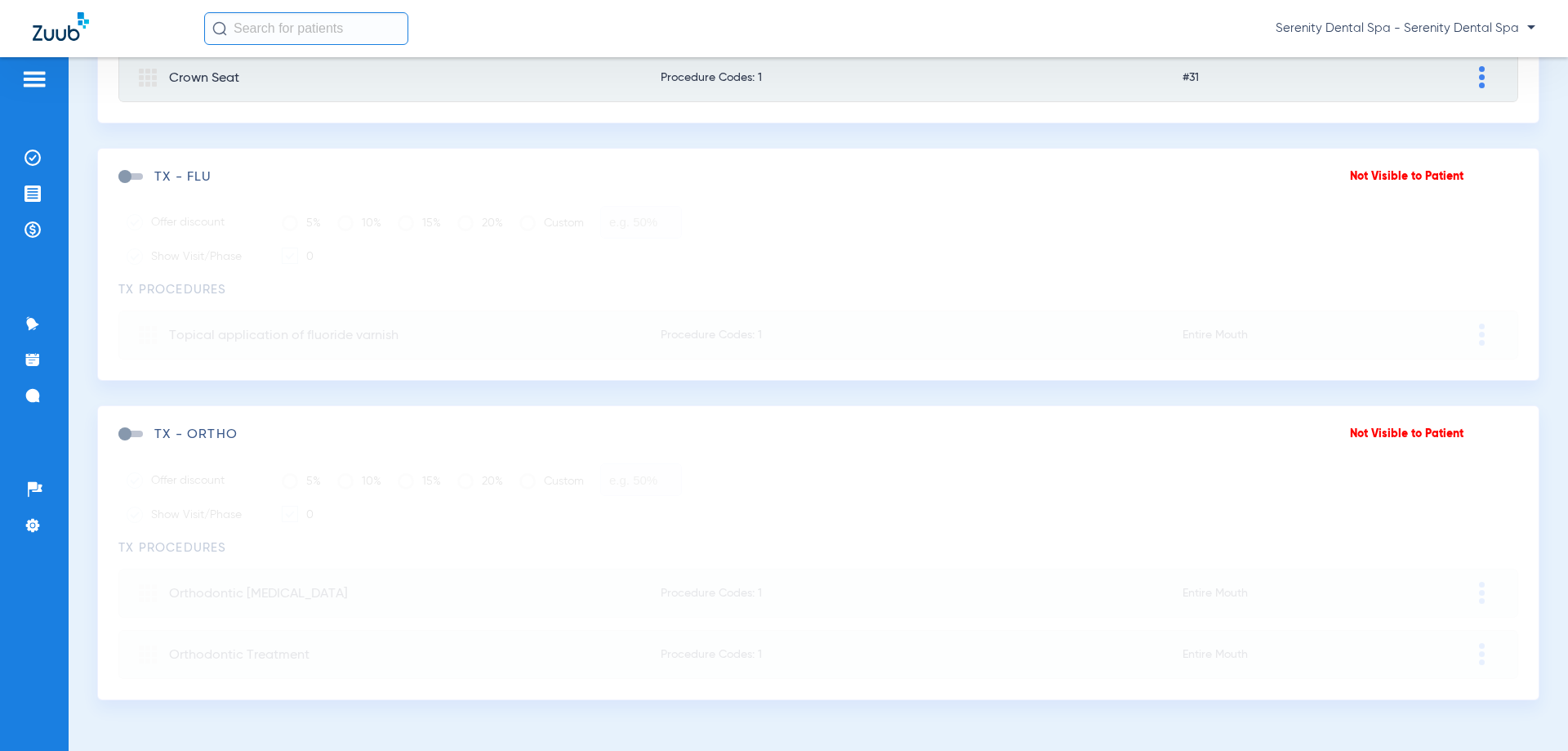 scroll, scrollTop: 408, scrollLeft: 0, axis: vertical 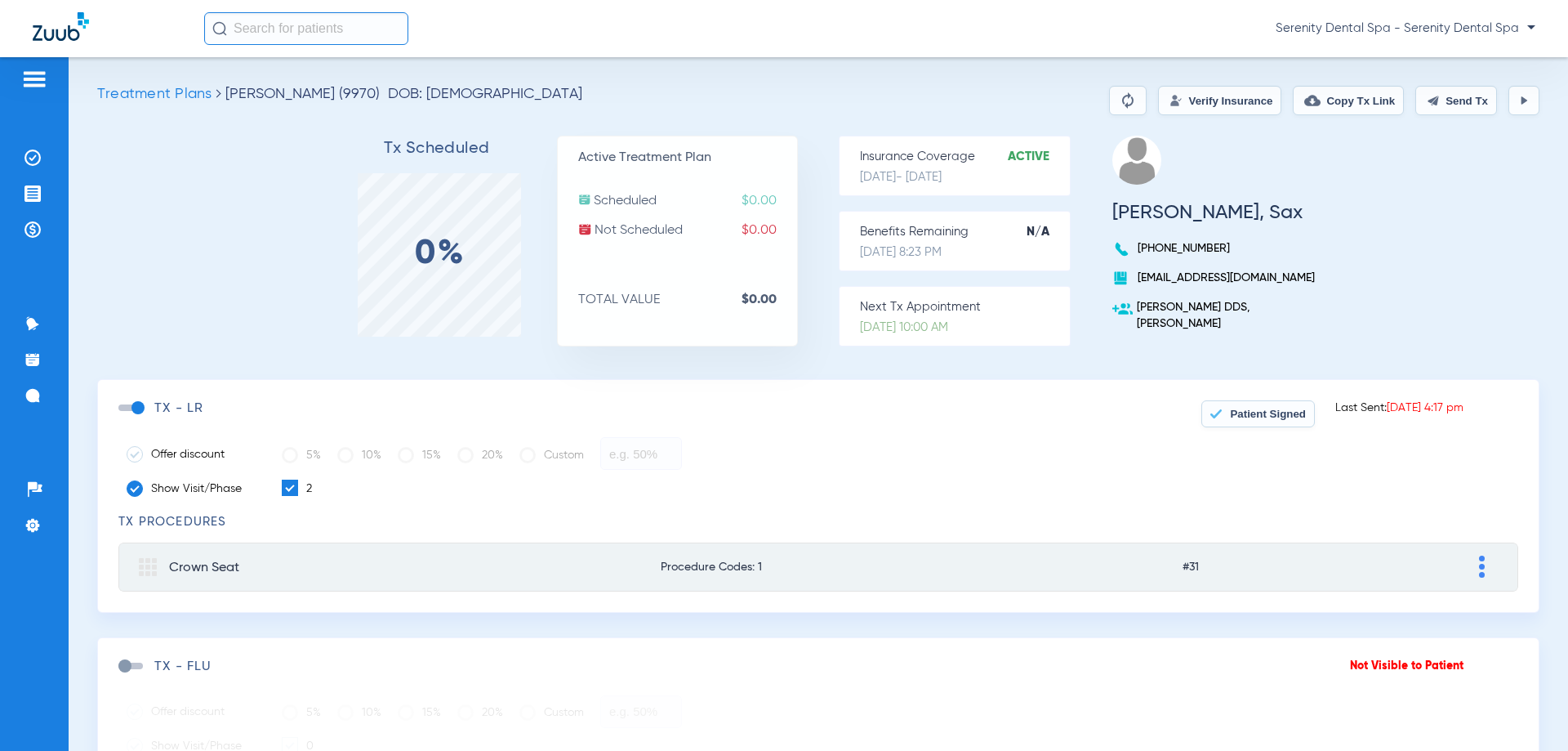 click on "Patient Signed" 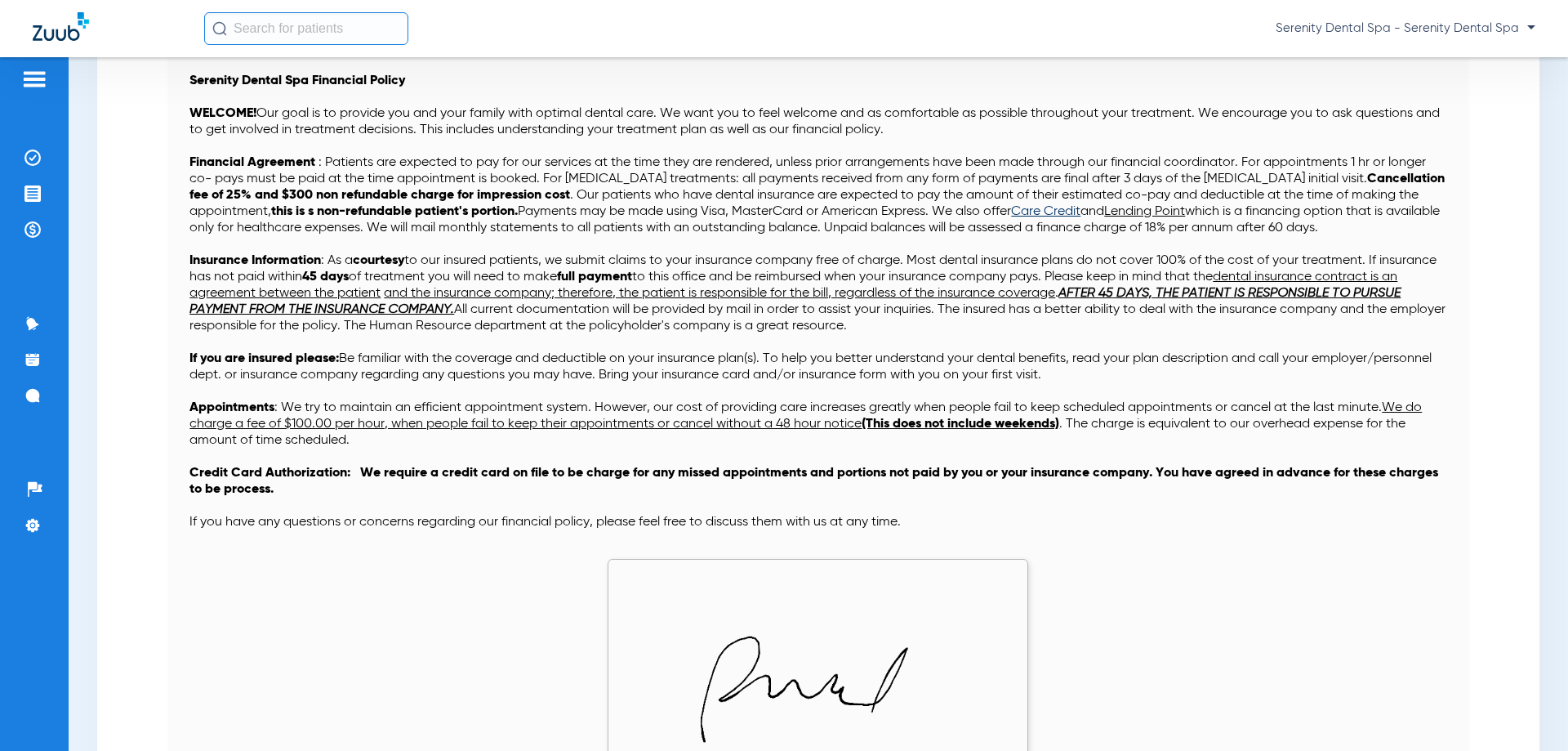 scroll, scrollTop: 1050, scrollLeft: 0, axis: vertical 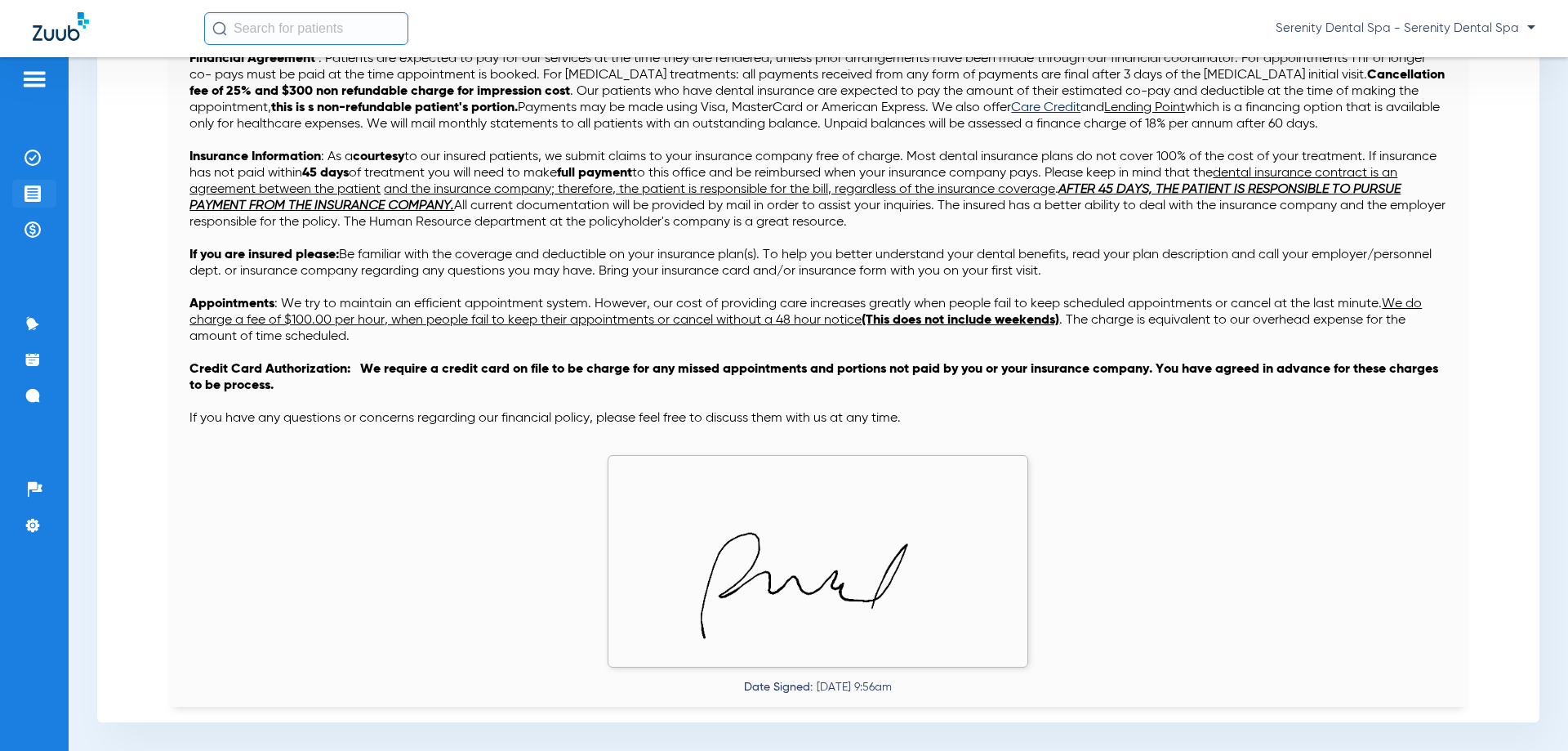 click on "Treatment Acceptance" 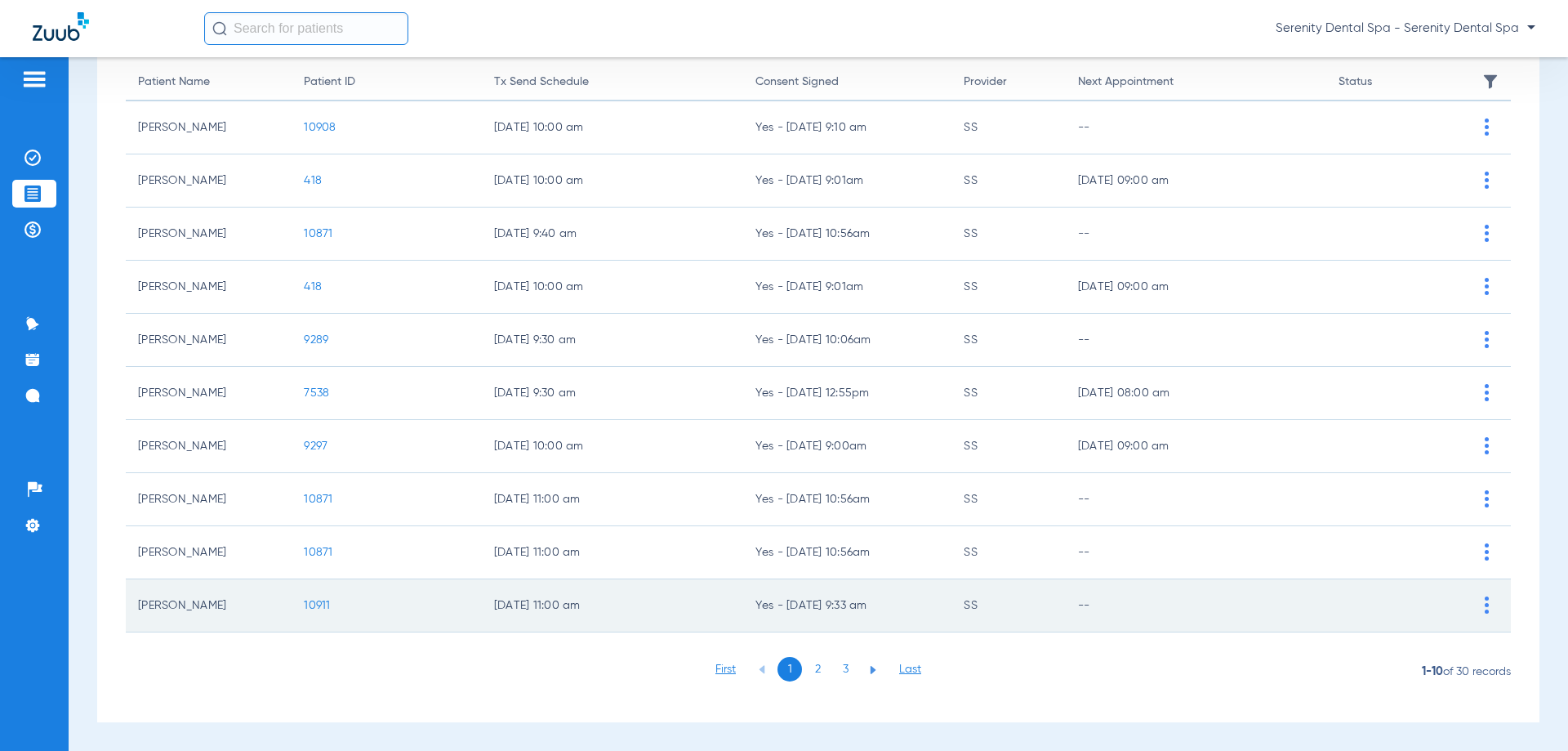 scroll, scrollTop: 163, scrollLeft: 0, axis: vertical 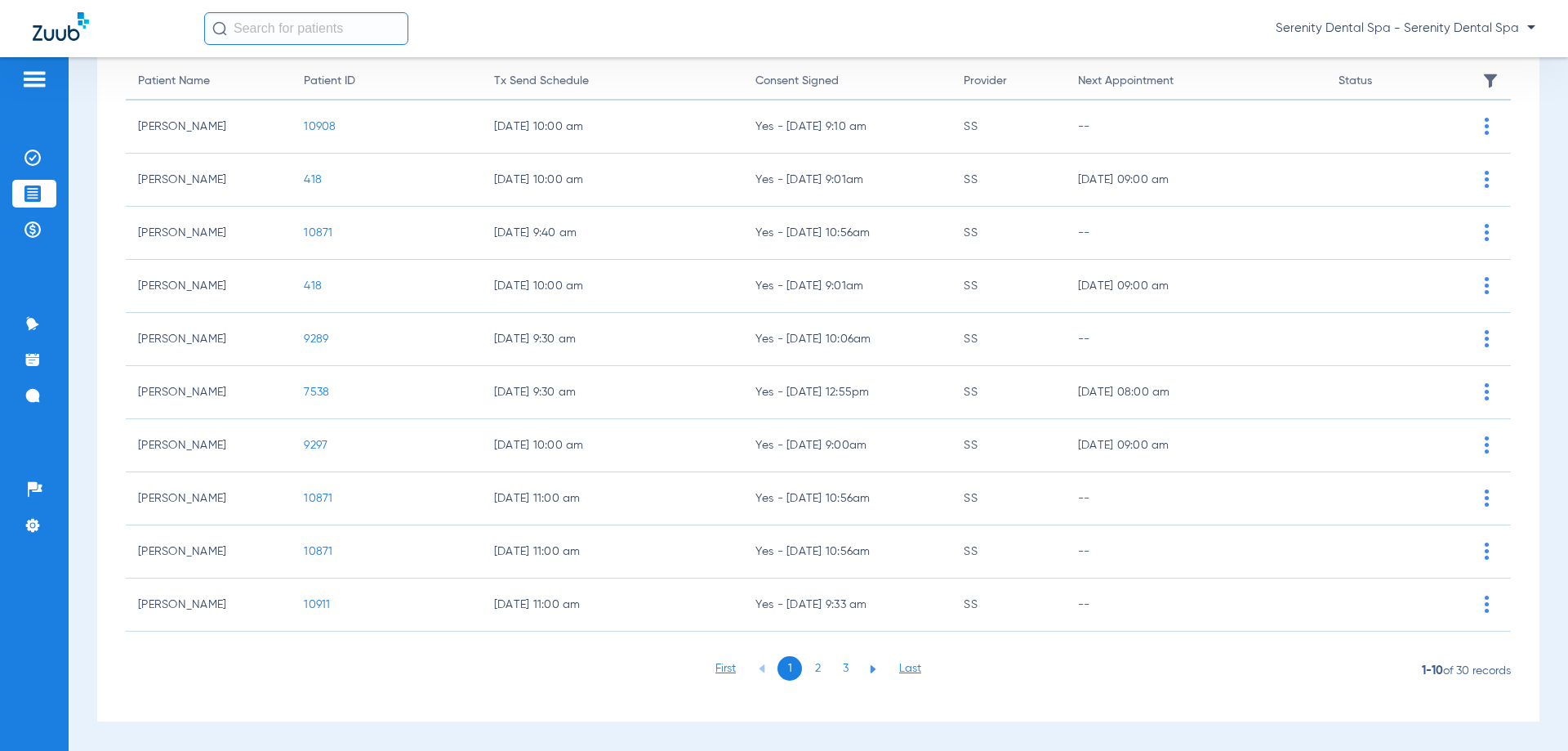 drag, startPoint x: 813, startPoint y: 668, endPoint x: 788, endPoint y: 667, distance: 25.019992 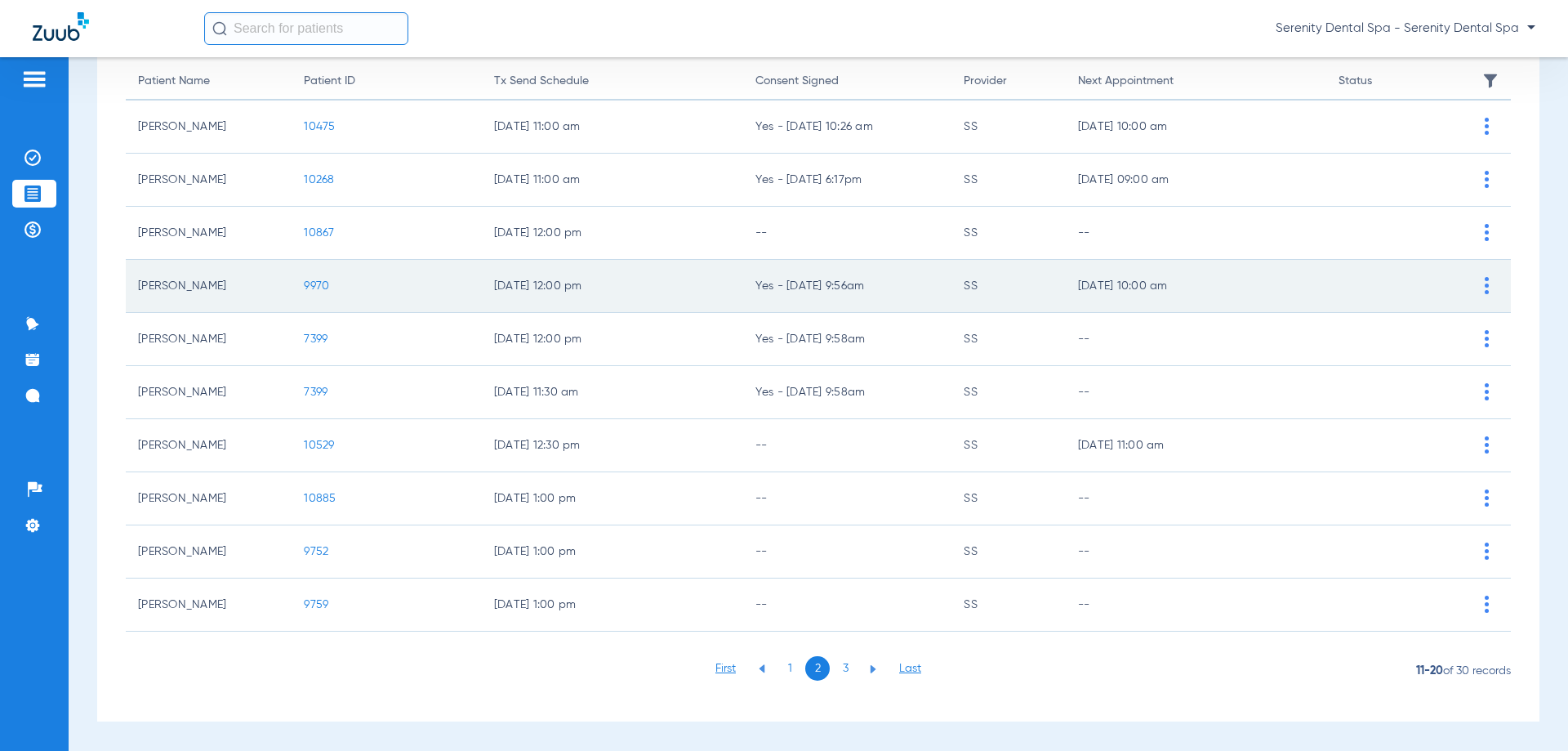 click on "9970" 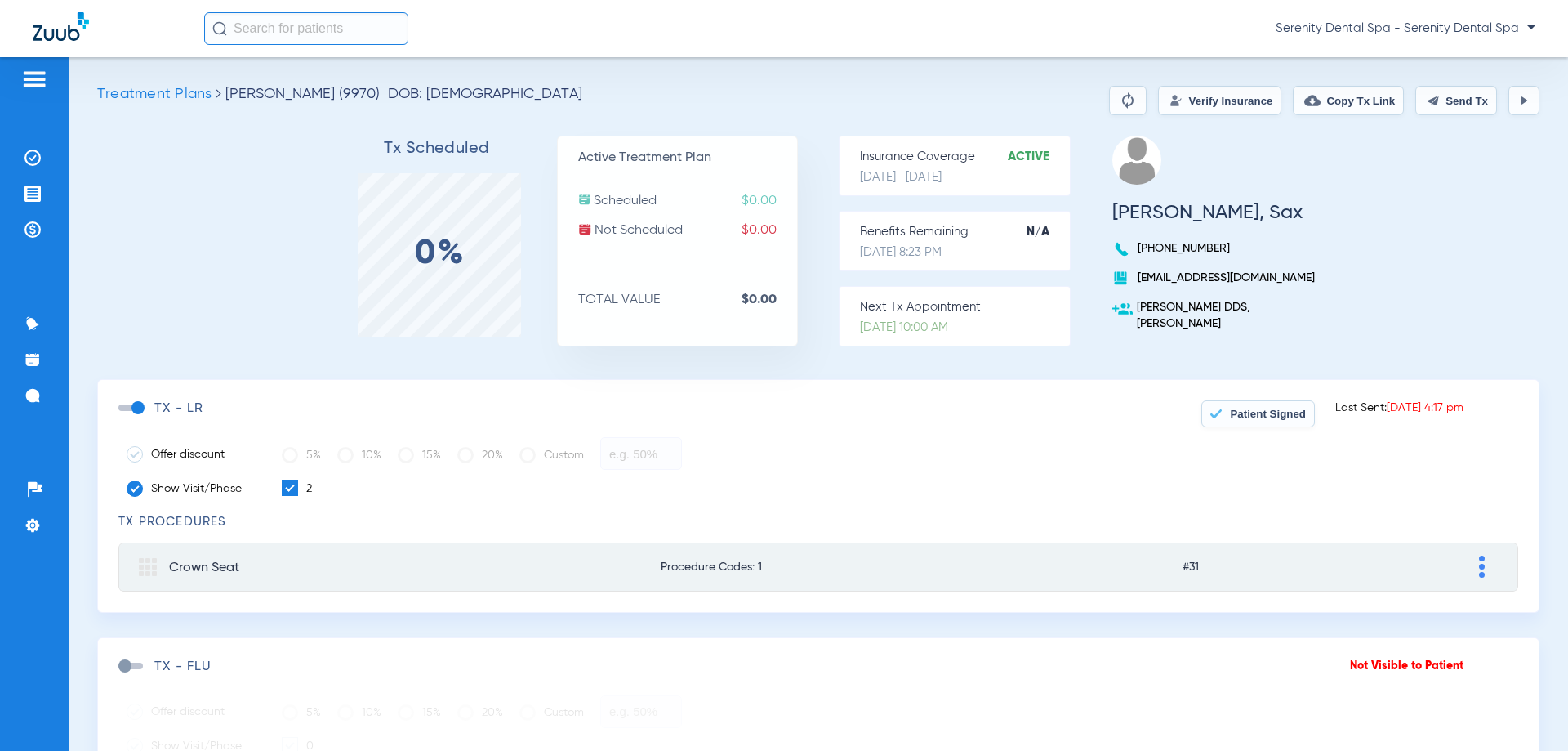 drag, startPoint x: 135, startPoint y: 409, endPoint x: 29, endPoint y: 474, distance: 124.34227 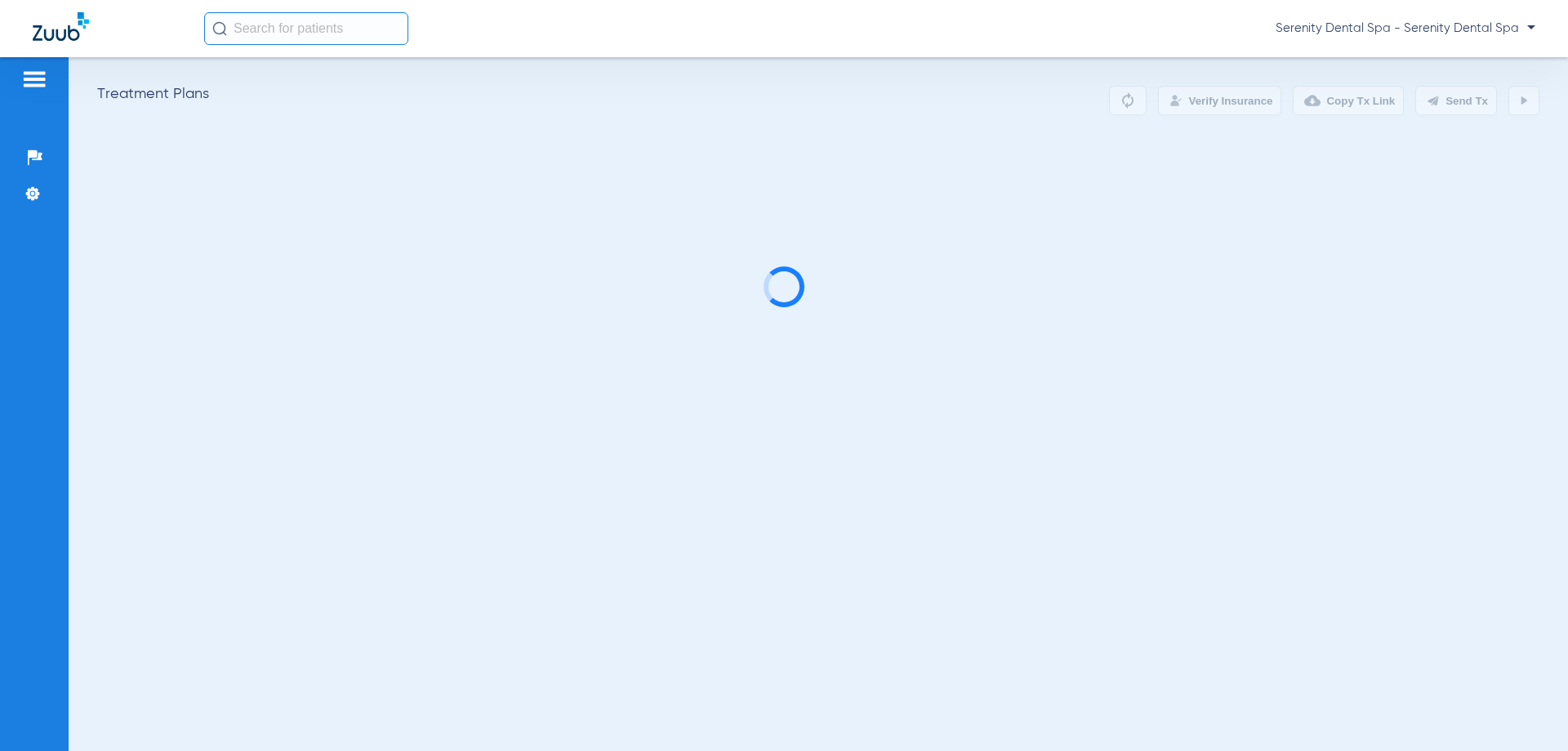 scroll, scrollTop: 0, scrollLeft: 0, axis: both 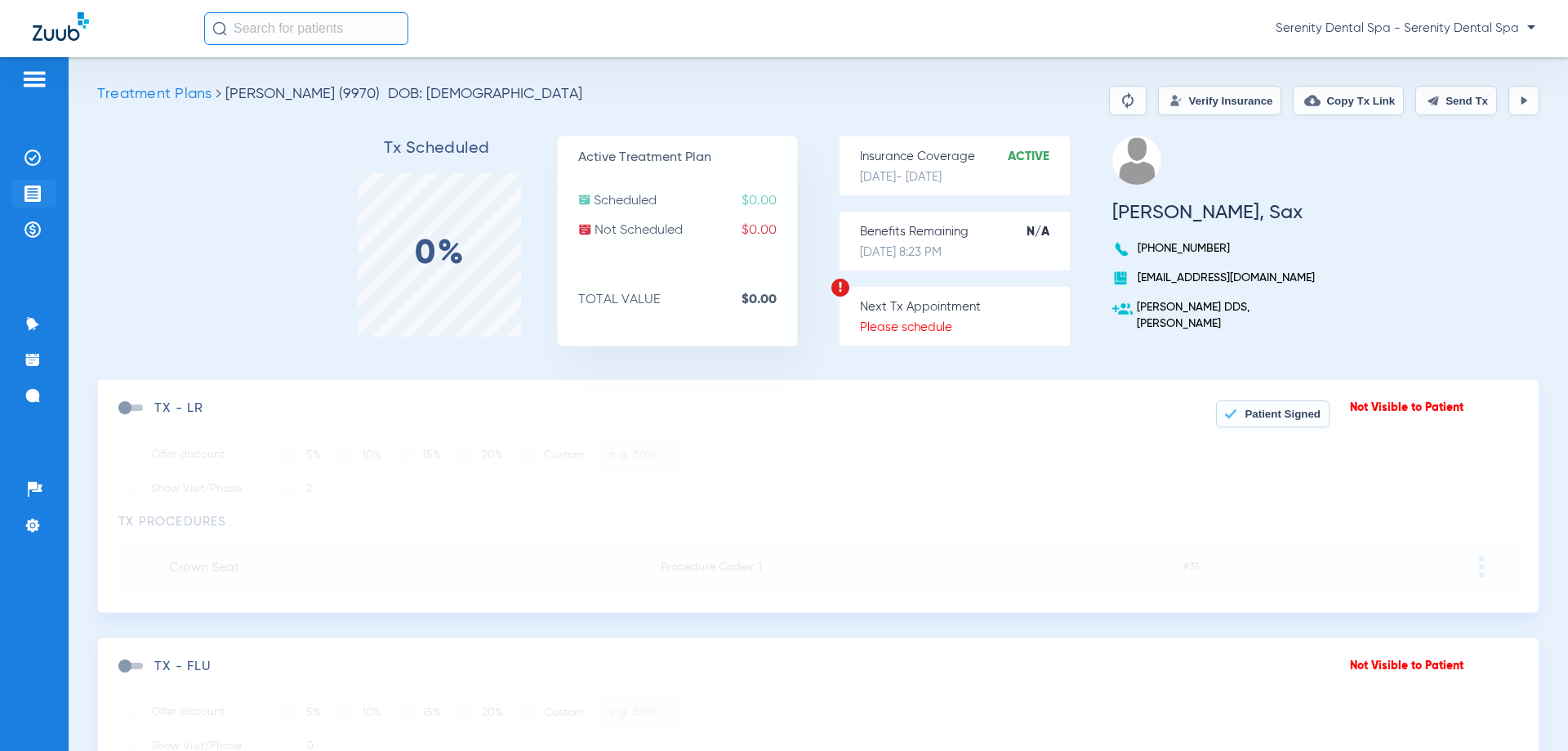 click 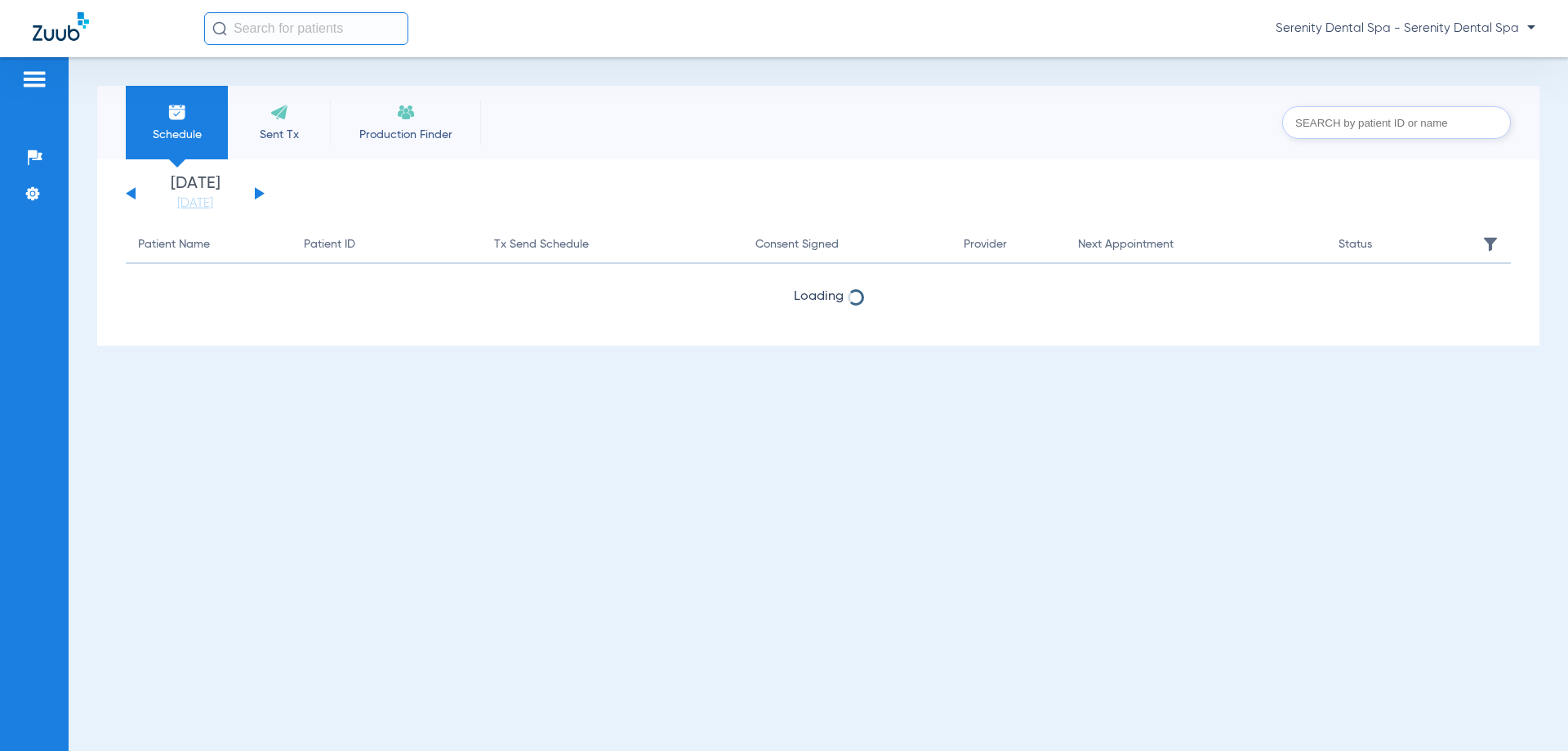 scroll, scrollTop: 0, scrollLeft: 0, axis: both 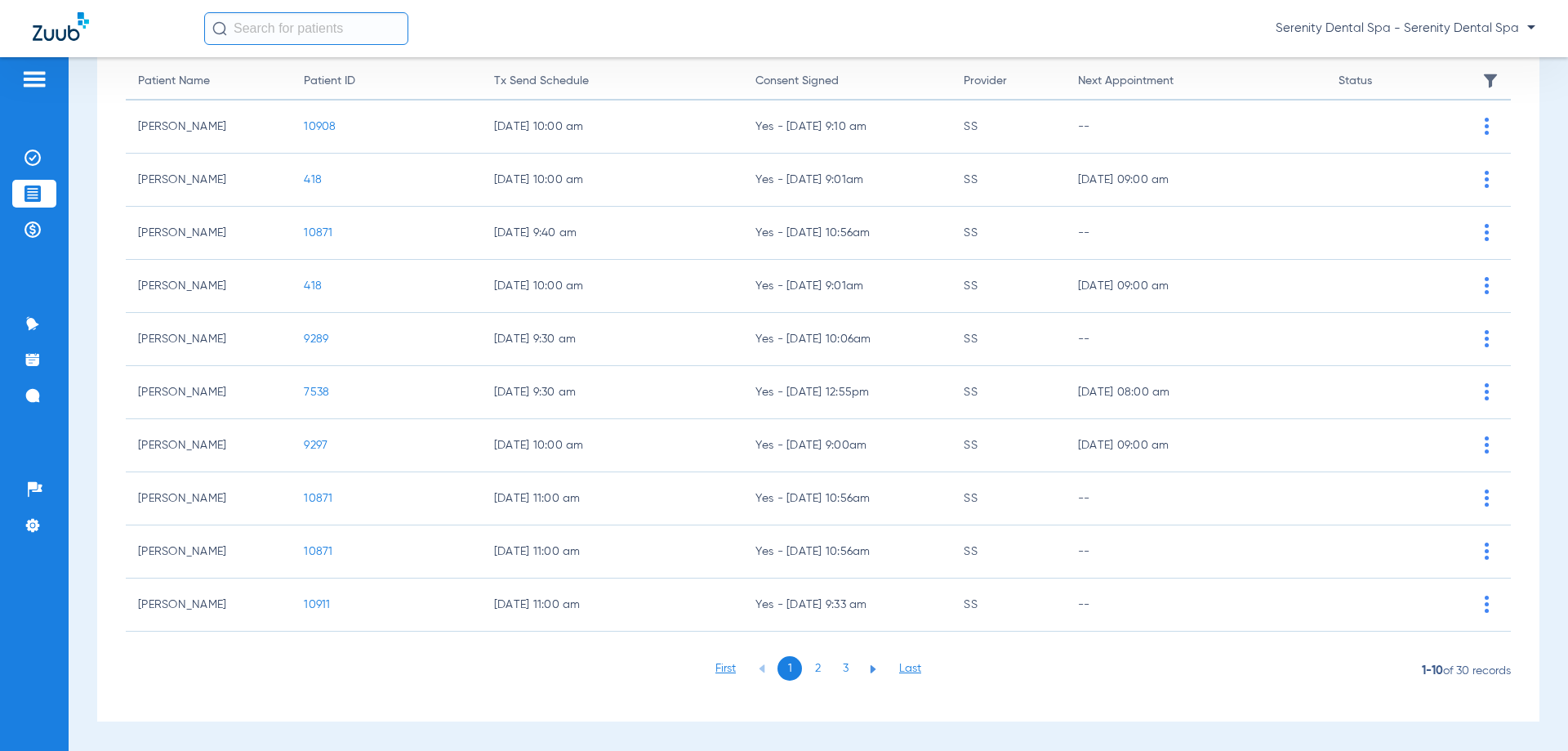 click on "2" 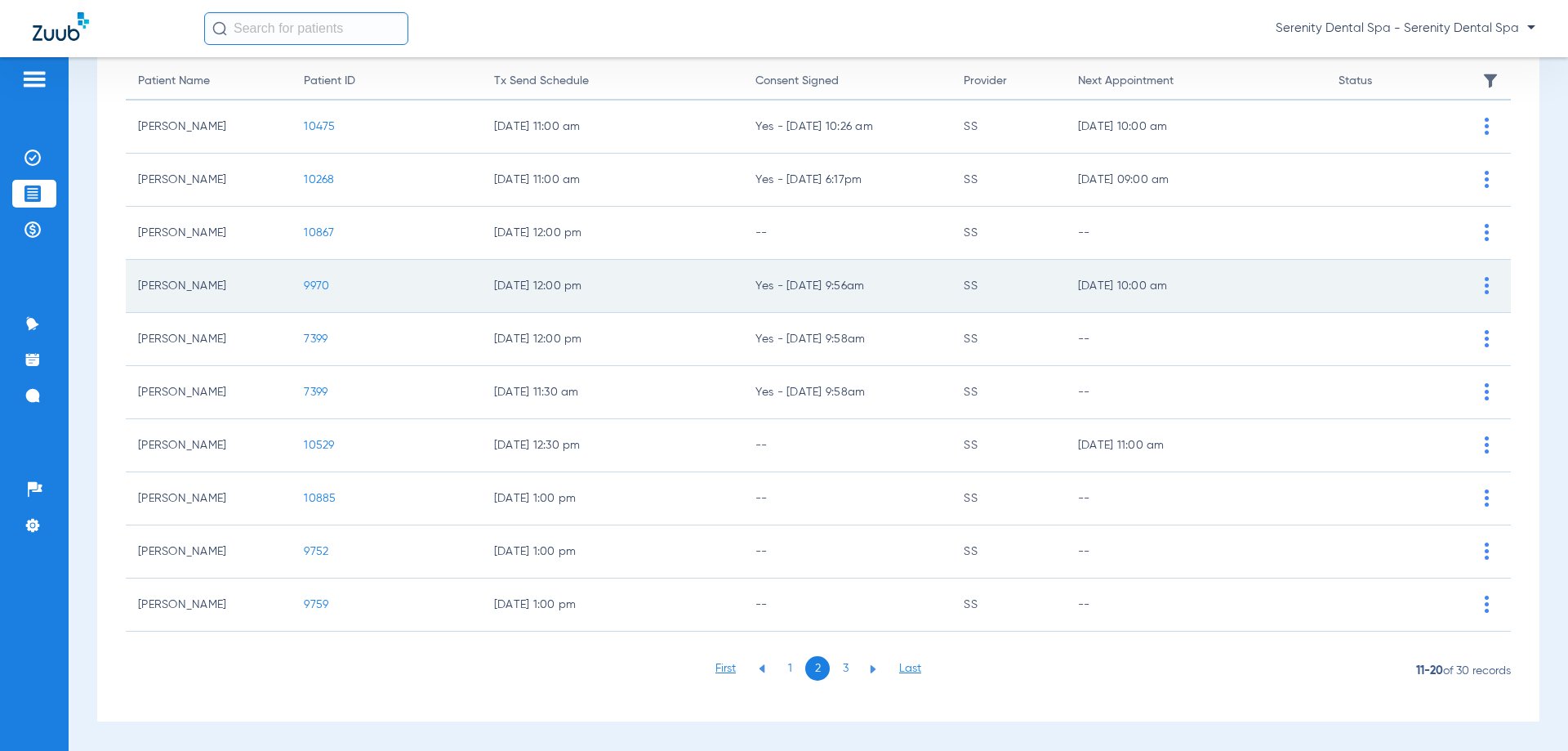 click on "9970" 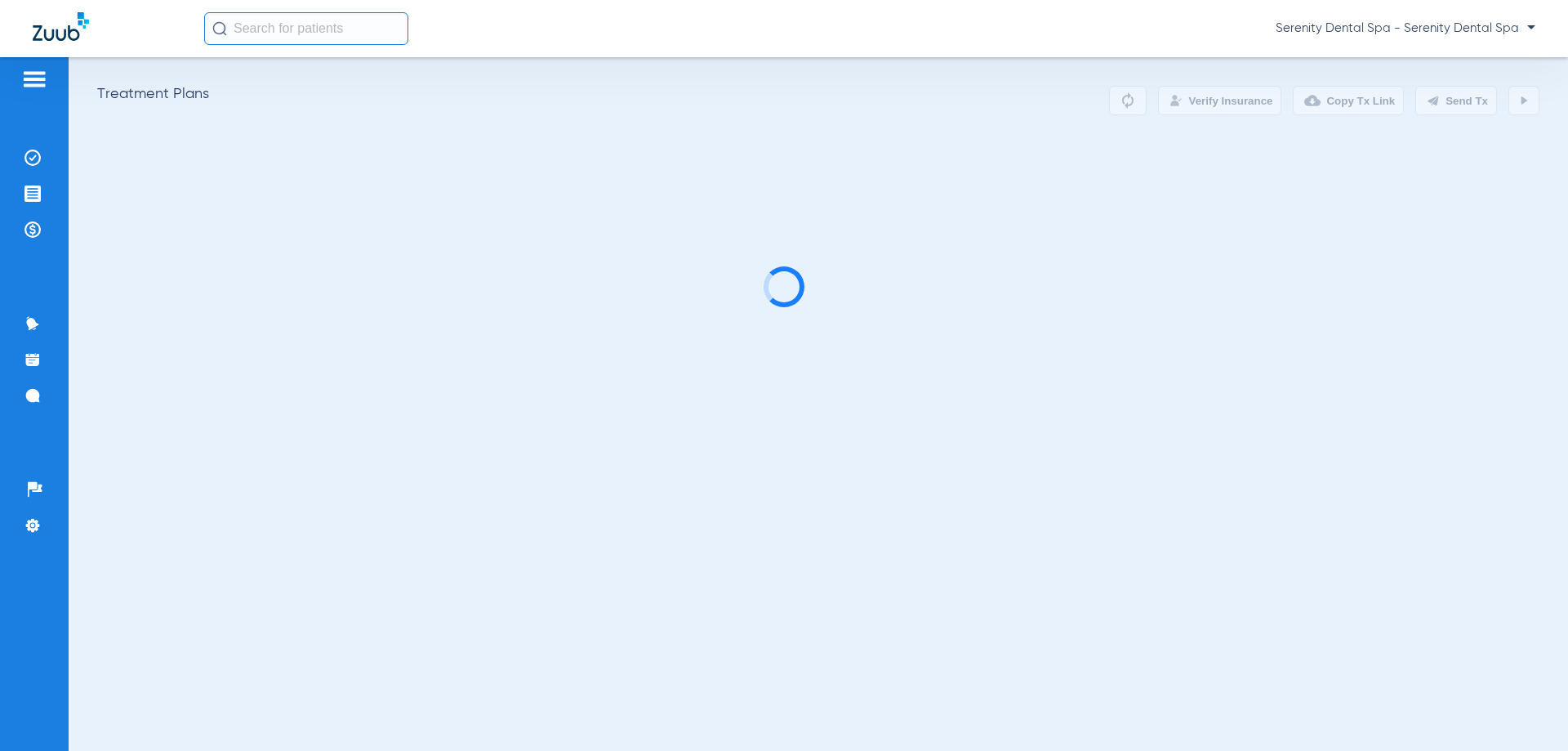 scroll, scrollTop: 0, scrollLeft: 0, axis: both 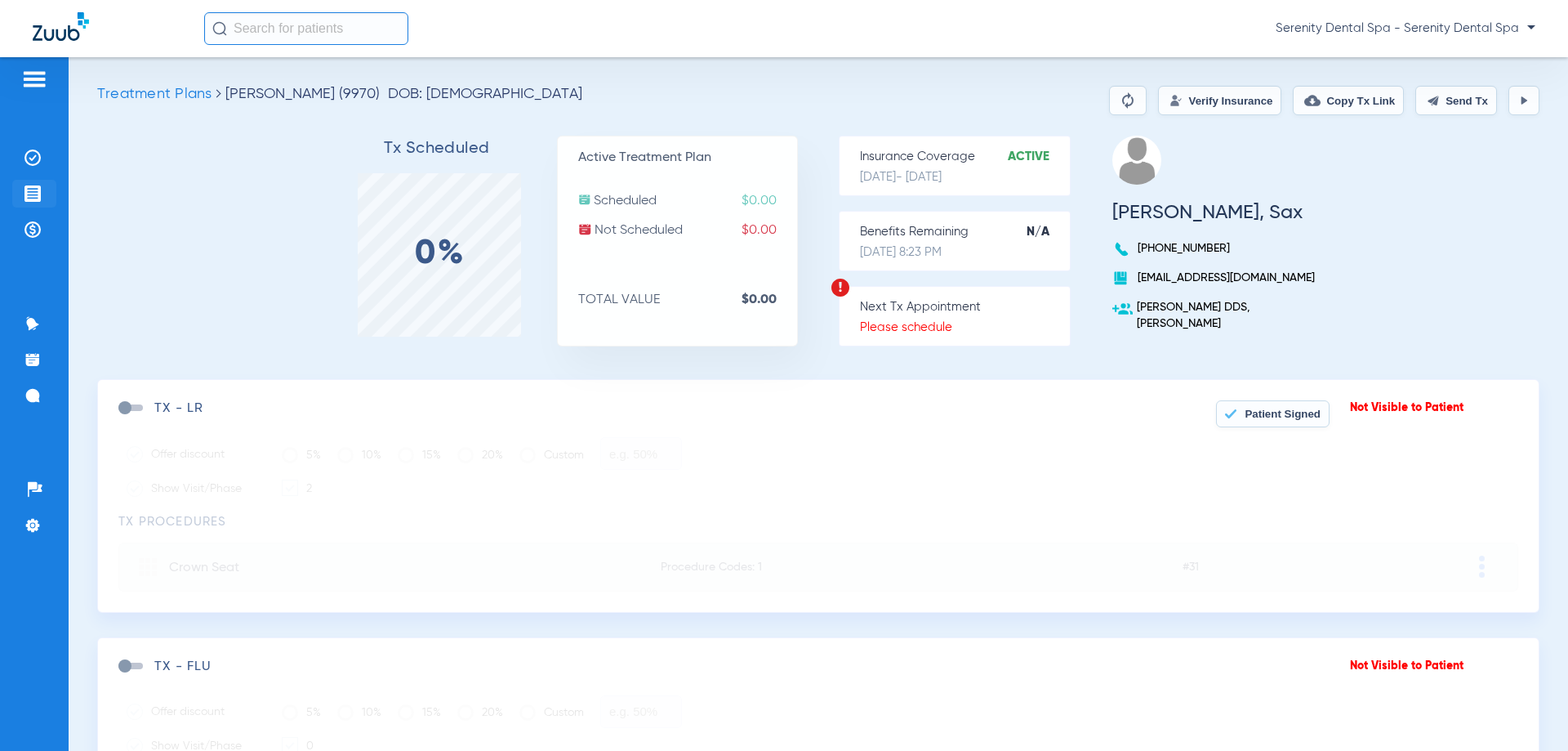 click 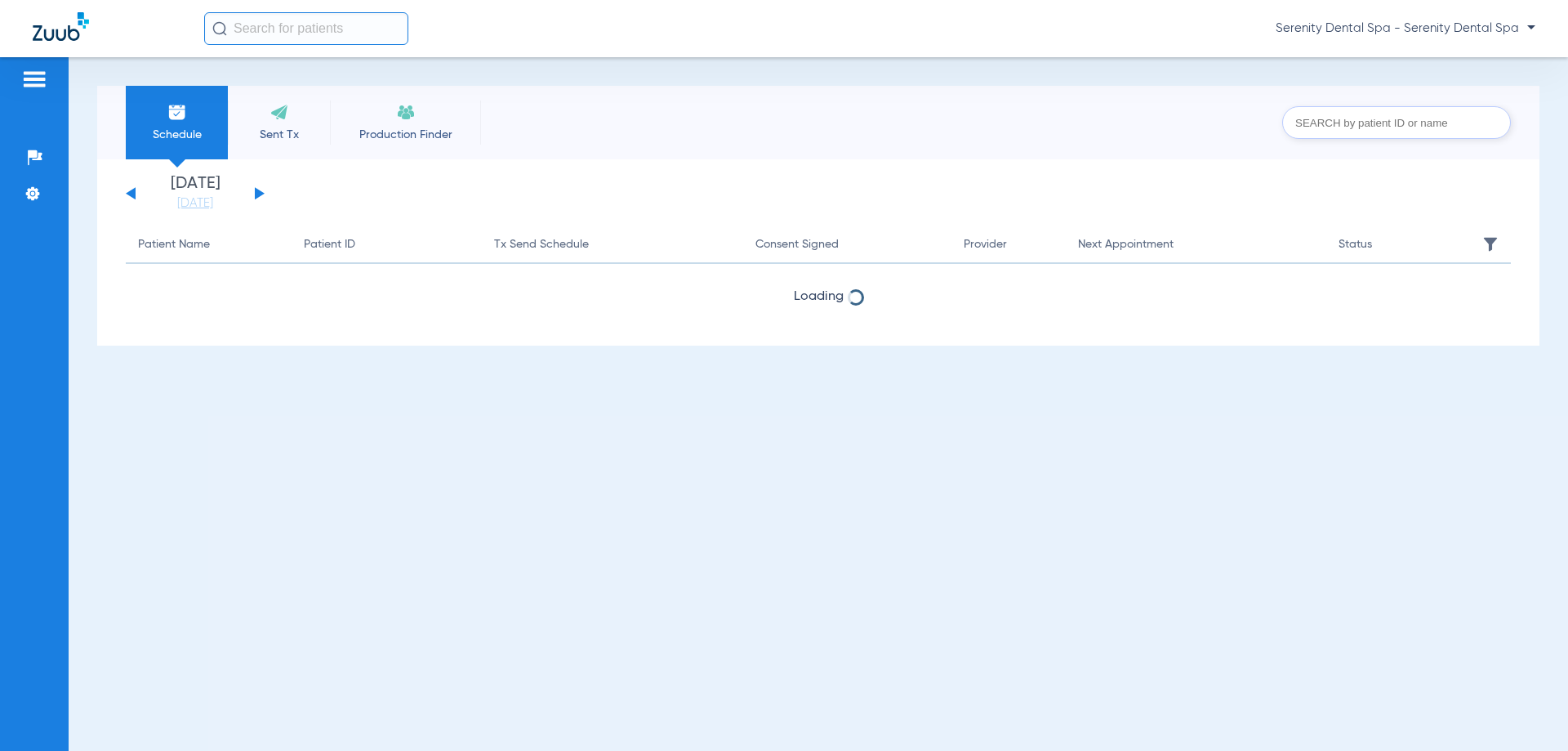 scroll, scrollTop: 0, scrollLeft: 0, axis: both 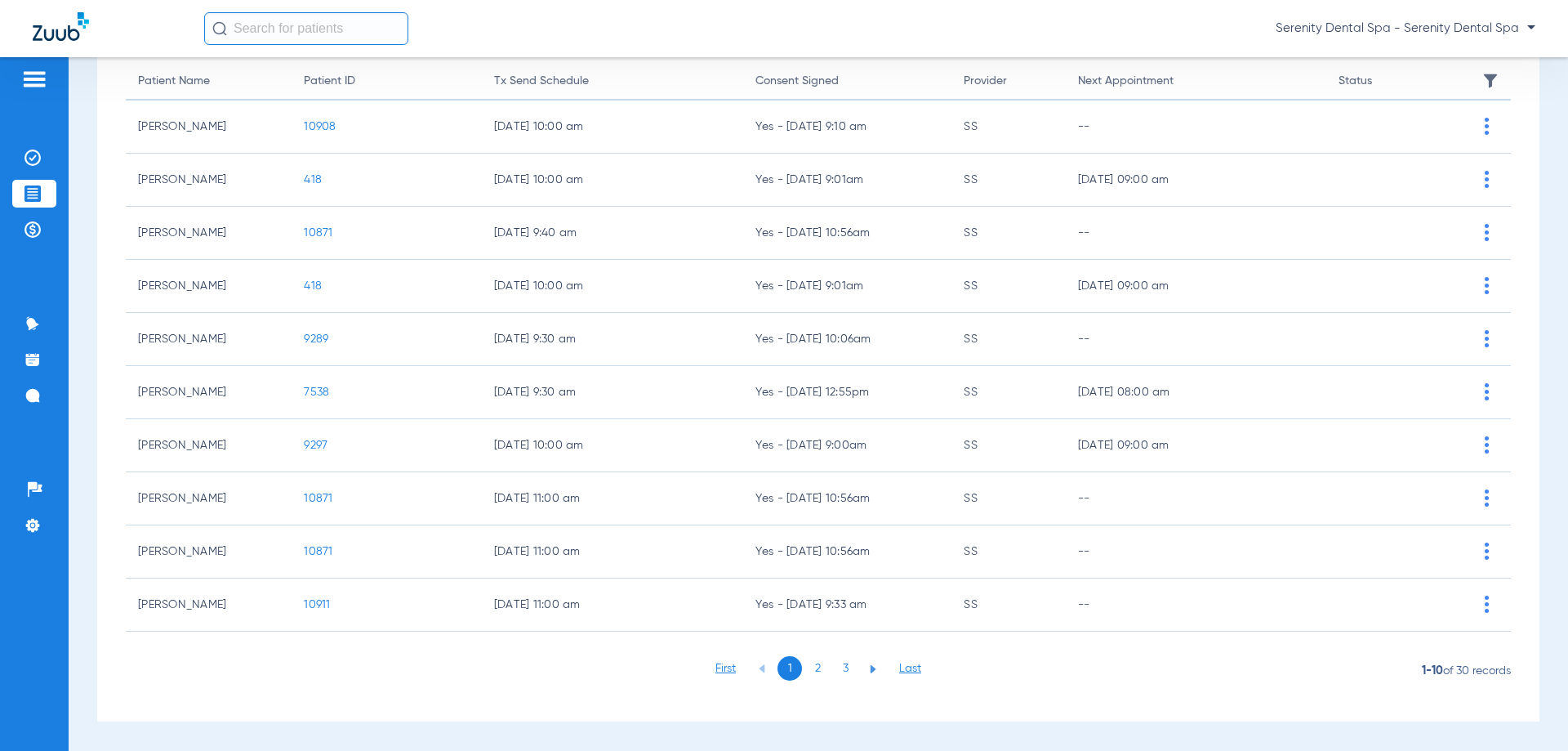 click on "2" 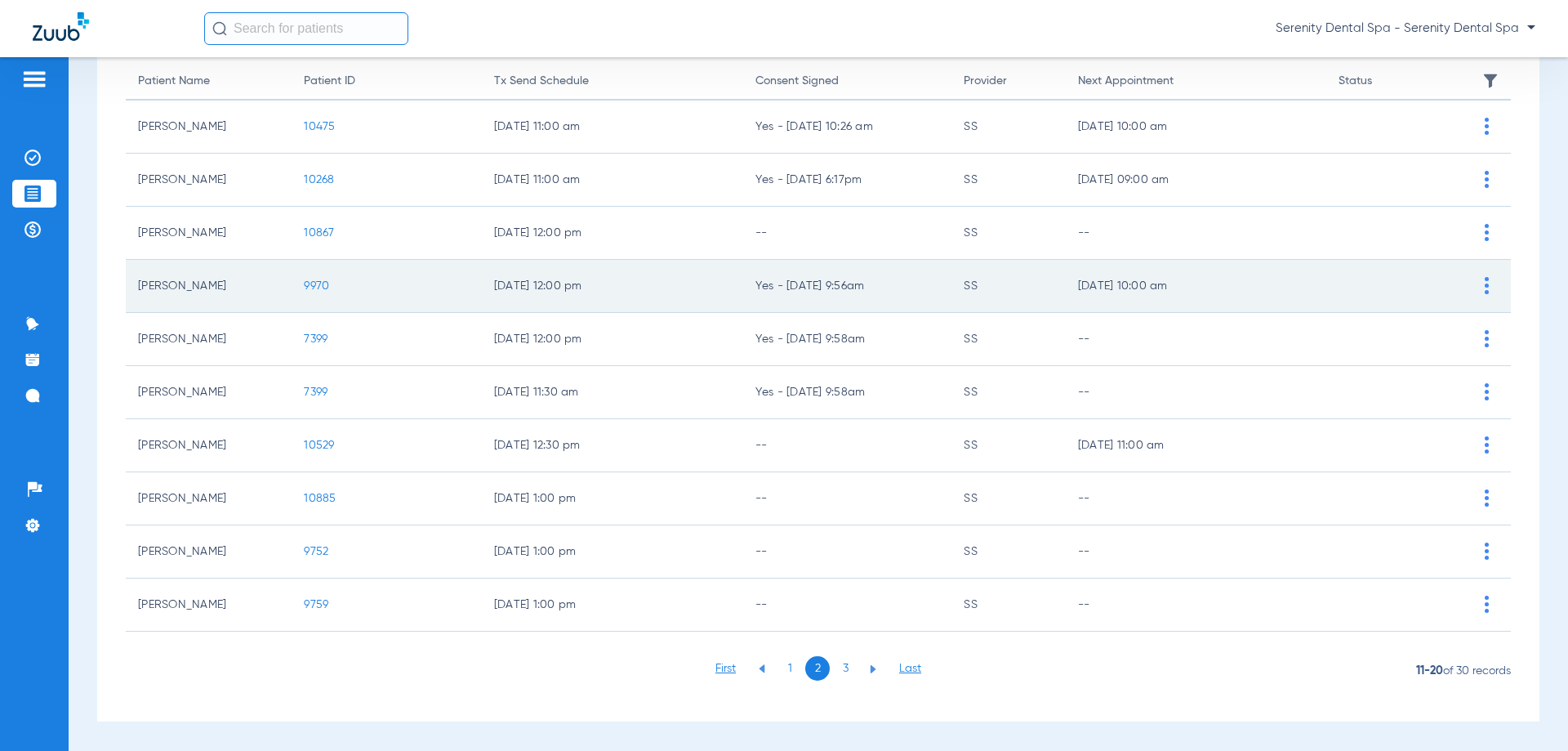 click on "9970" 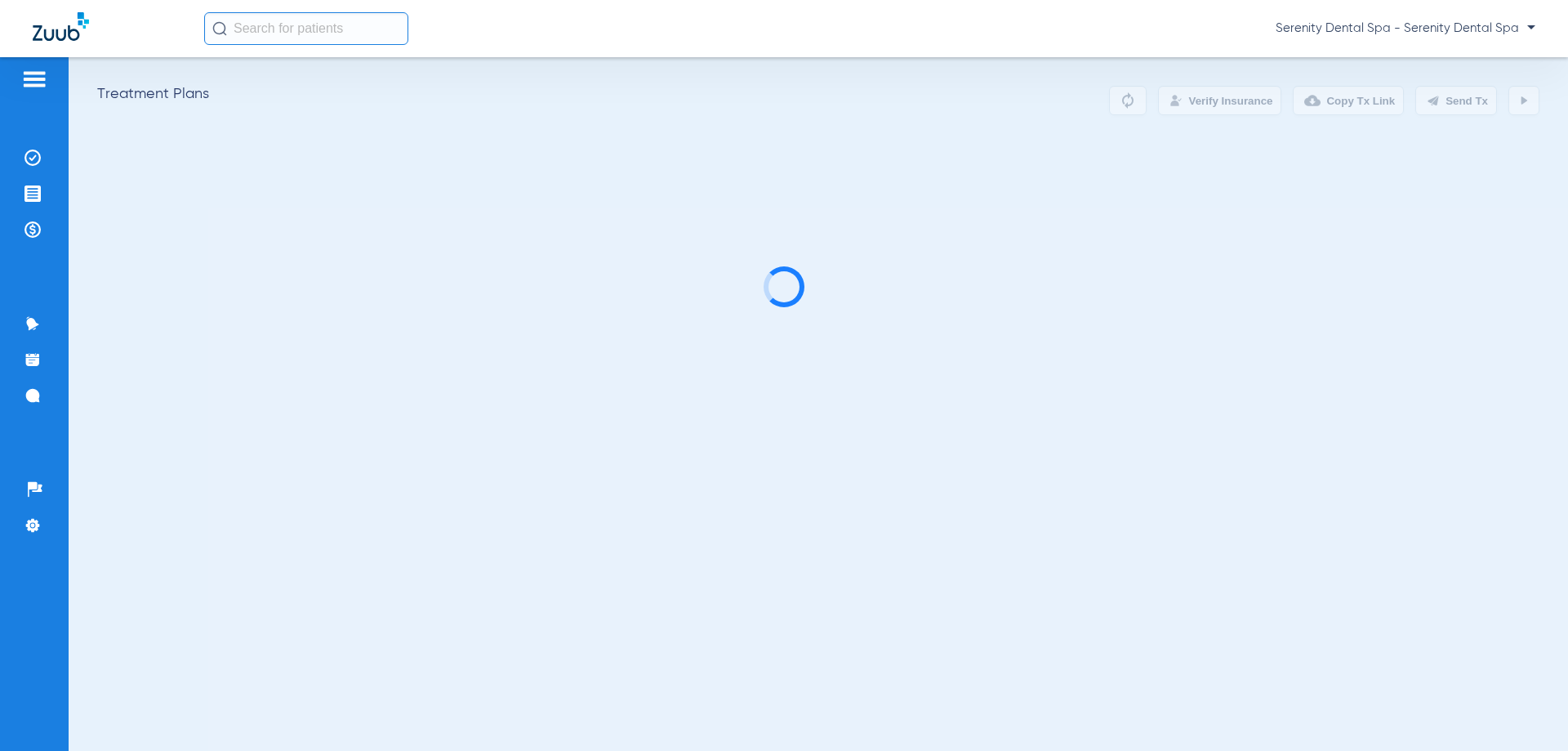 scroll, scrollTop: 0, scrollLeft: 0, axis: both 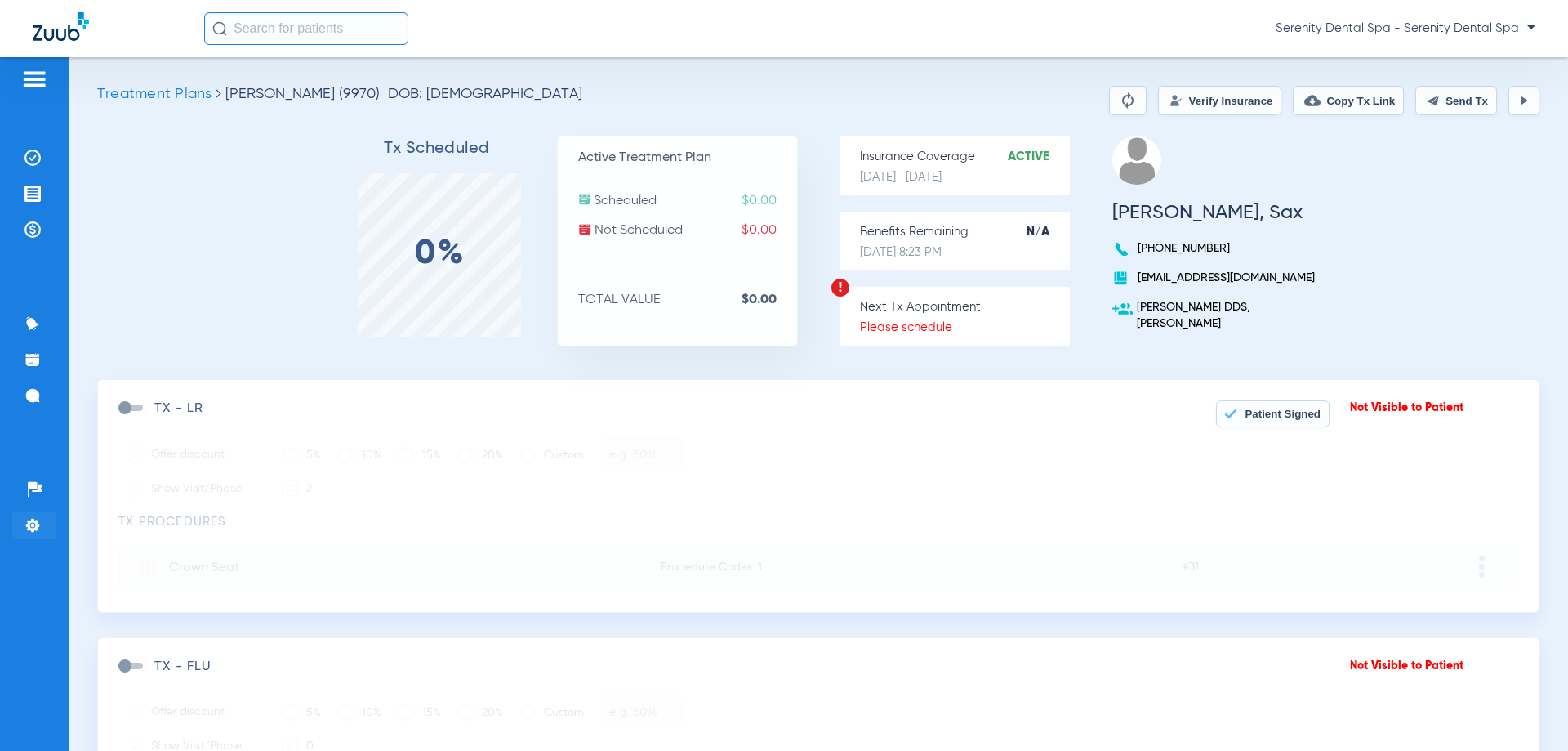 click on "Treatment Acceptance" 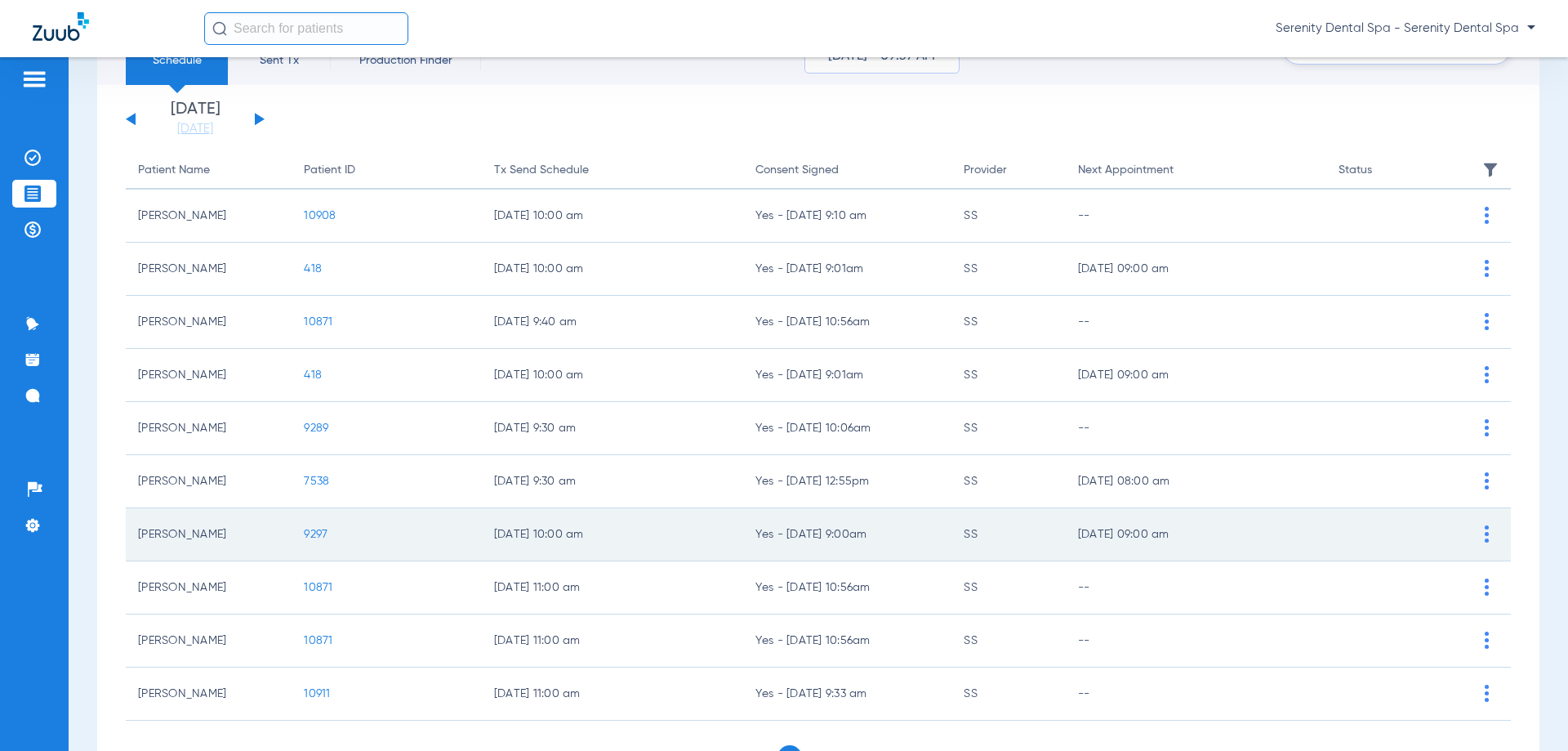 scroll, scrollTop: 163, scrollLeft: 0, axis: vertical 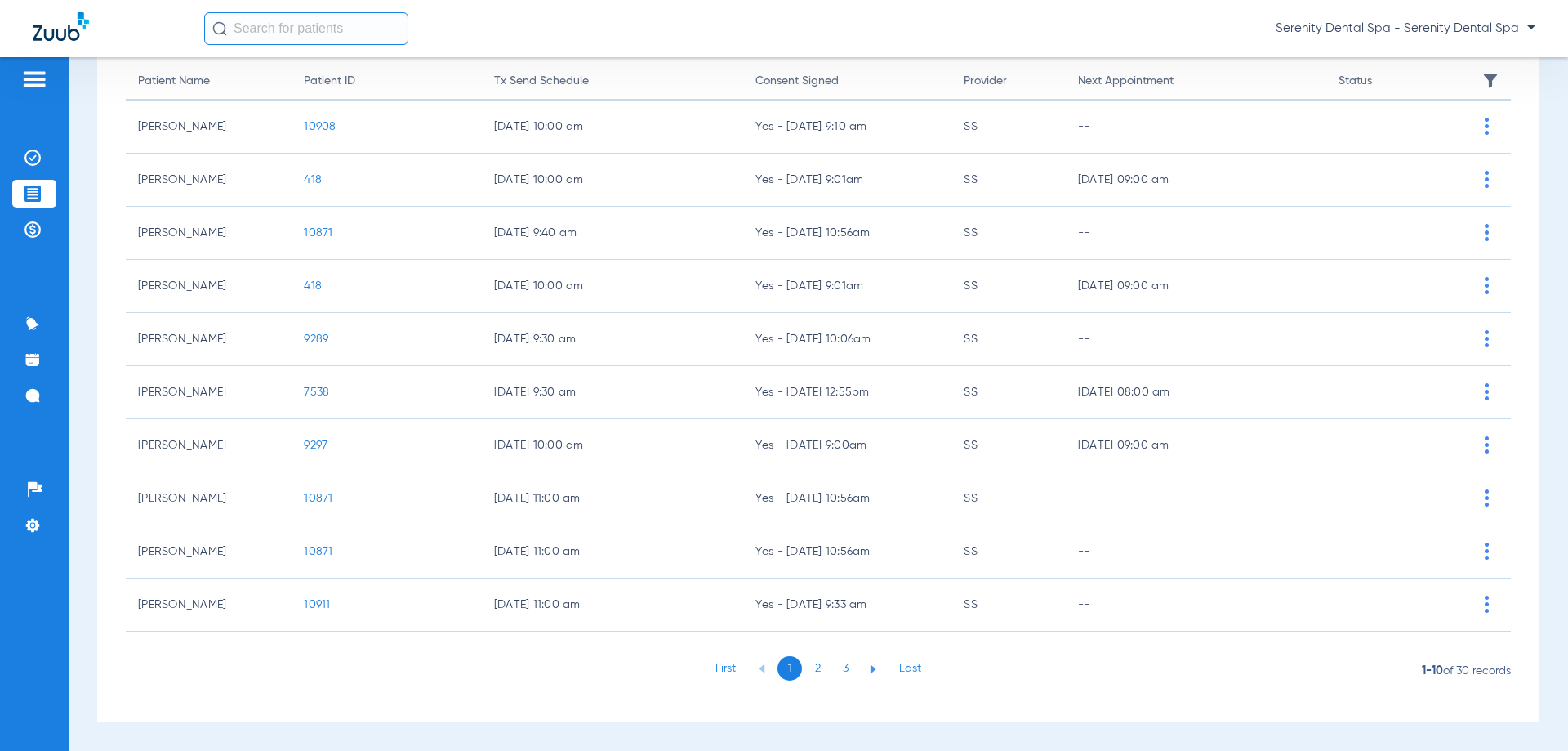 click on "2" 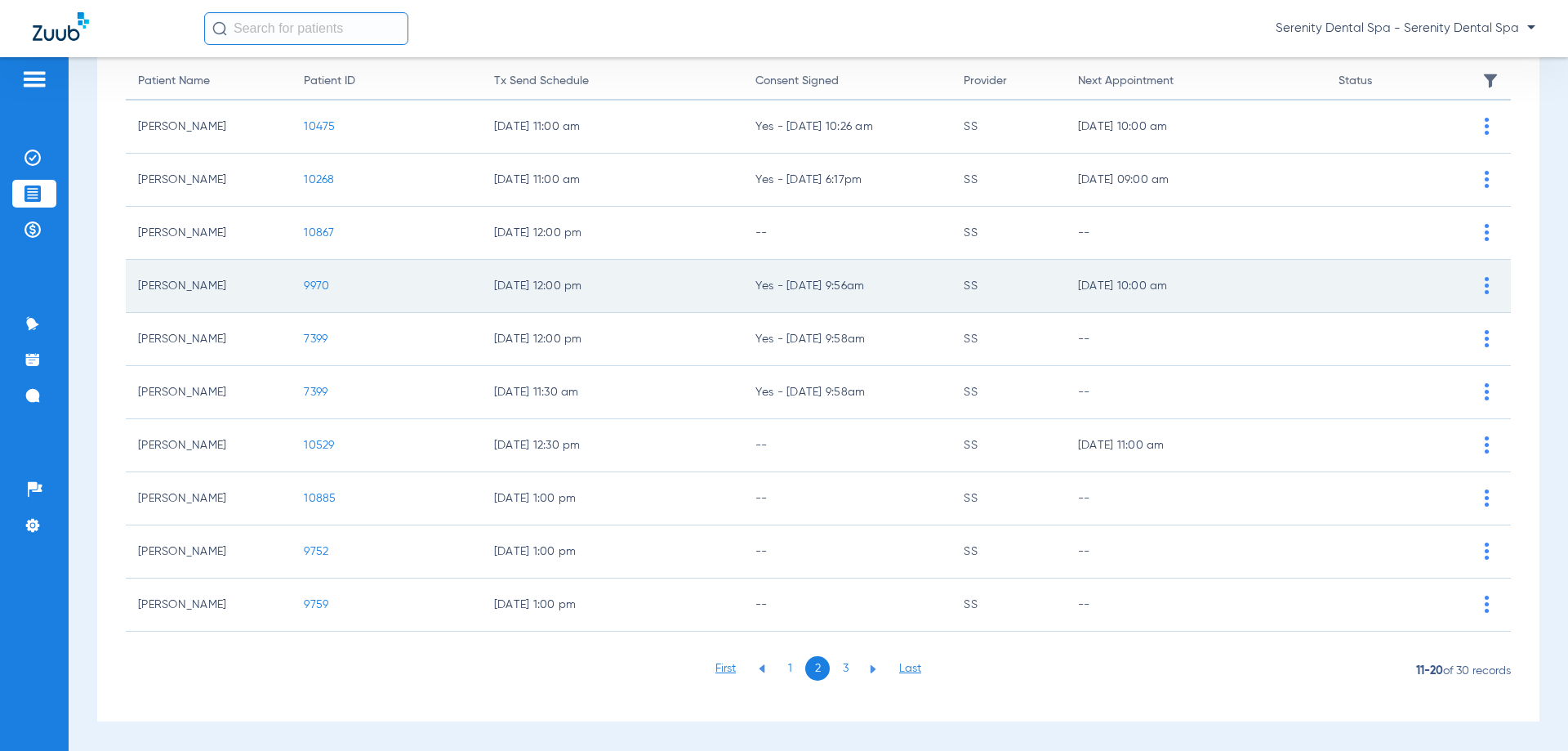 click on "9970" 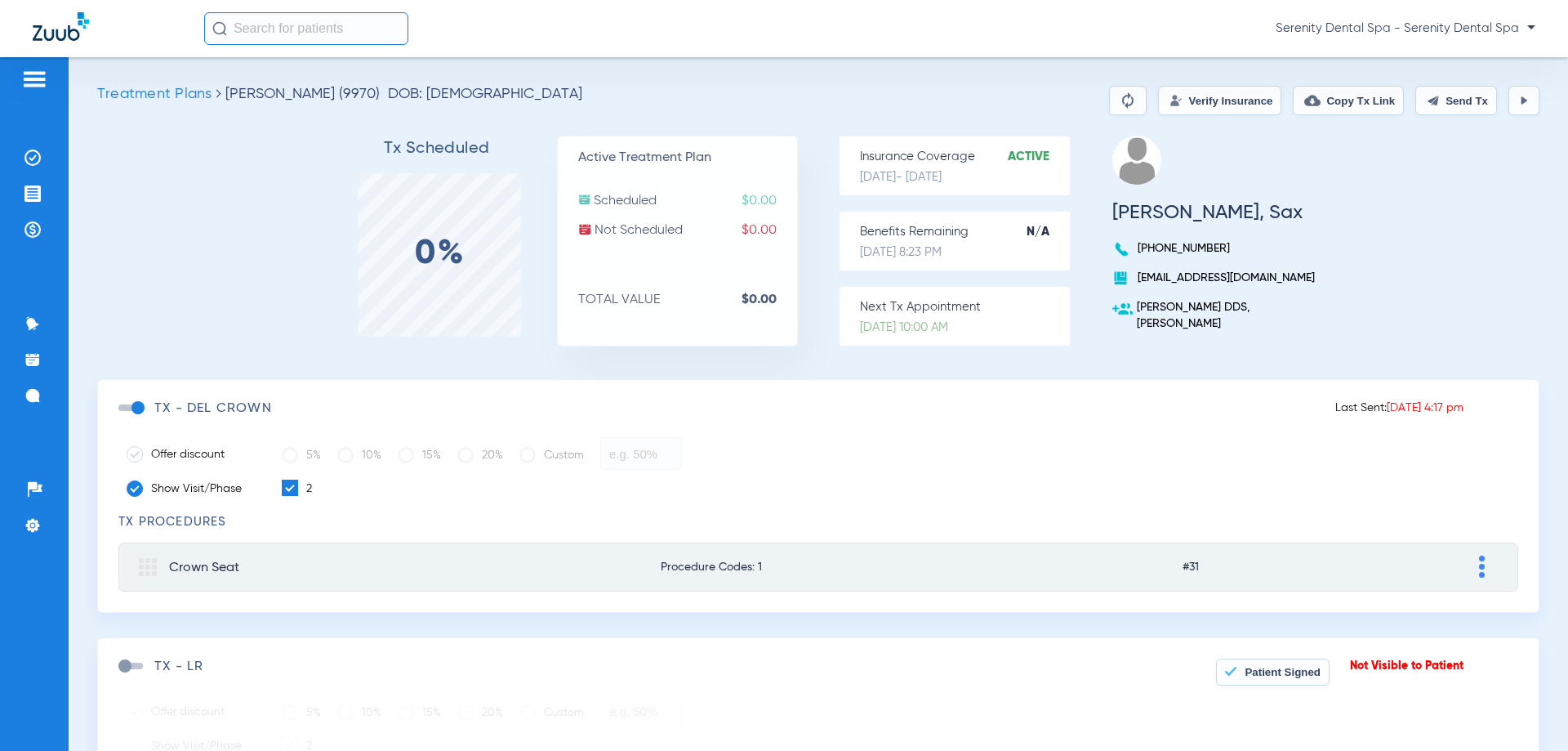 click on "Send Tx" 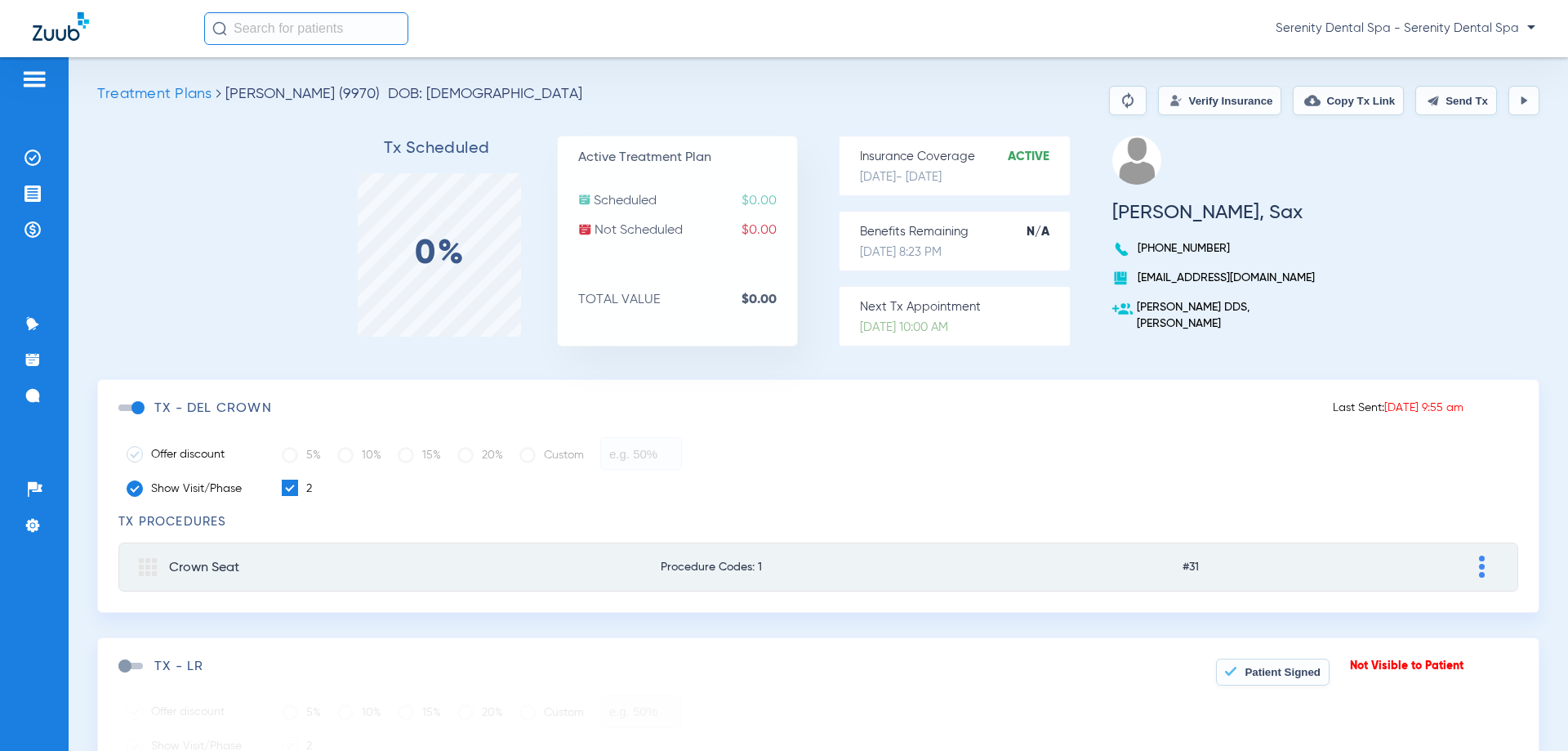 drag, startPoint x: 36, startPoint y: 192, endPoint x: 11, endPoint y: 238, distance: 52.35456 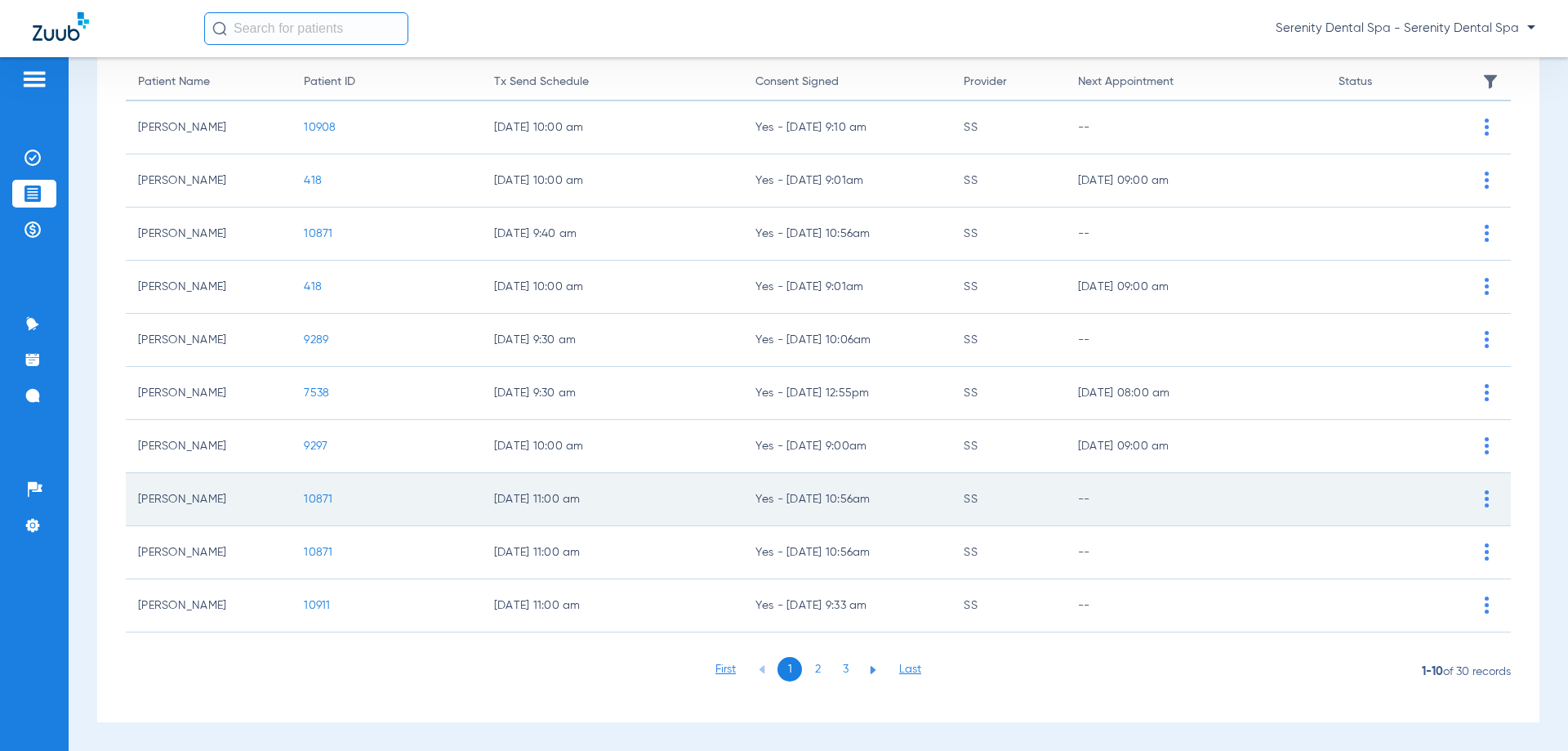 scroll, scrollTop: 163, scrollLeft: 0, axis: vertical 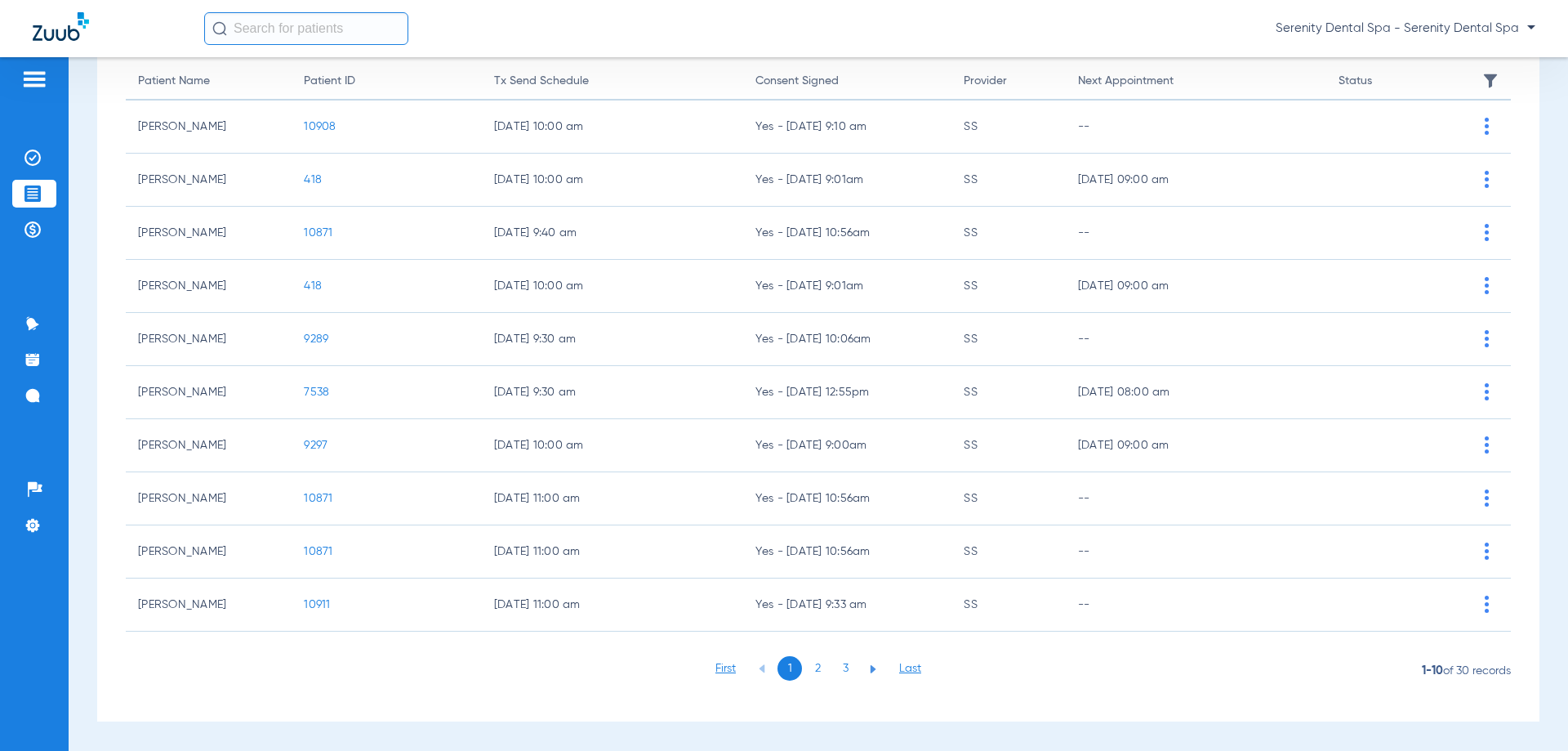 click on "2" 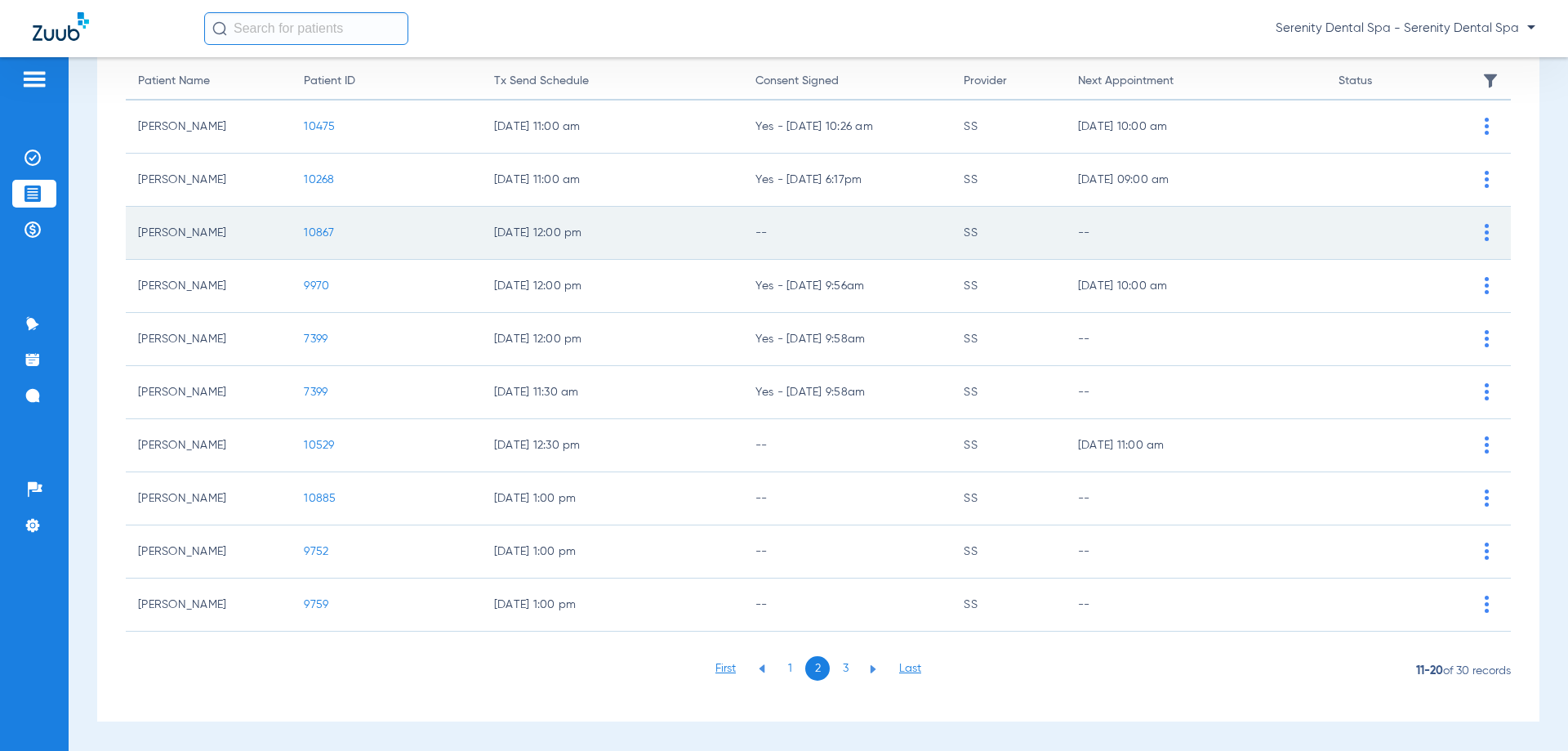 click on "10867" 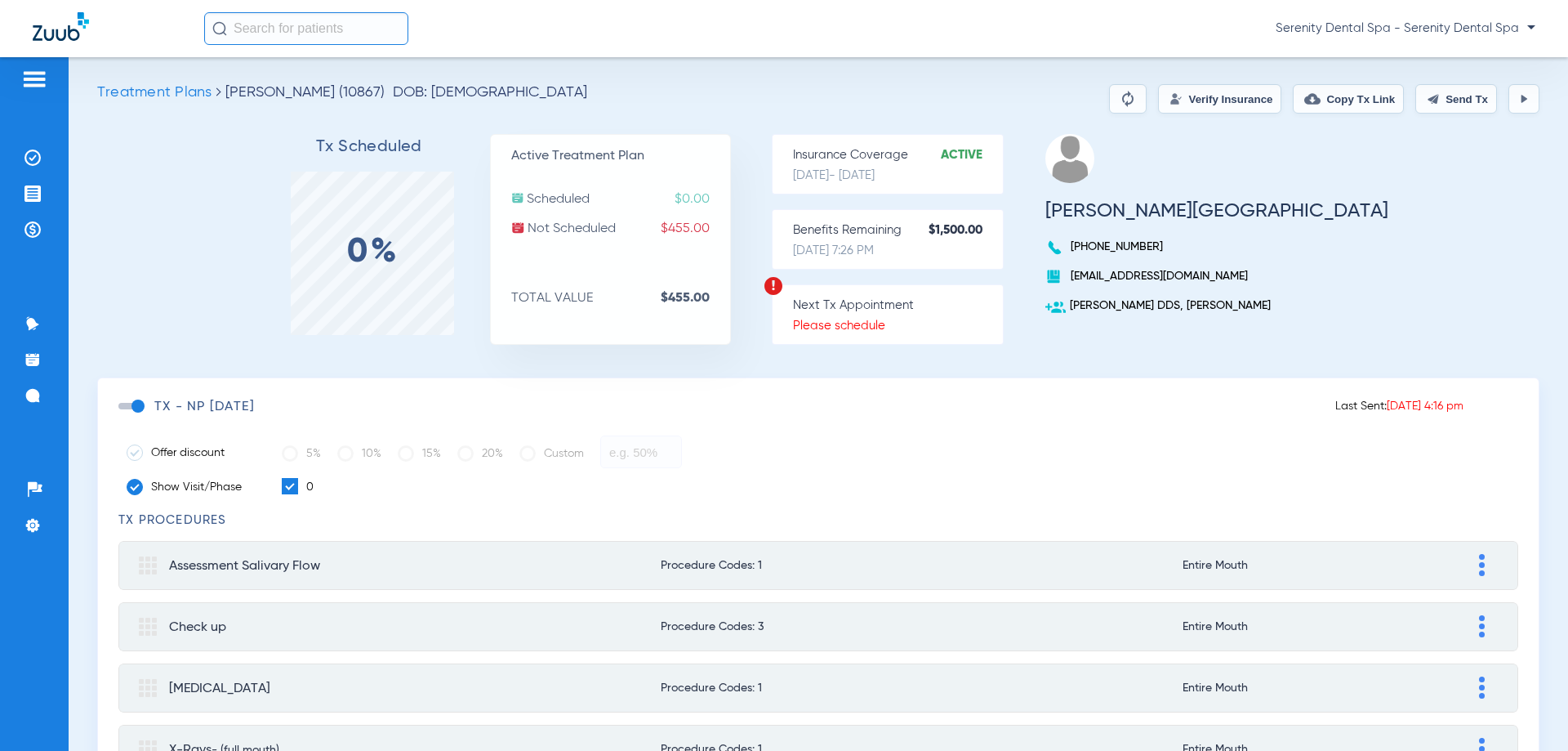 scroll, scrollTop: 0, scrollLeft: 0, axis: both 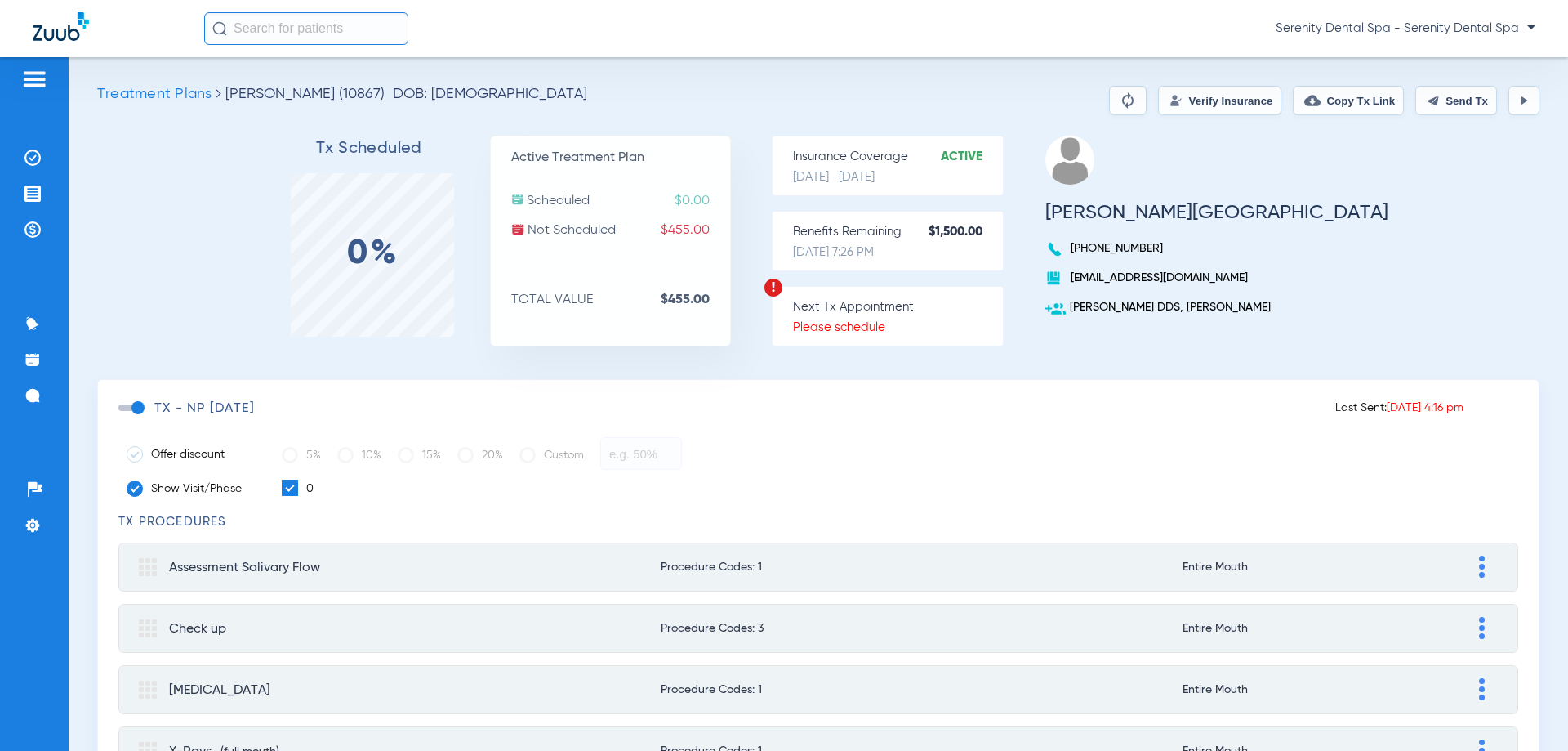click on "Send Tx" 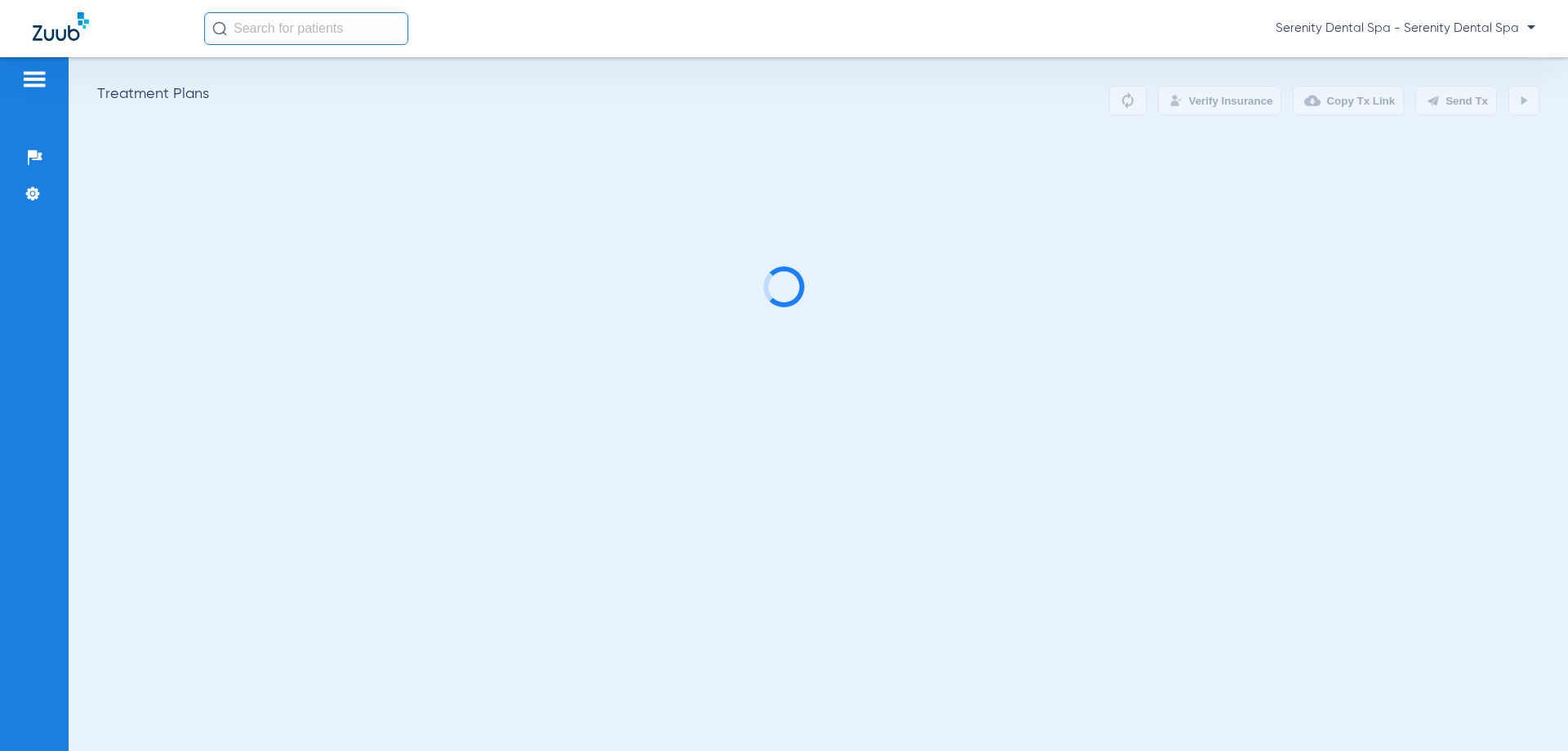 scroll, scrollTop: 0, scrollLeft: 0, axis: both 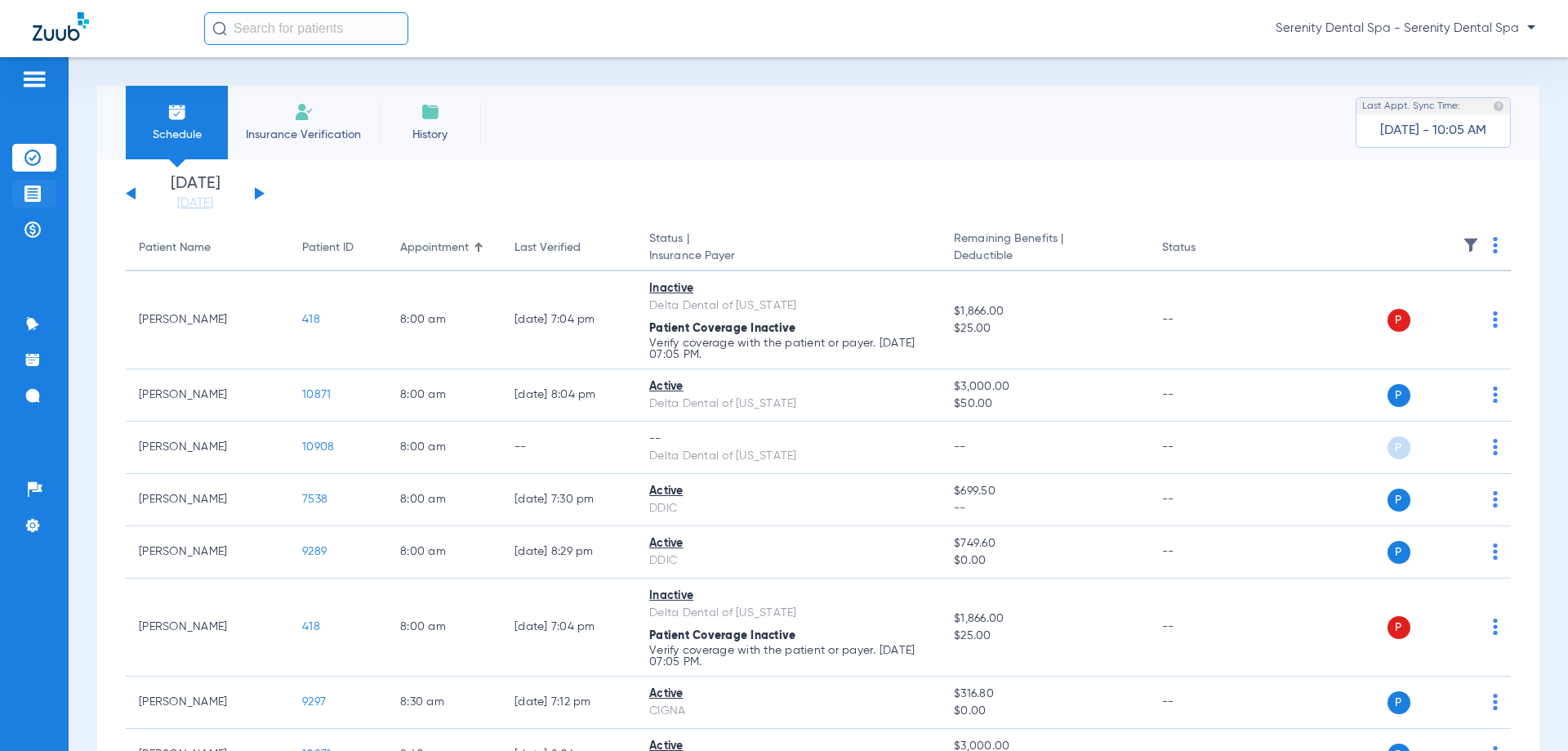 click 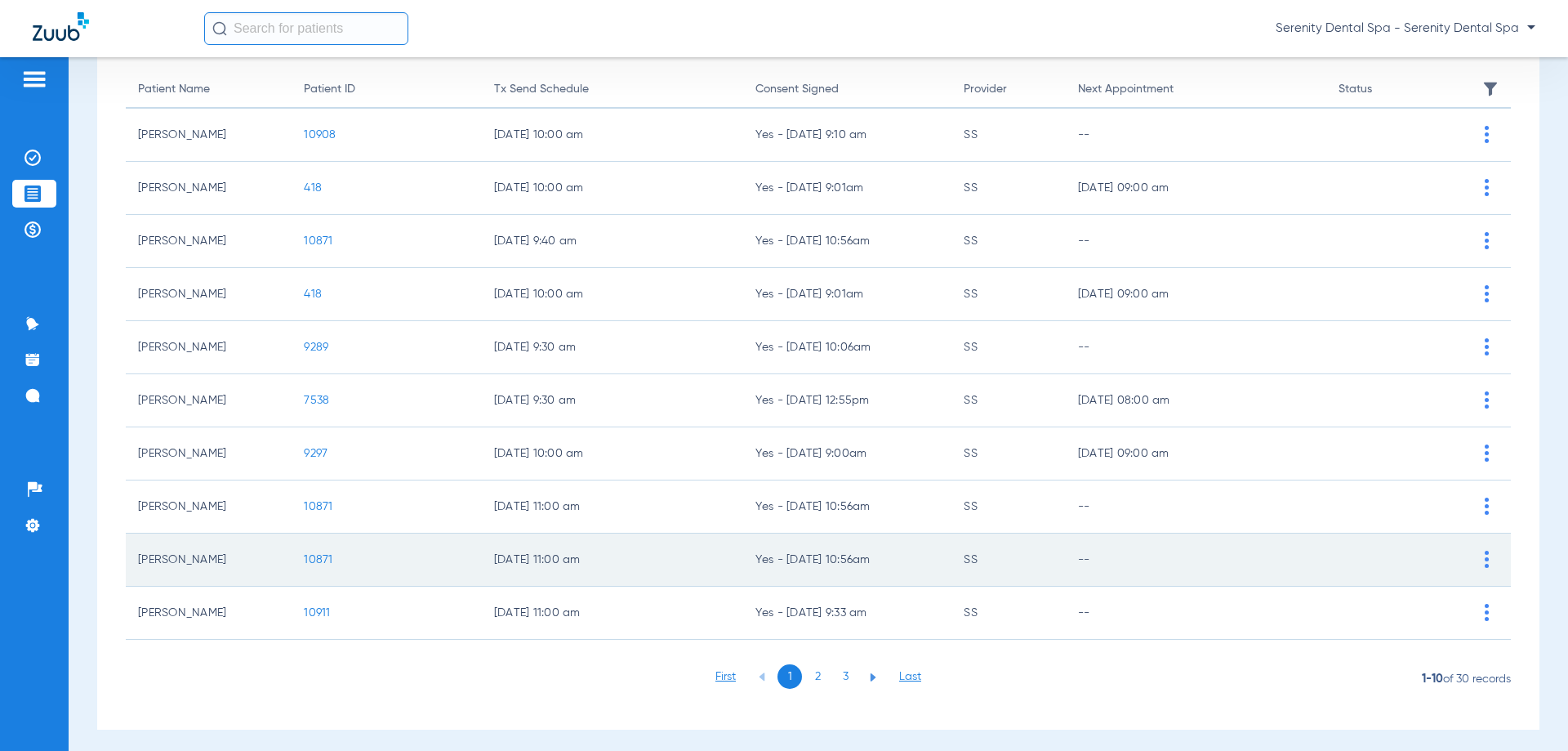 scroll, scrollTop: 163, scrollLeft: 0, axis: vertical 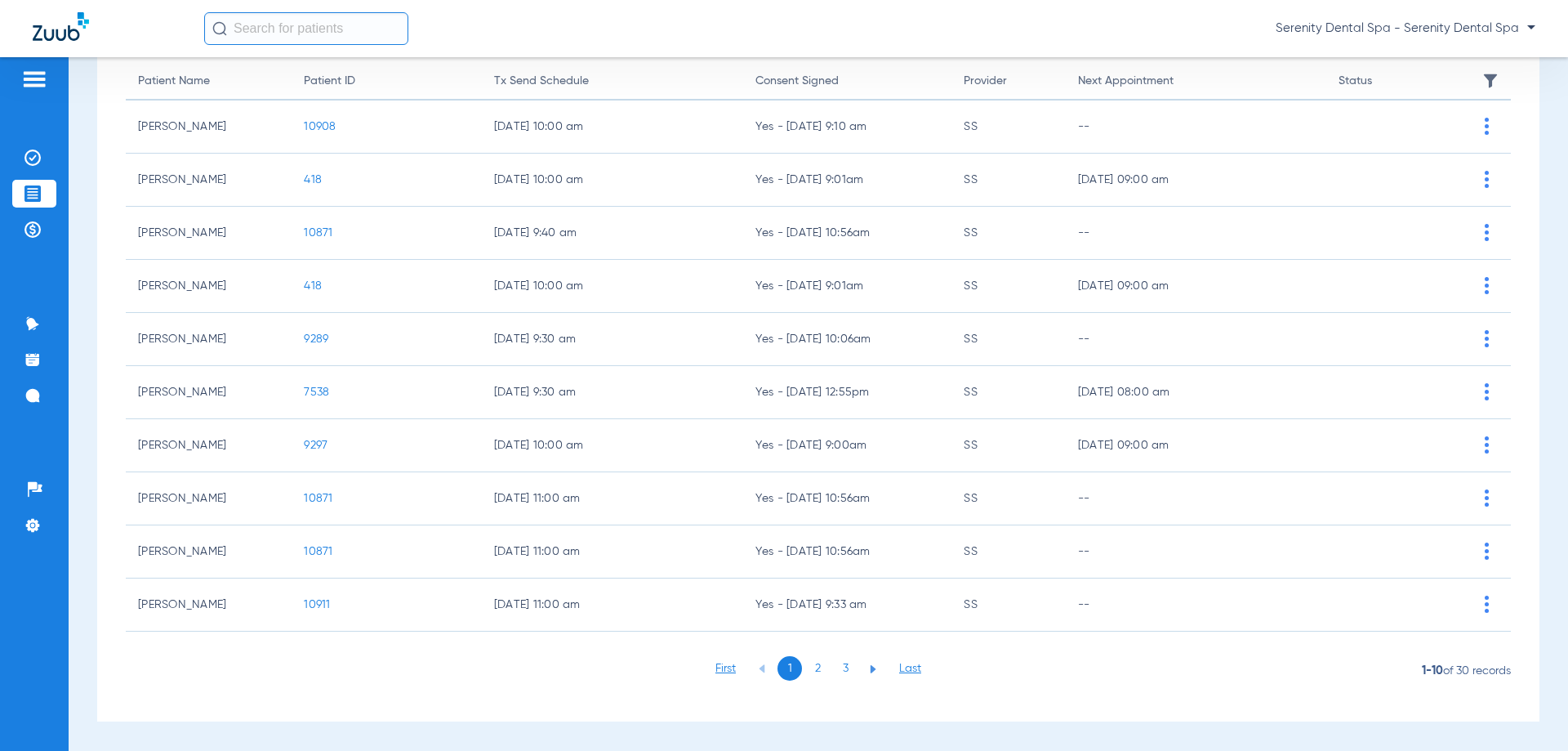 click on "2" 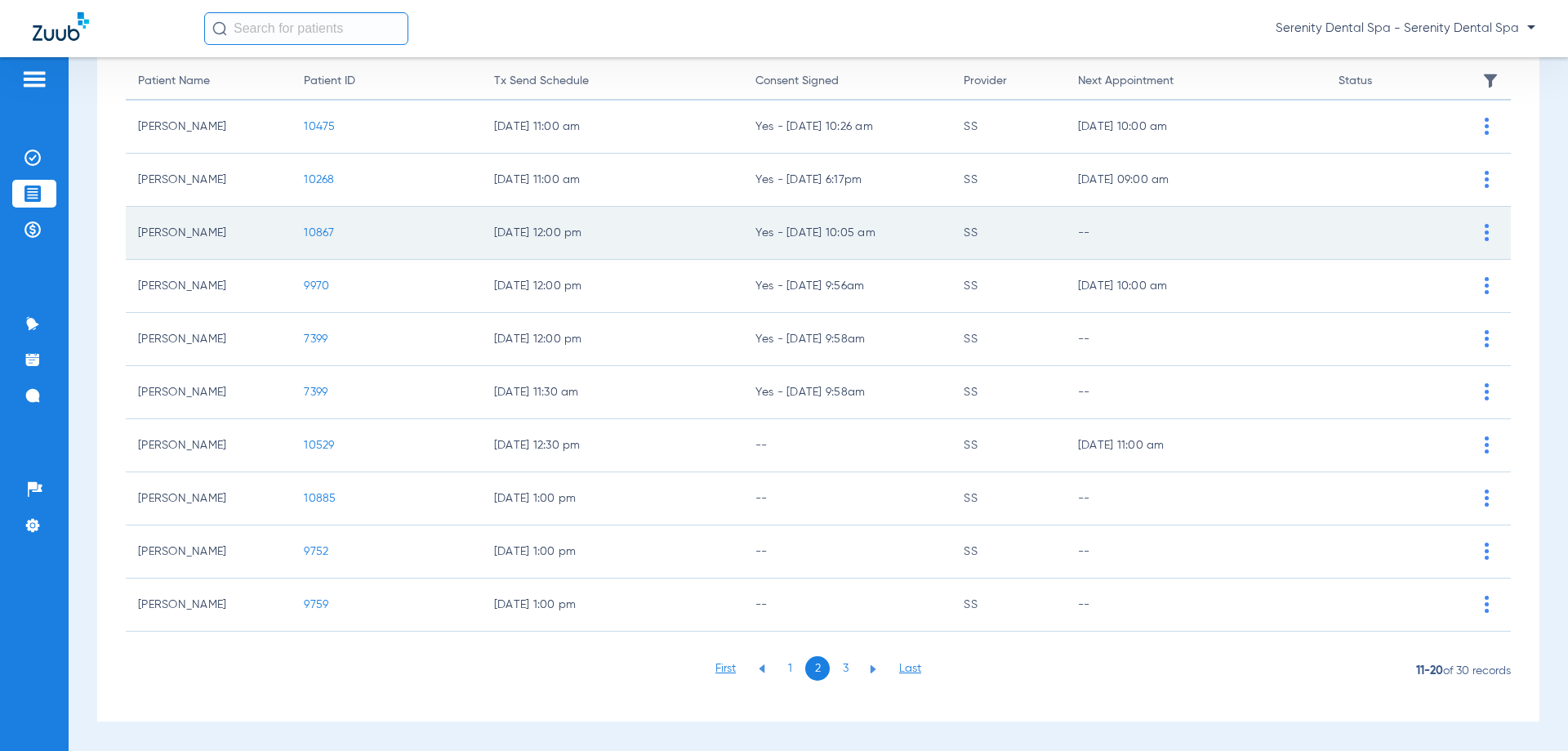 click on "10867" 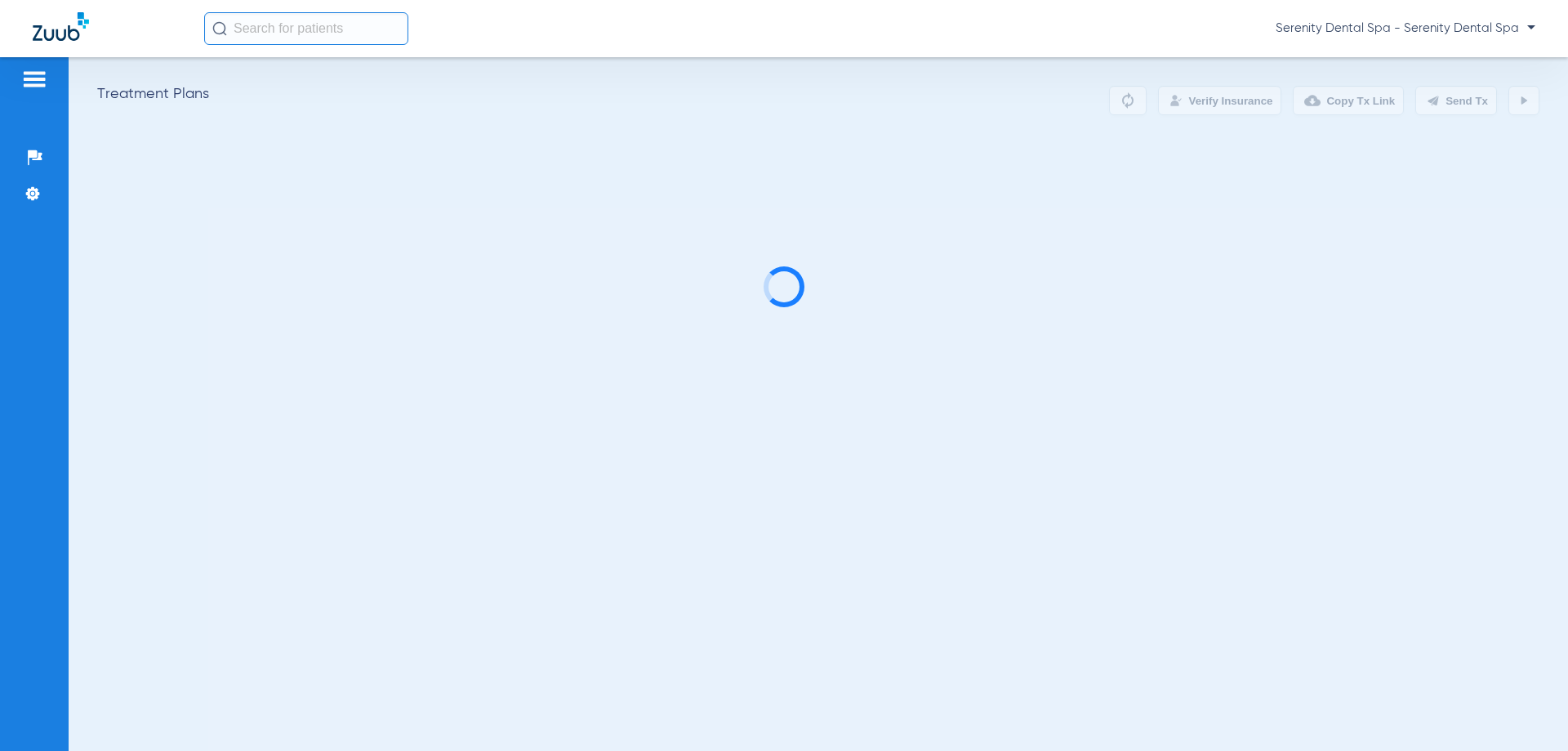 scroll, scrollTop: 0, scrollLeft: 0, axis: both 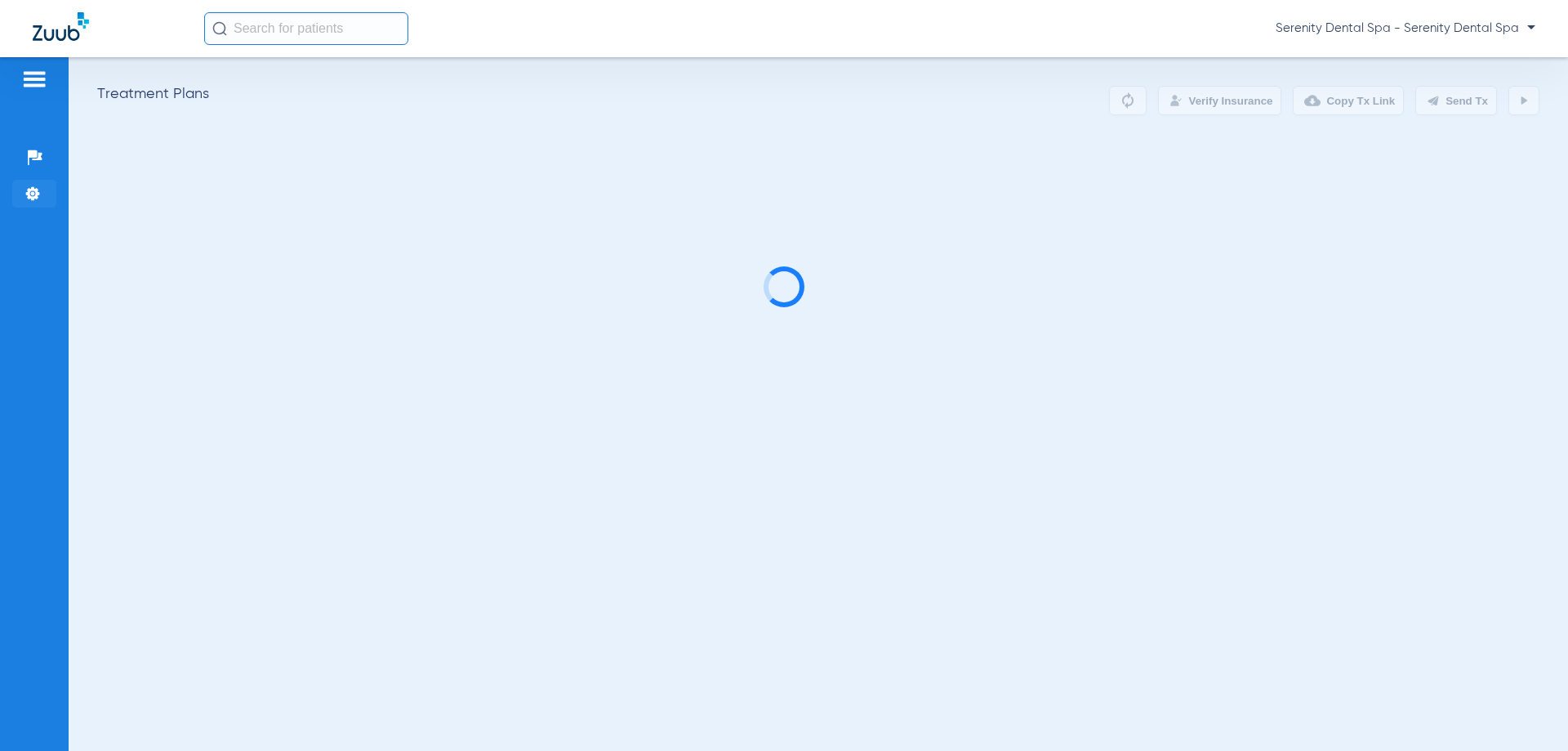 click 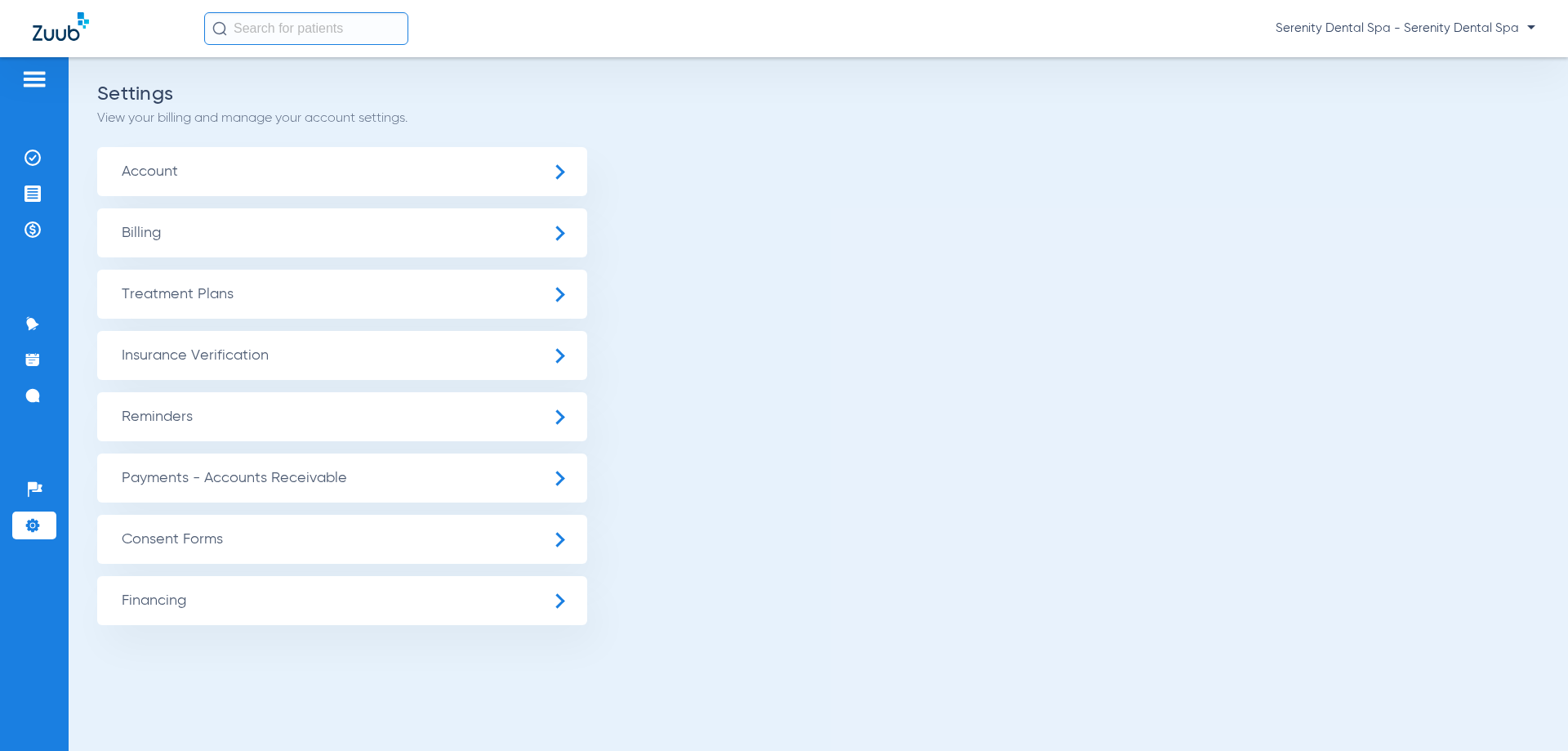 click 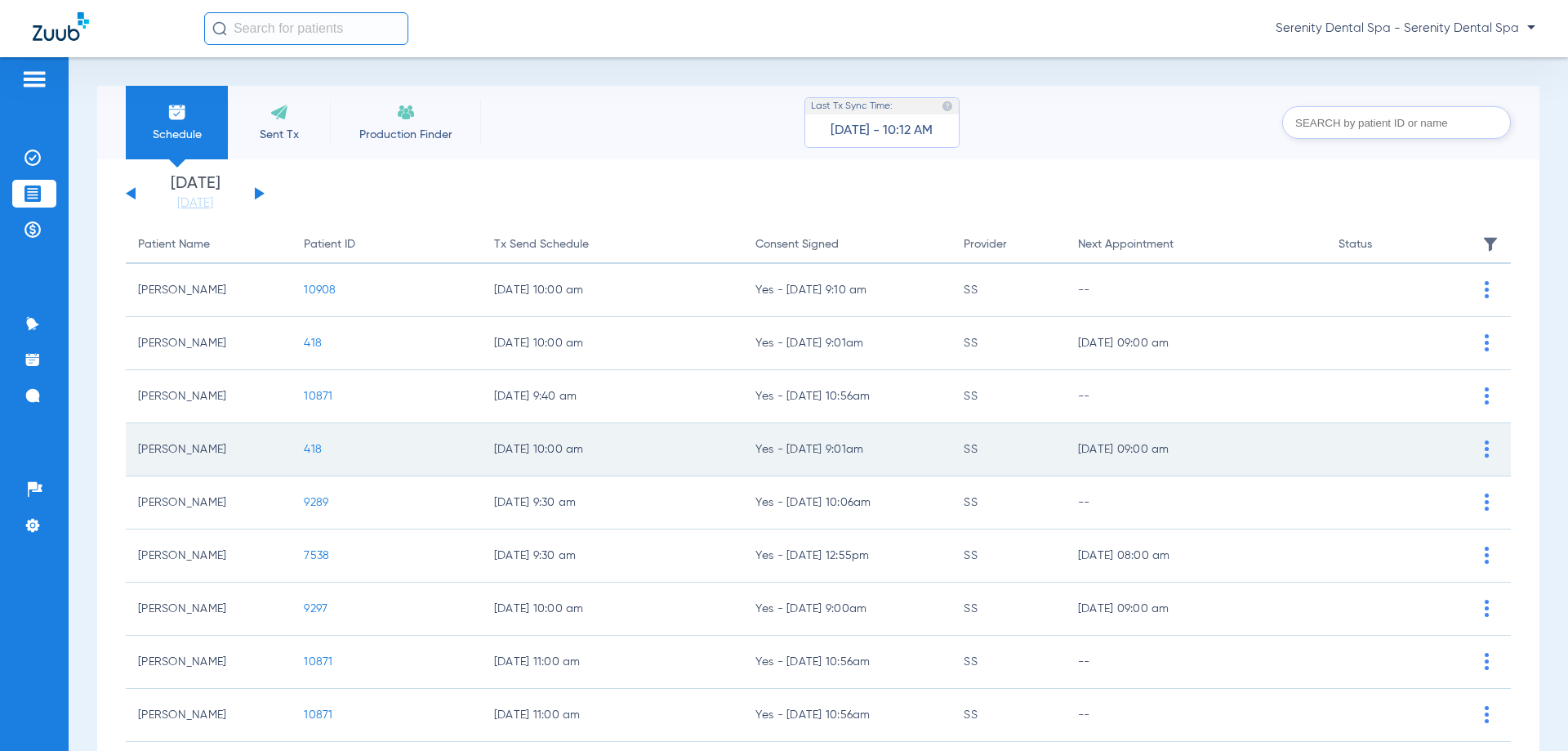 scroll, scrollTop: 163, scrollLeft: 0, axis: vertical 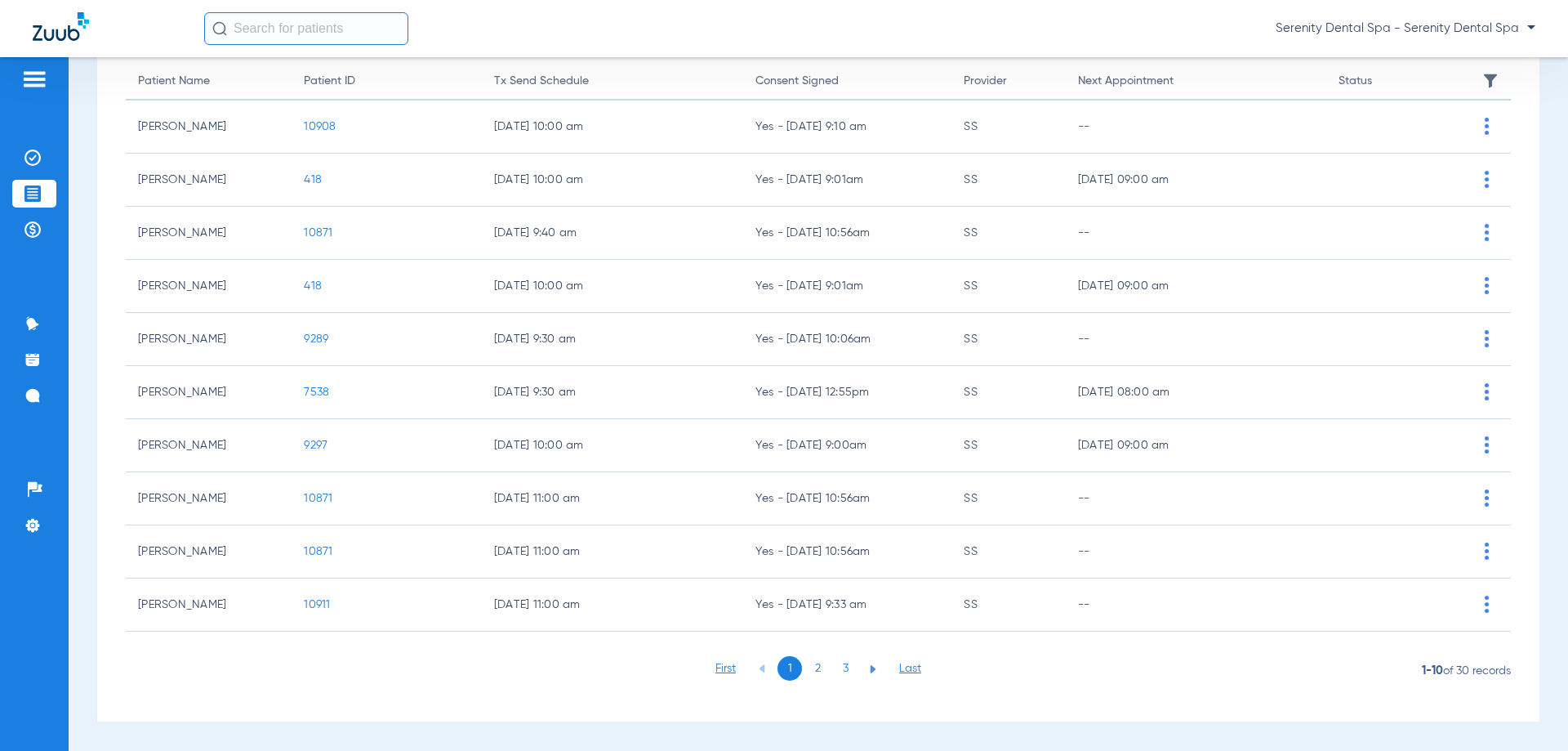 drag, startPoint x: 813, startPoint y: 665, endPoint x: 678, endPoint y: 637, distance: 137.87313 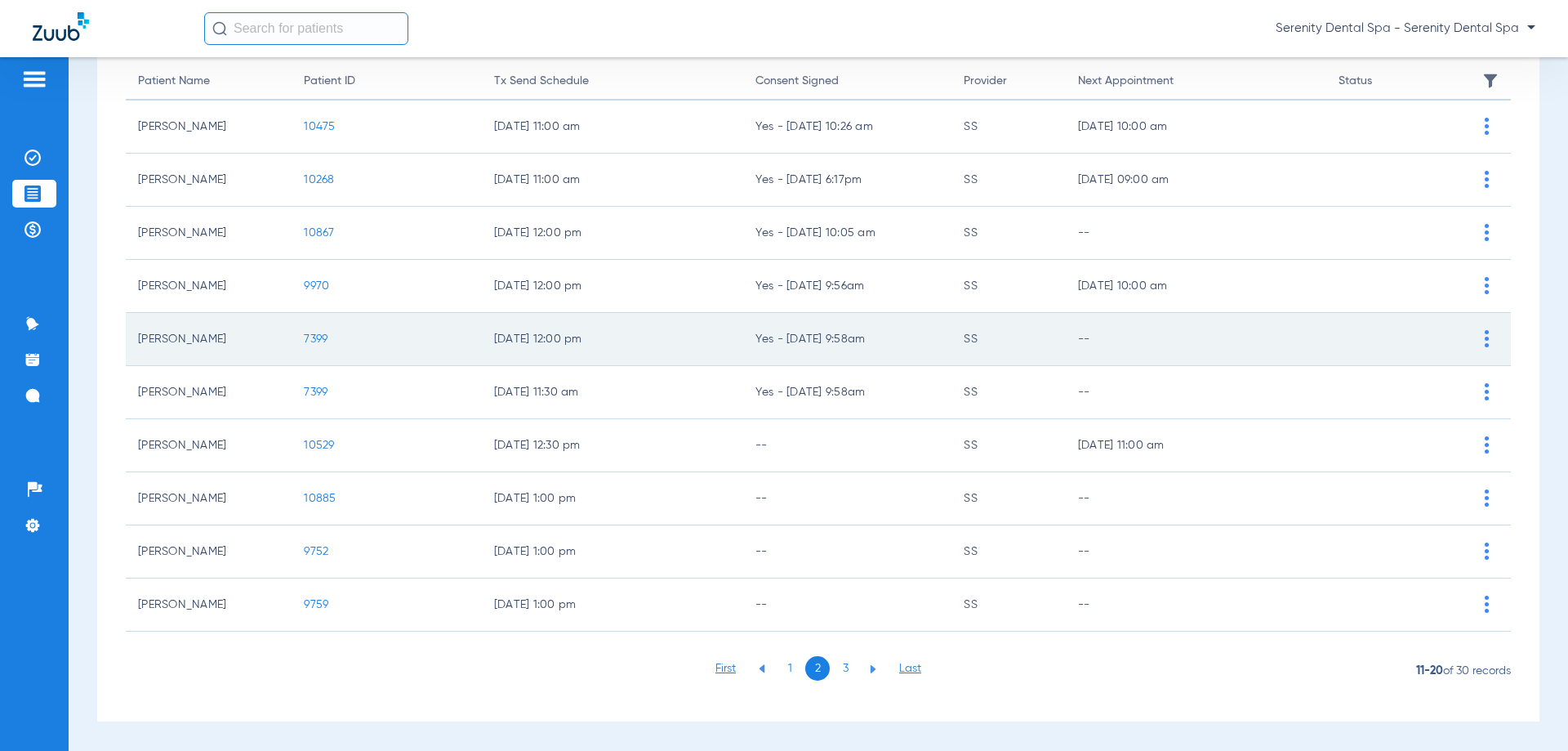 click on "7399" 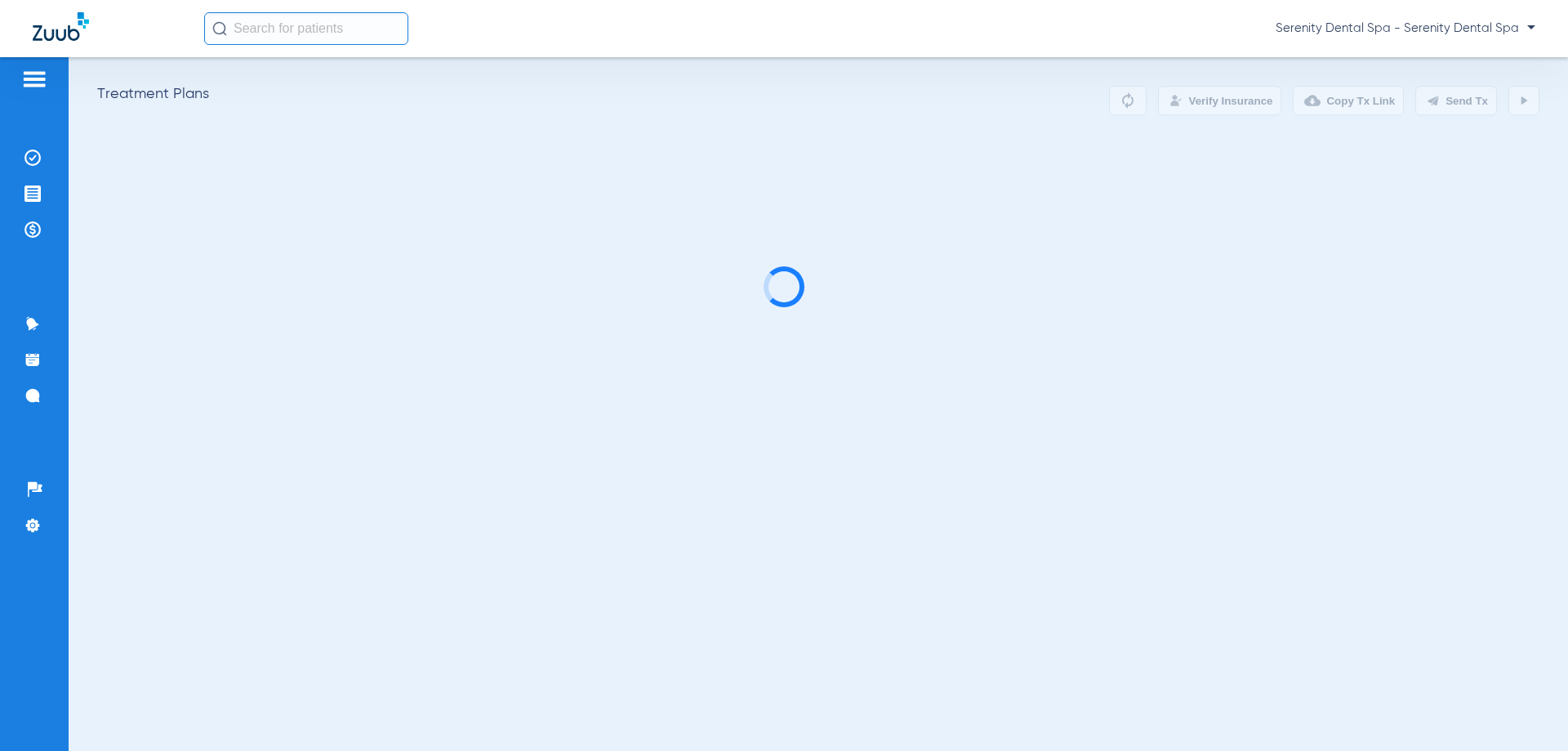 scroll, scrollTop: 0, scrollLeft: 0, axis: both 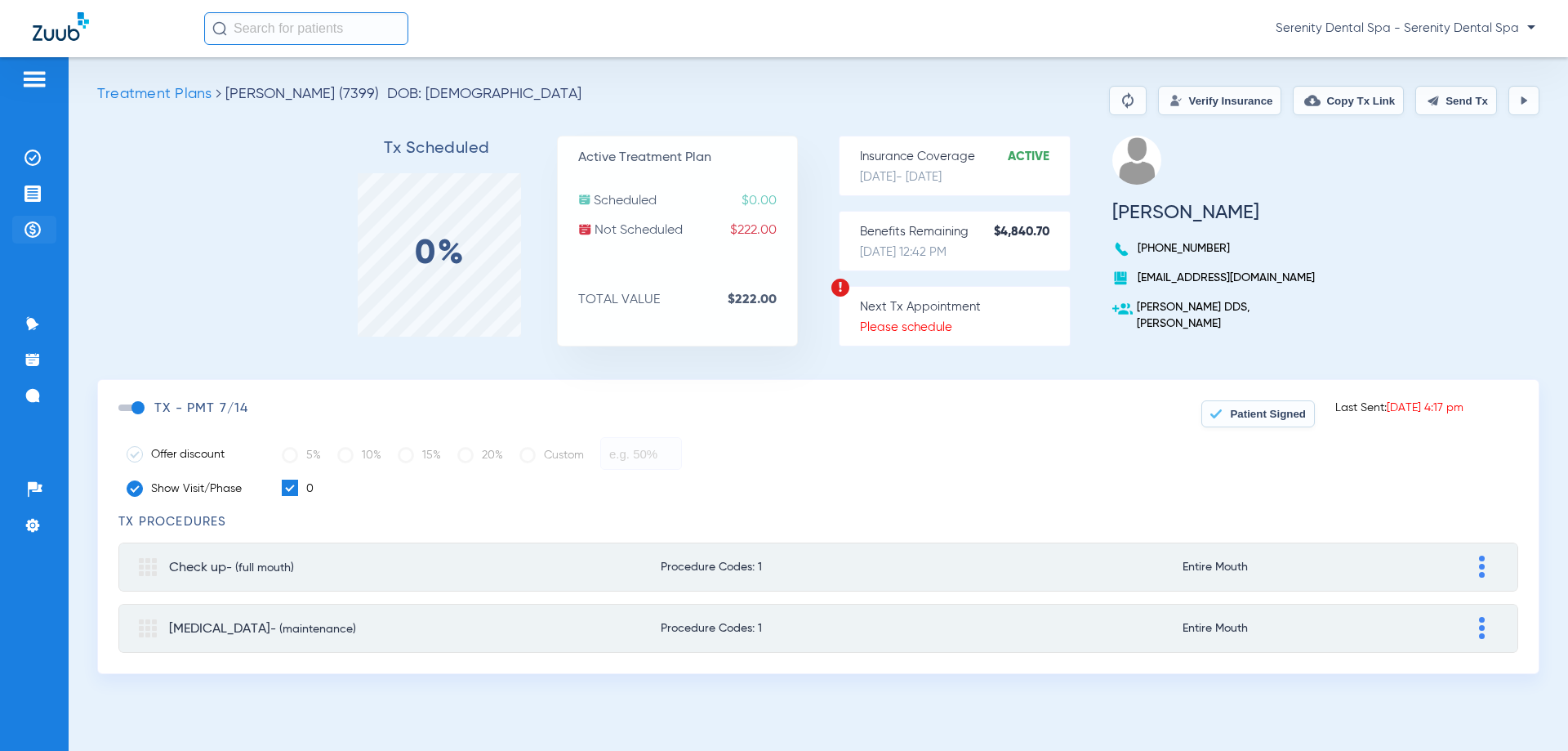click 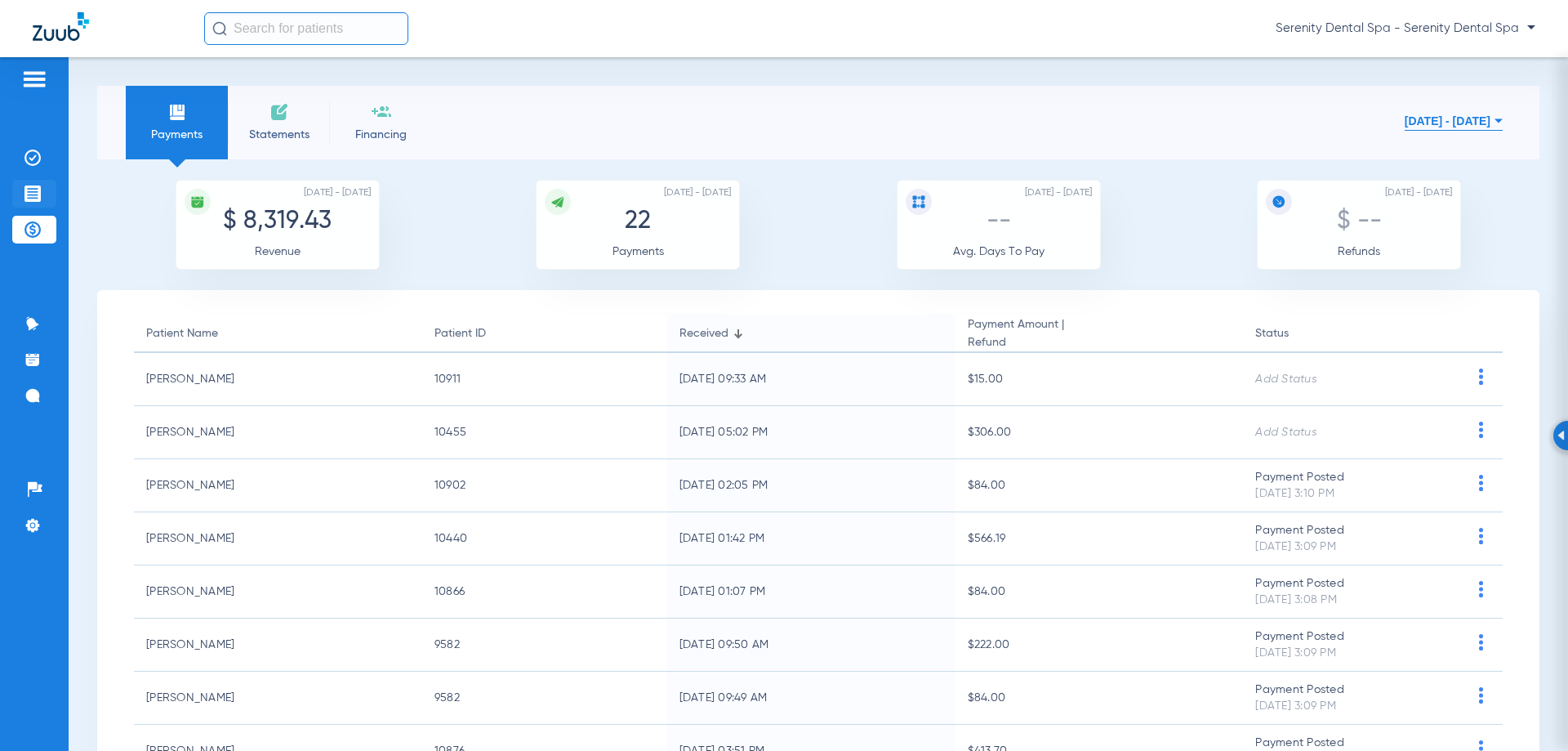 click on "Treatment Acceptance" 